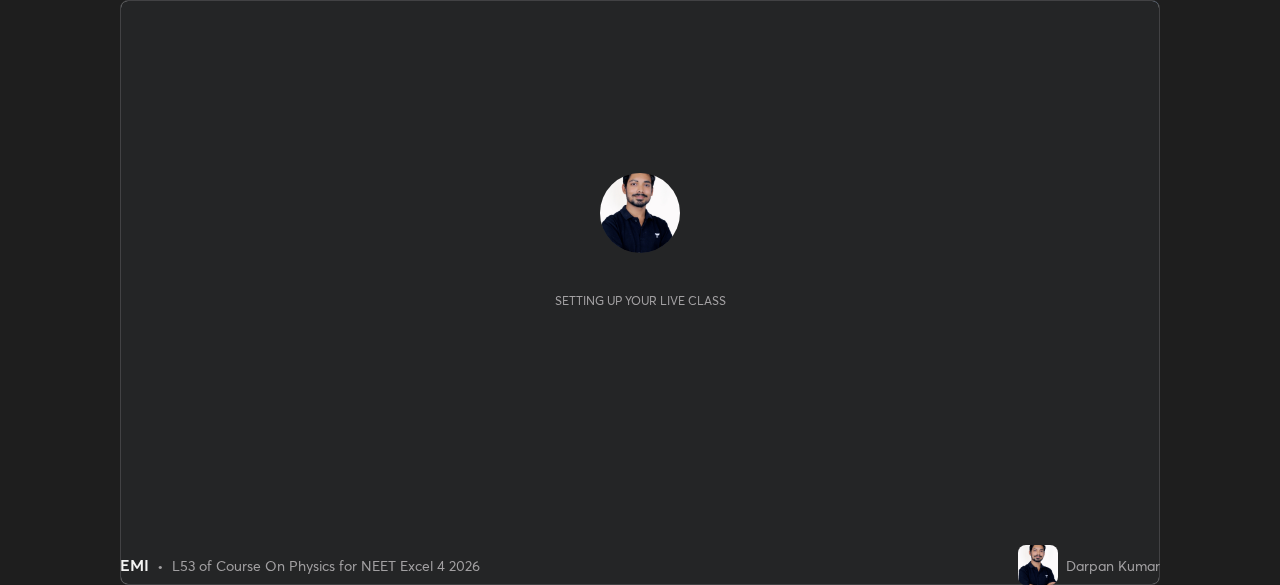 scroll, scrollTop: 0, scrollLeft: 0, axis: both 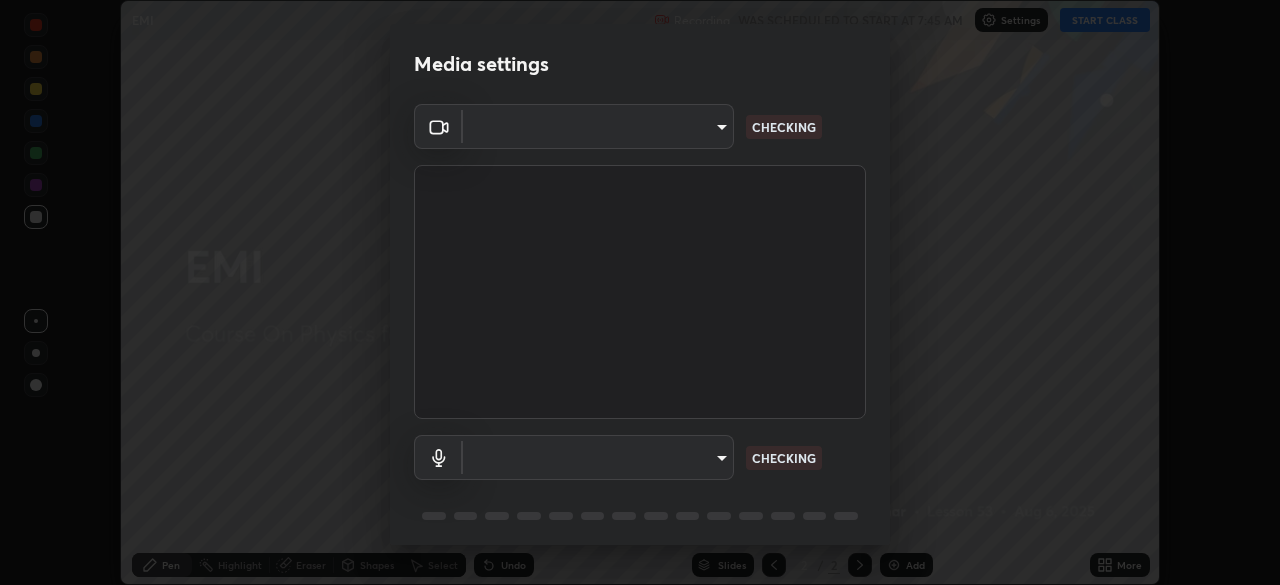 type on "b6d43a0201c377cd3575a75f153ec5d0f3e4dbb9f65f31adcc094efdfdde2c03" 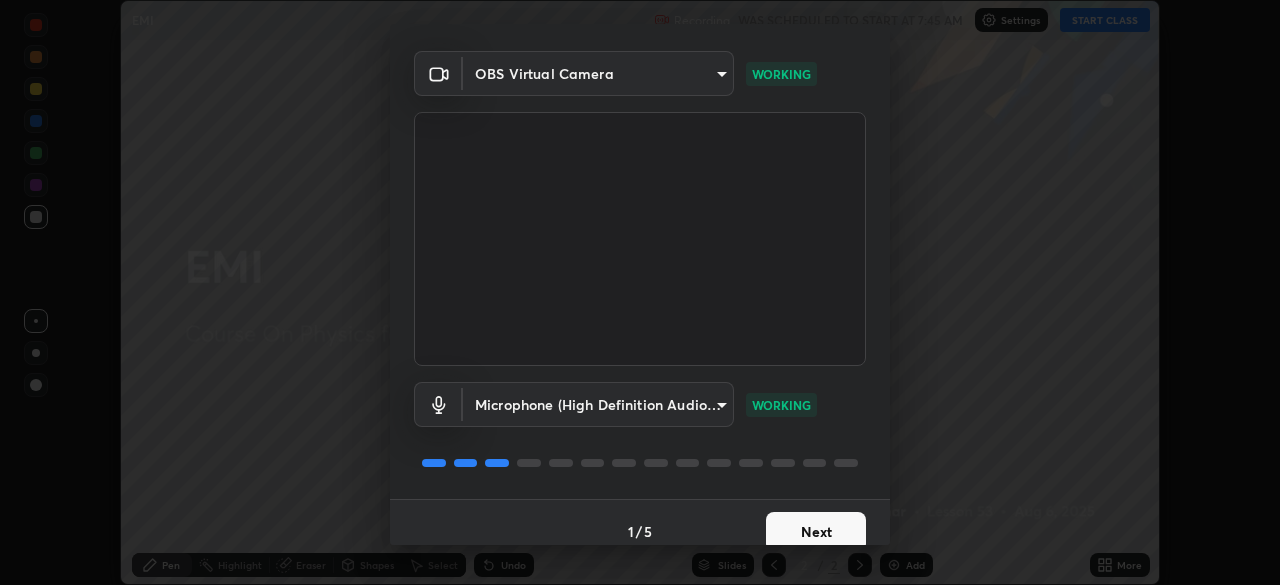 scroll, scrollTop: 71, scrollLeft: 0, axis: vertical 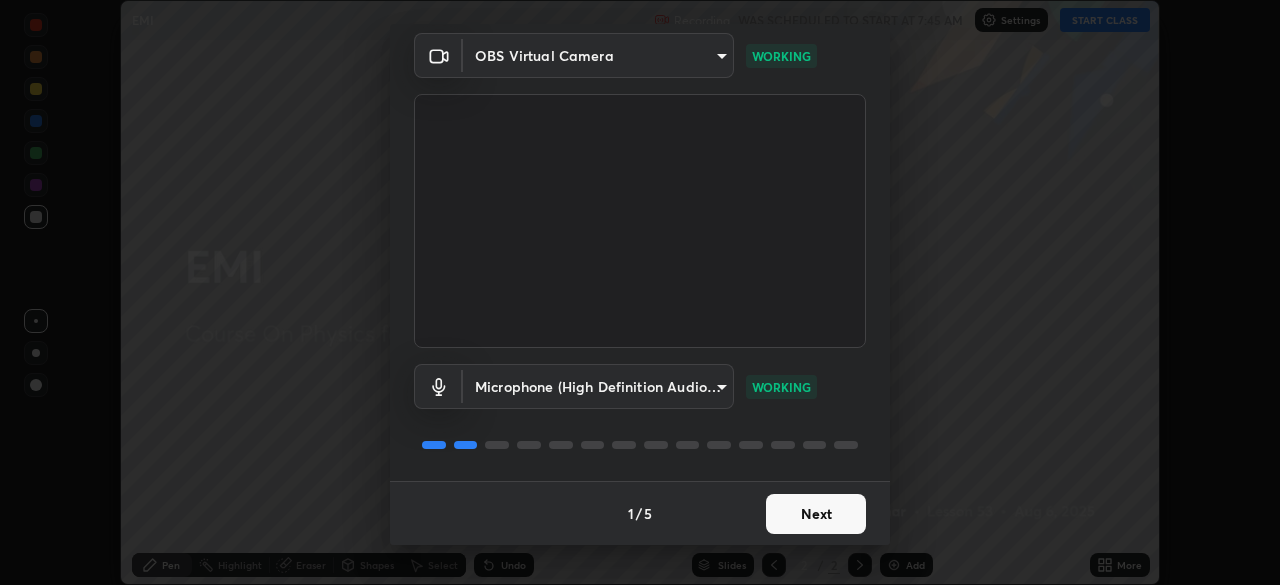 click on "Next" at bounding box center (816, 514) 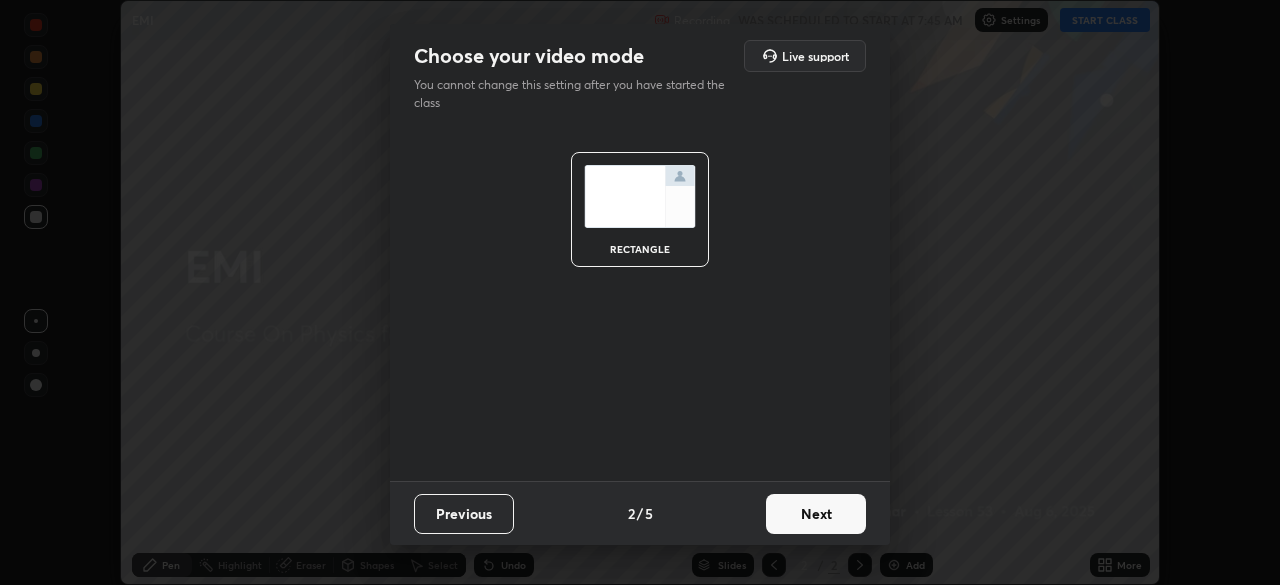 scroll, scrollTop: 0, scrollLeft: 0, axis: both 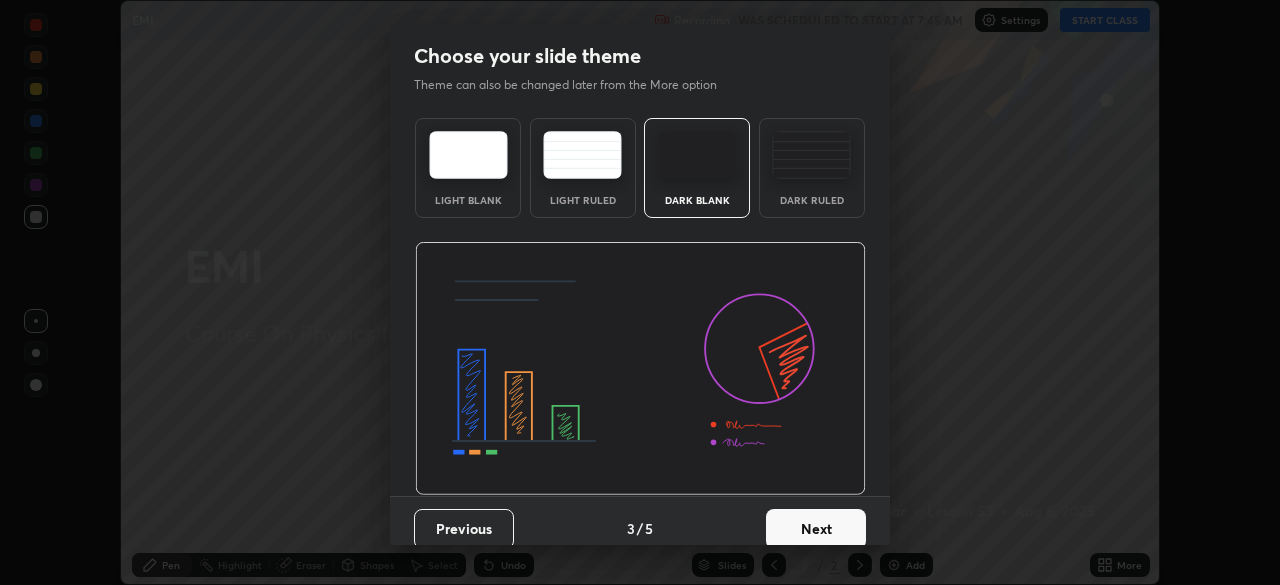 click on "Next" at bounding box center [816, 529] 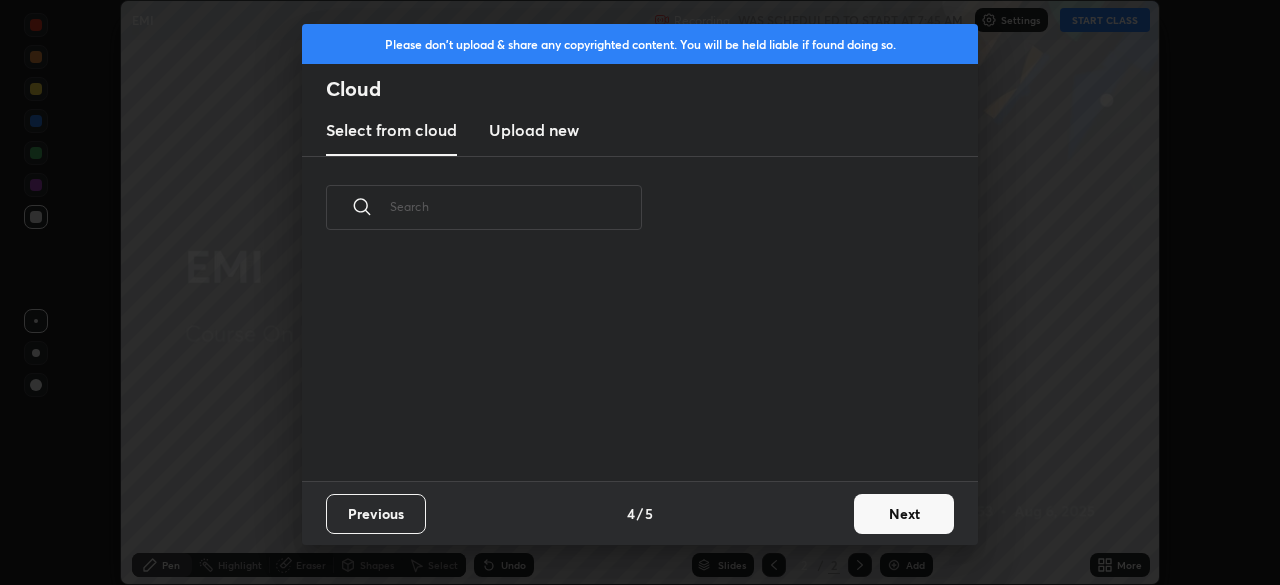 click on "Next" at bounding box center [904, 514] 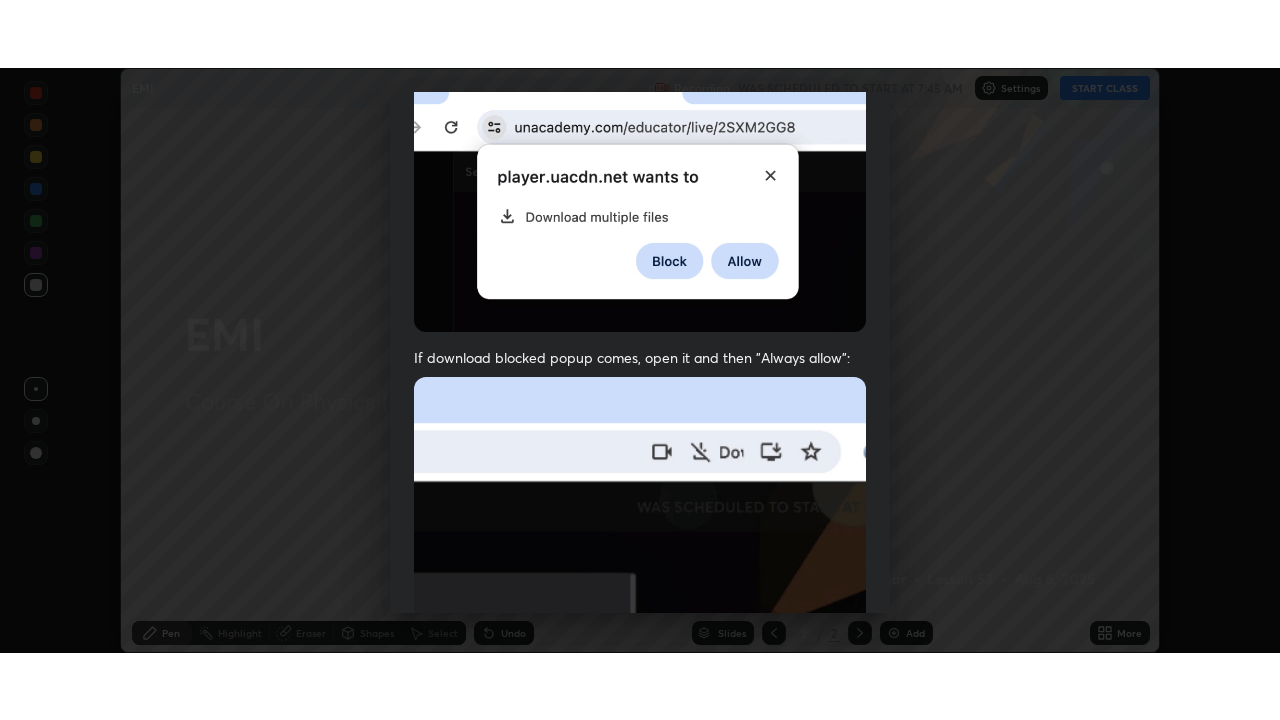 scroll, scrollTop: 479, scrollLeft: 0, axis: vertical 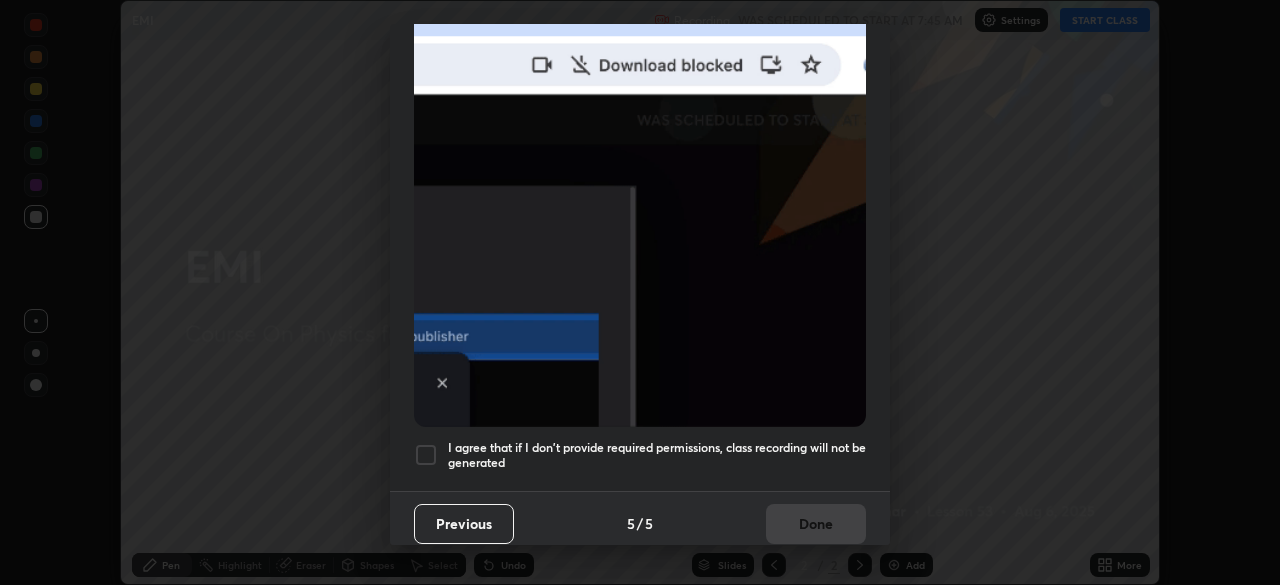click on "I agree that if I don't provide required permissions, class recording will not be generated" at bounding box center [657, 455] 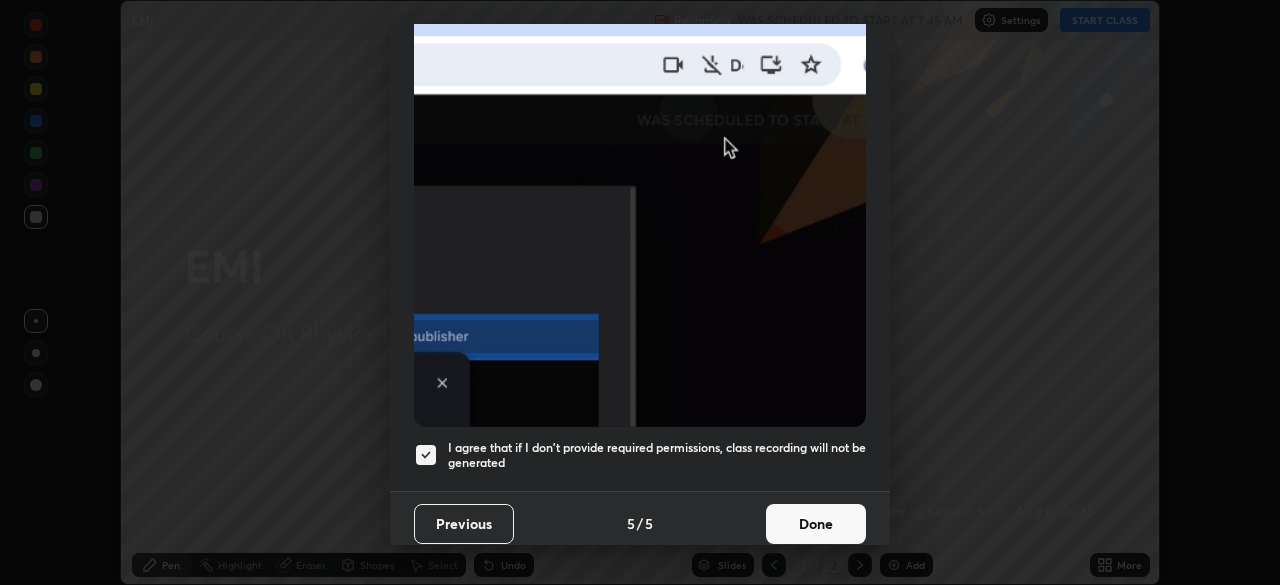 click on "Done" at bounding box center (816, 524) 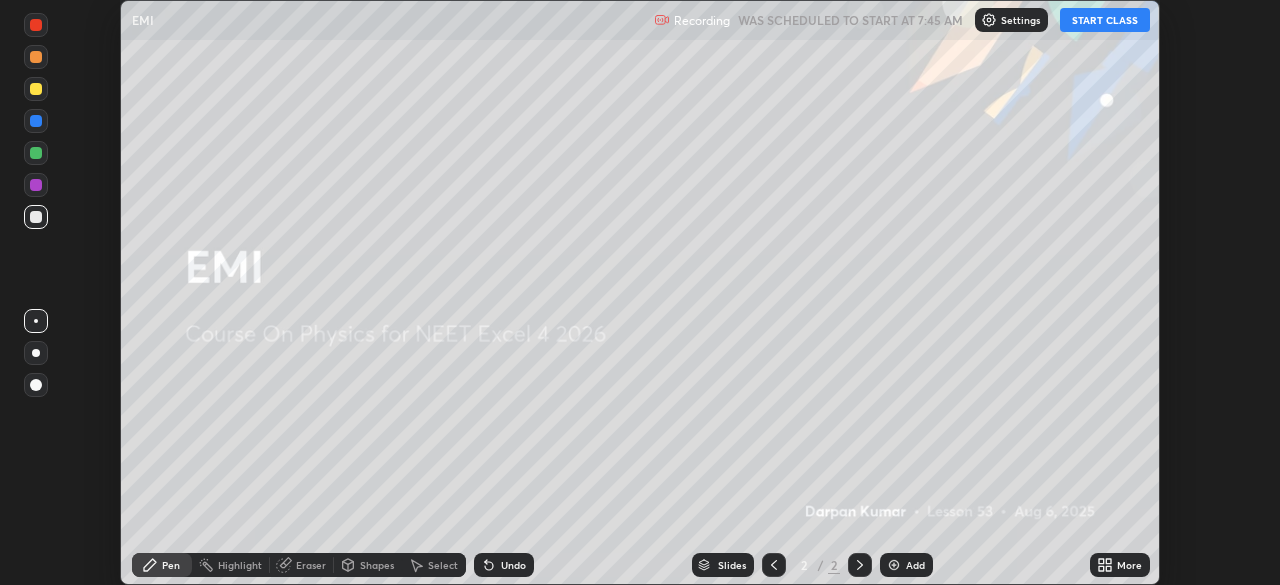 click on "START CLASS" at bounding box center [1105, 20] 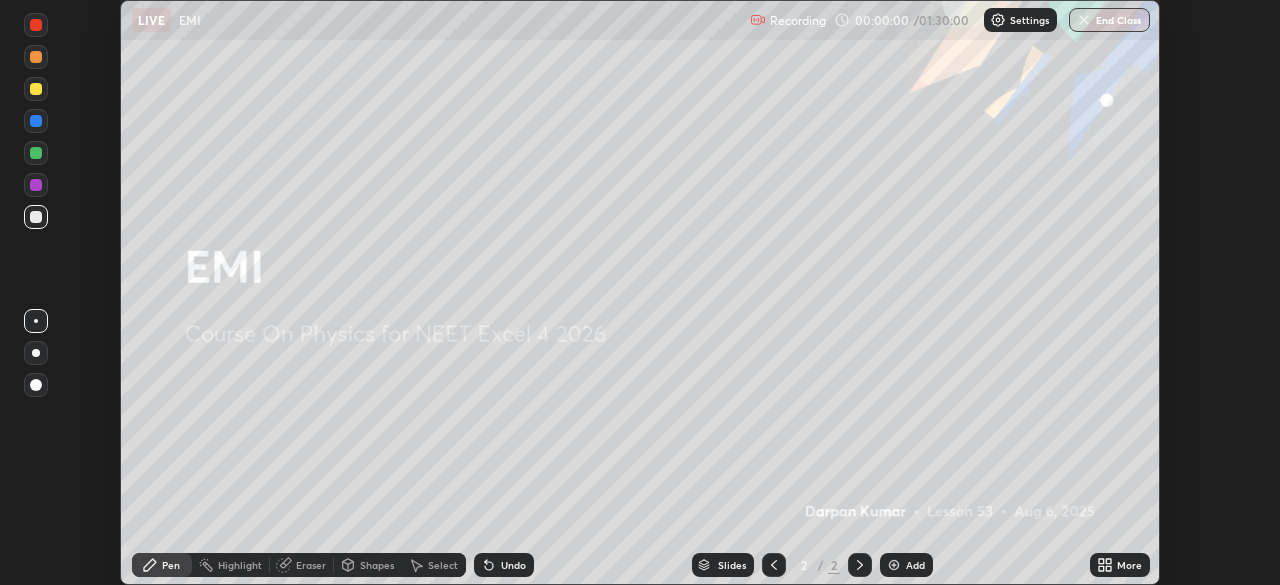 click on "More" at bounding box center (1120, 565) 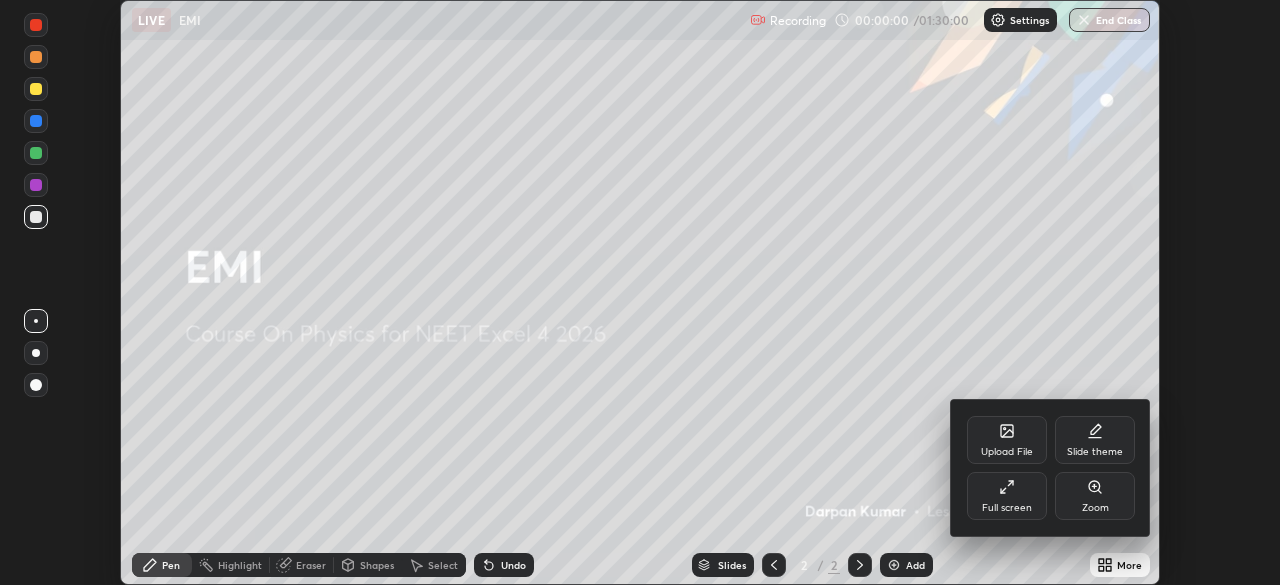 click on "Full screen" at bounding box center (1007, 508) 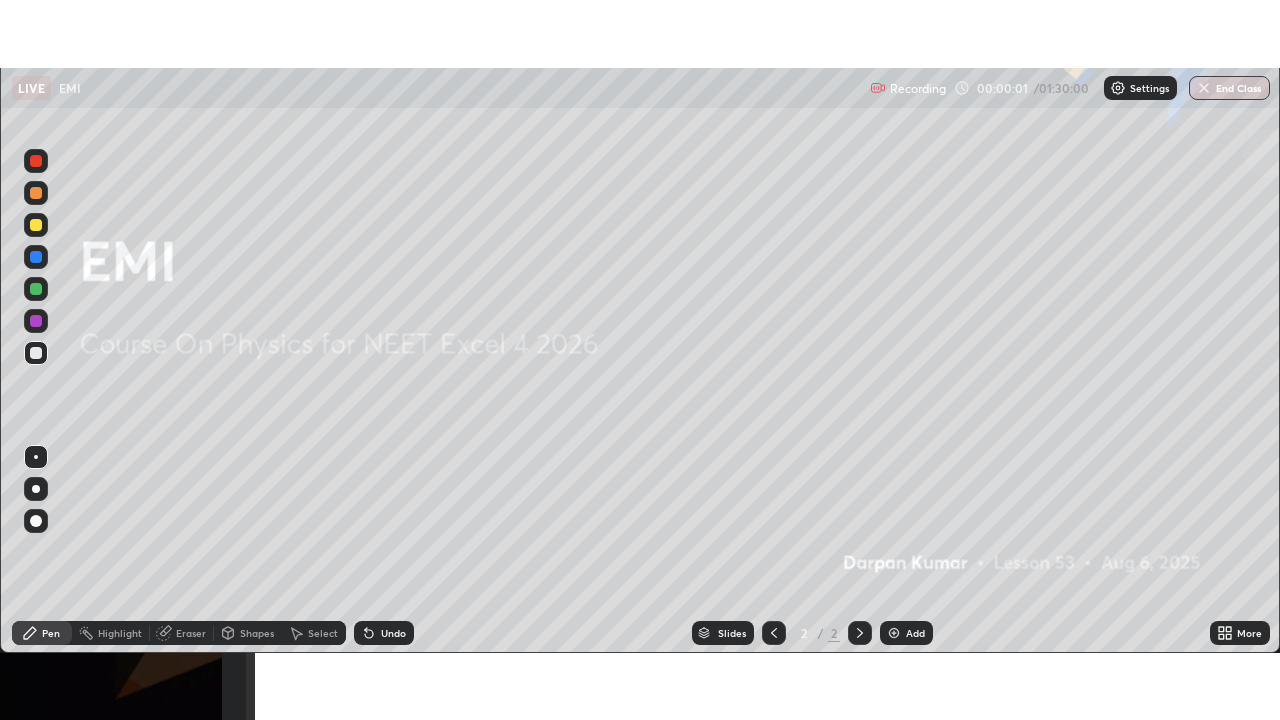 scroll, scrollTop: 99280, scrollLeft: 98720, axis: both 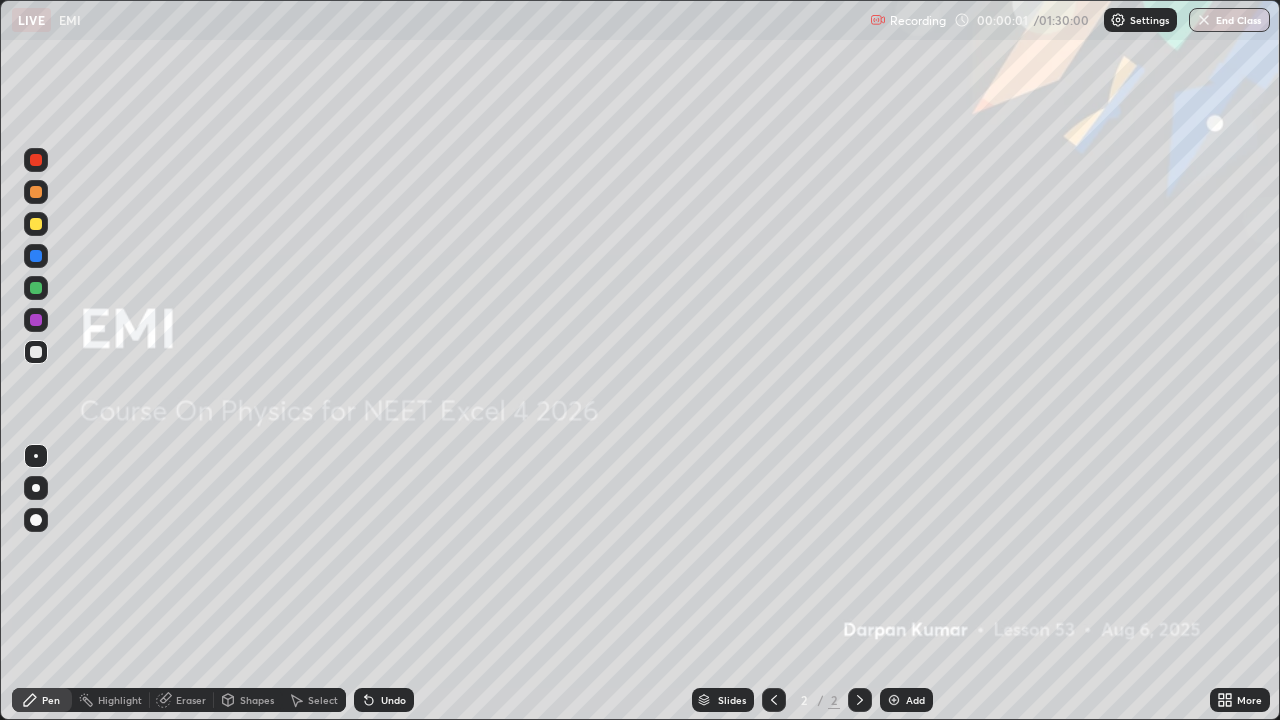 click on "Add" at bounding box center (915, 700) 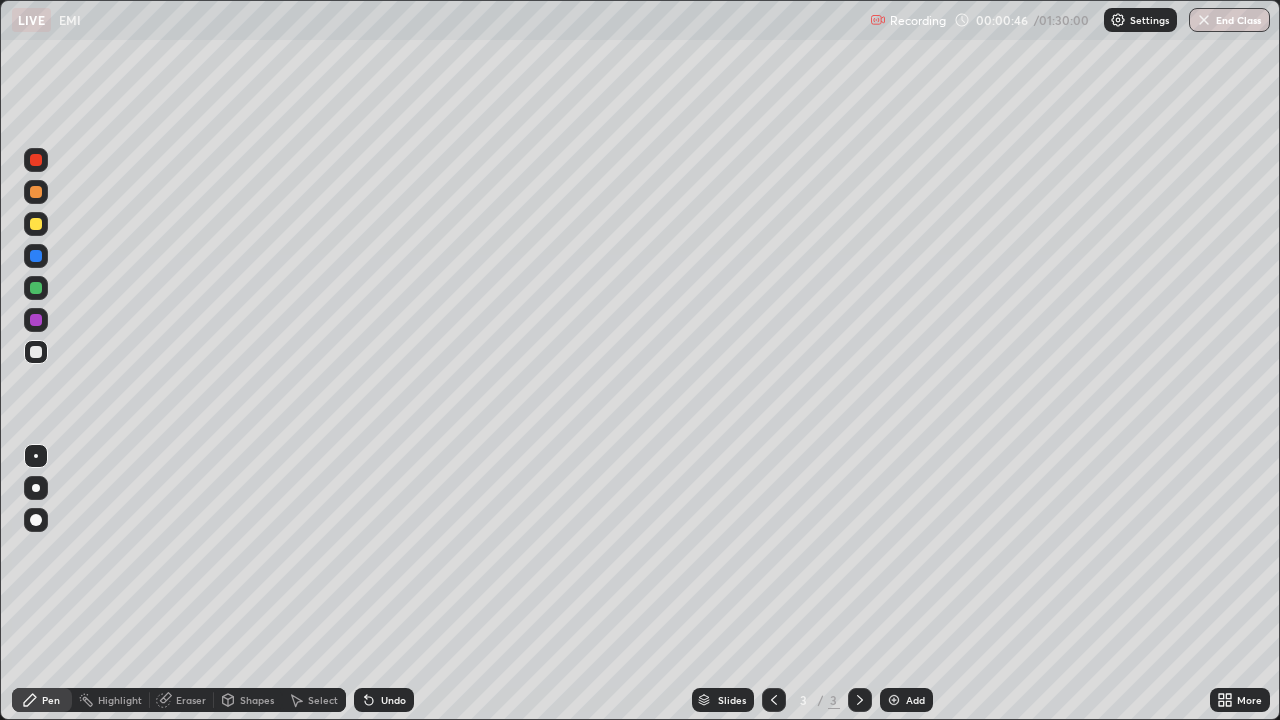 click at bounding box center (36, 320) 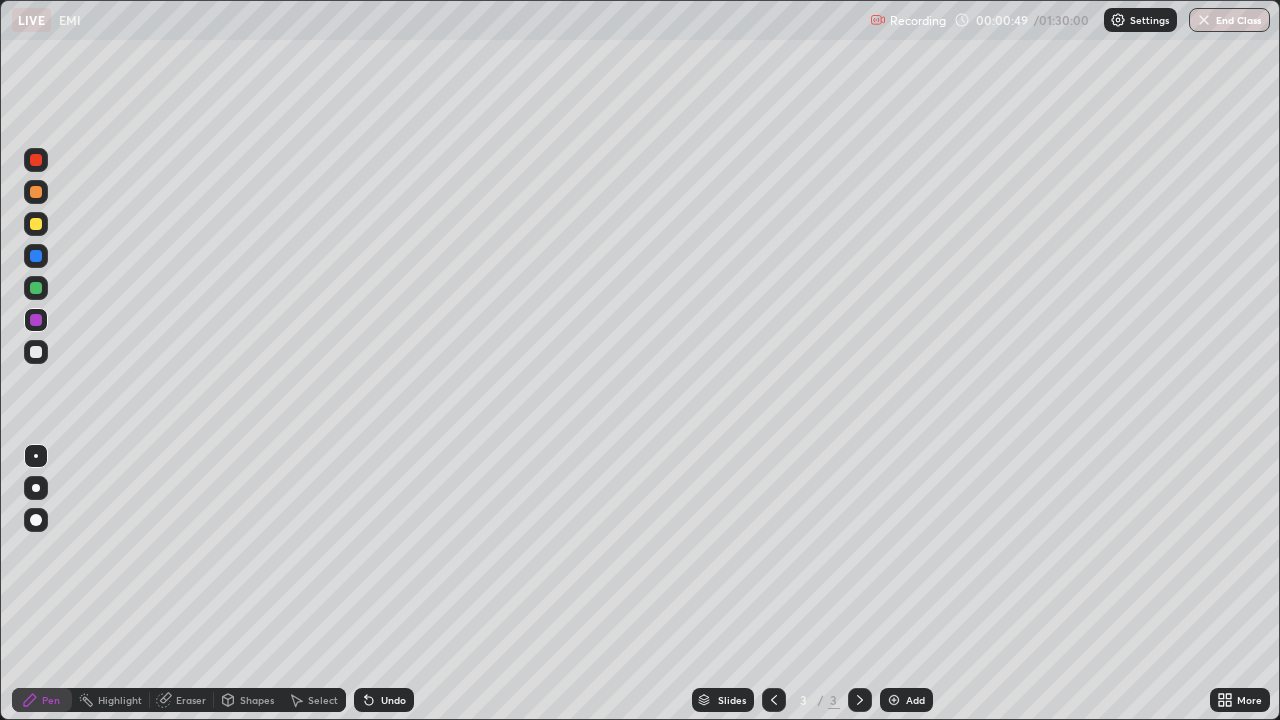 click on "Undo" at bounding box center (384, 700) 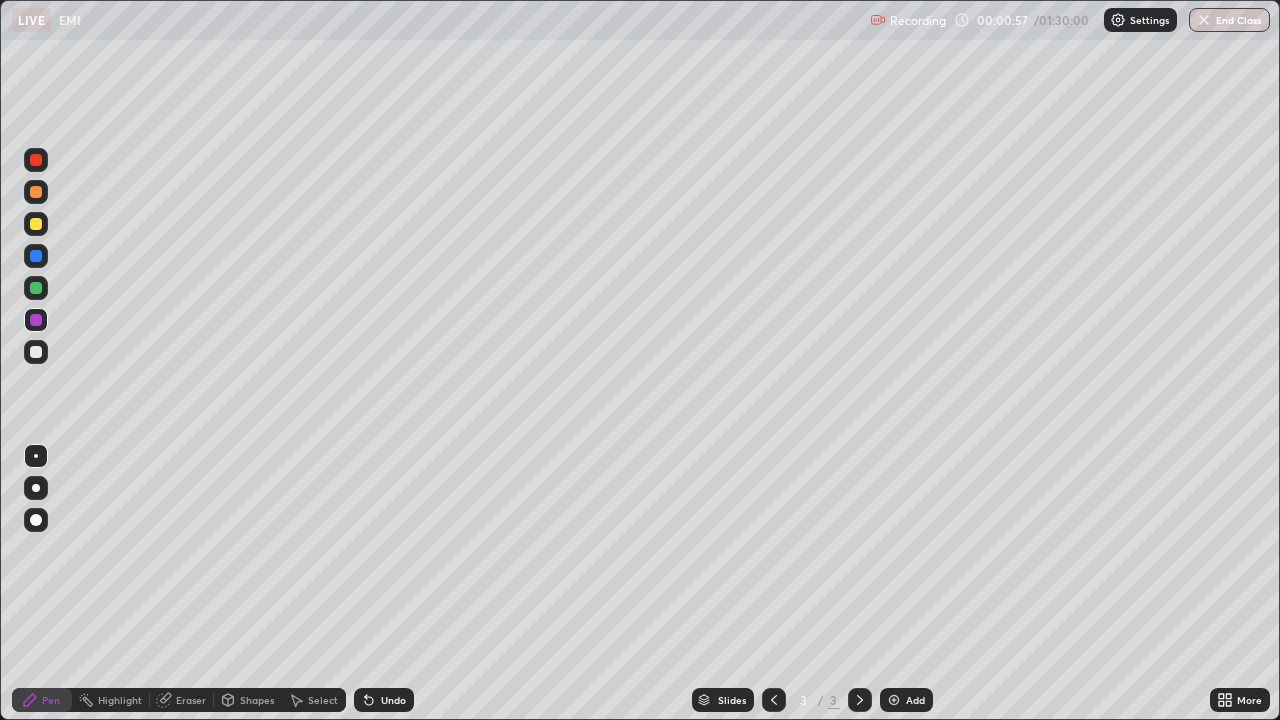 click at bounding box center [36, 320] 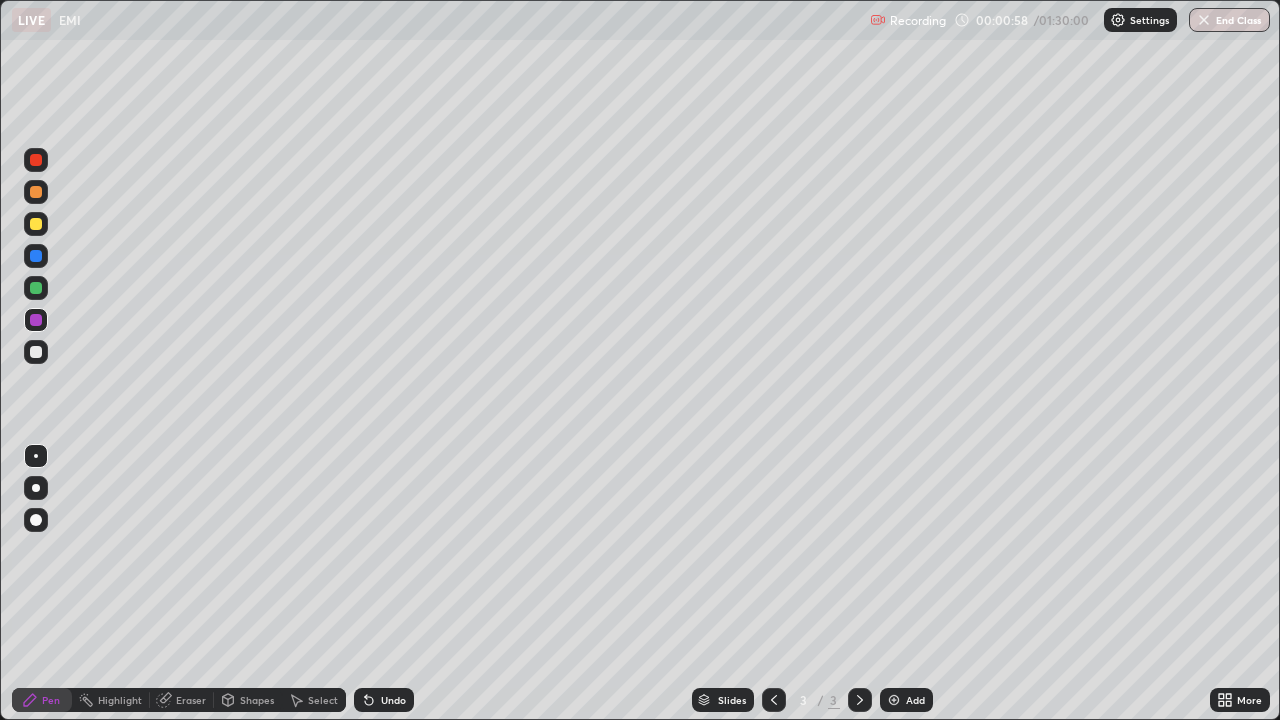 click at bounding box center (36, 288) 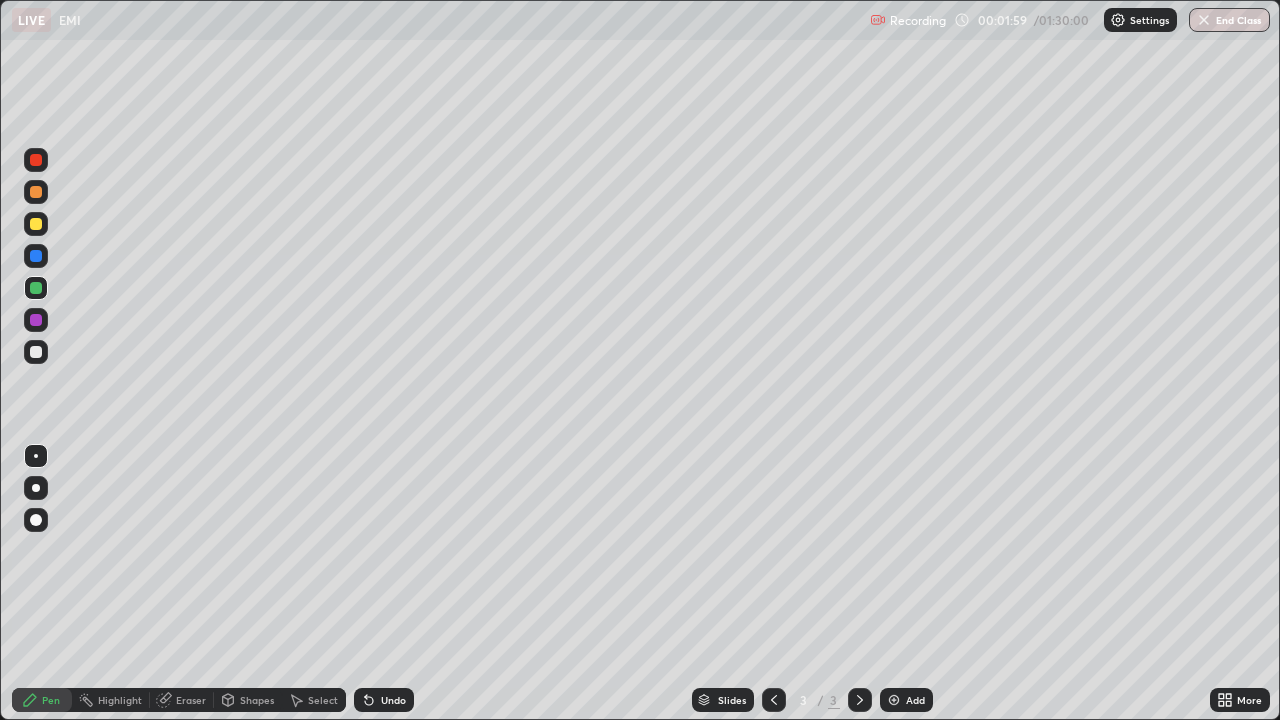 click on "Shapes" at bounding box center (248, 700) 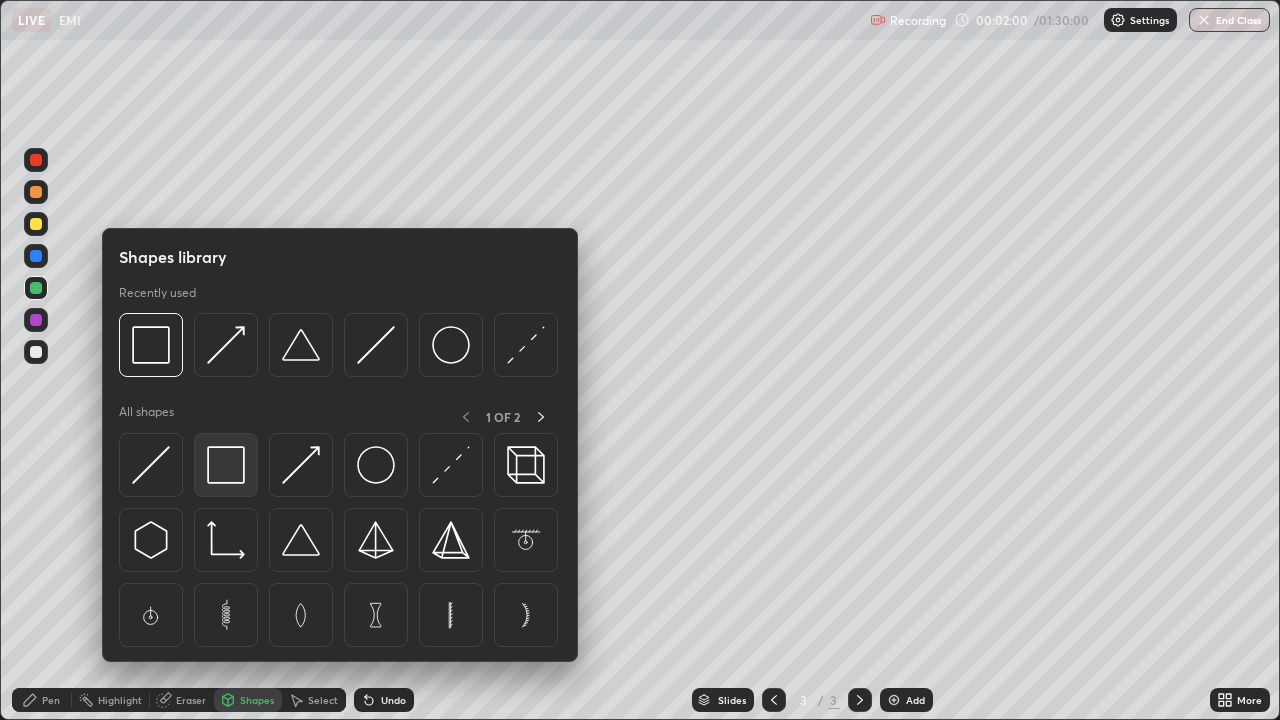 click at bounding box center [226, 465] 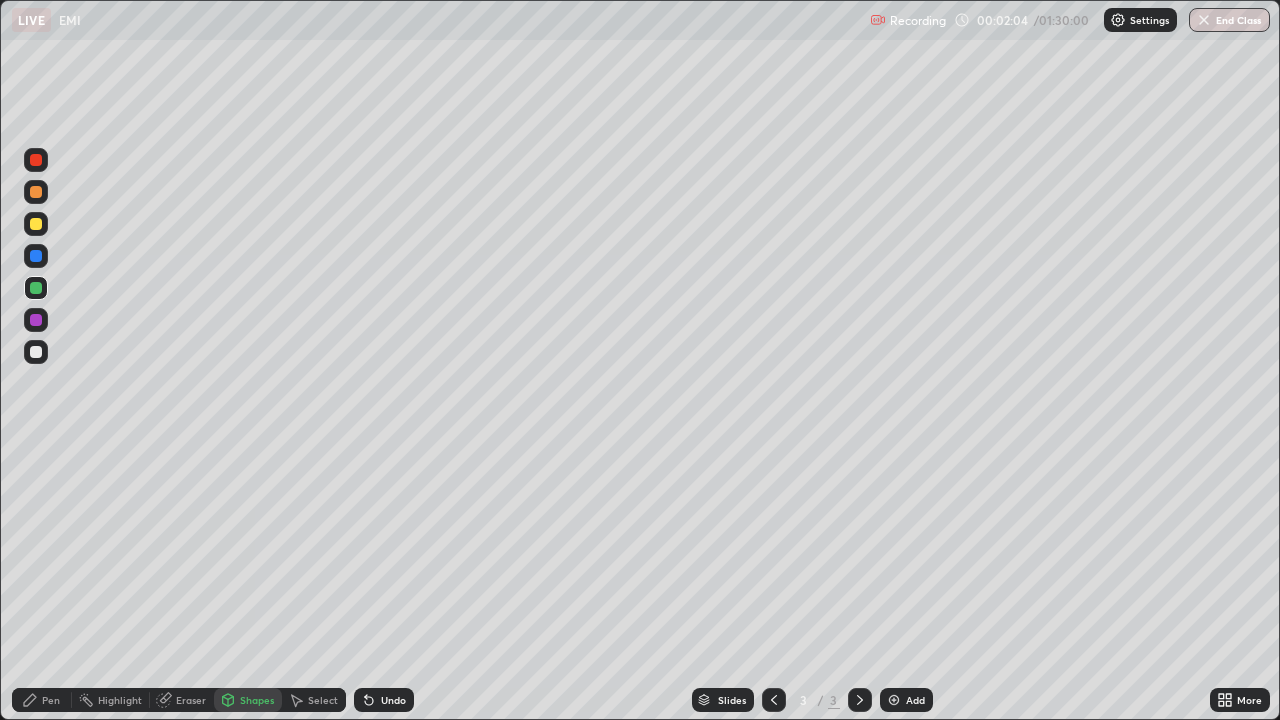 click on "Pen" at bounding box center [51, 700] 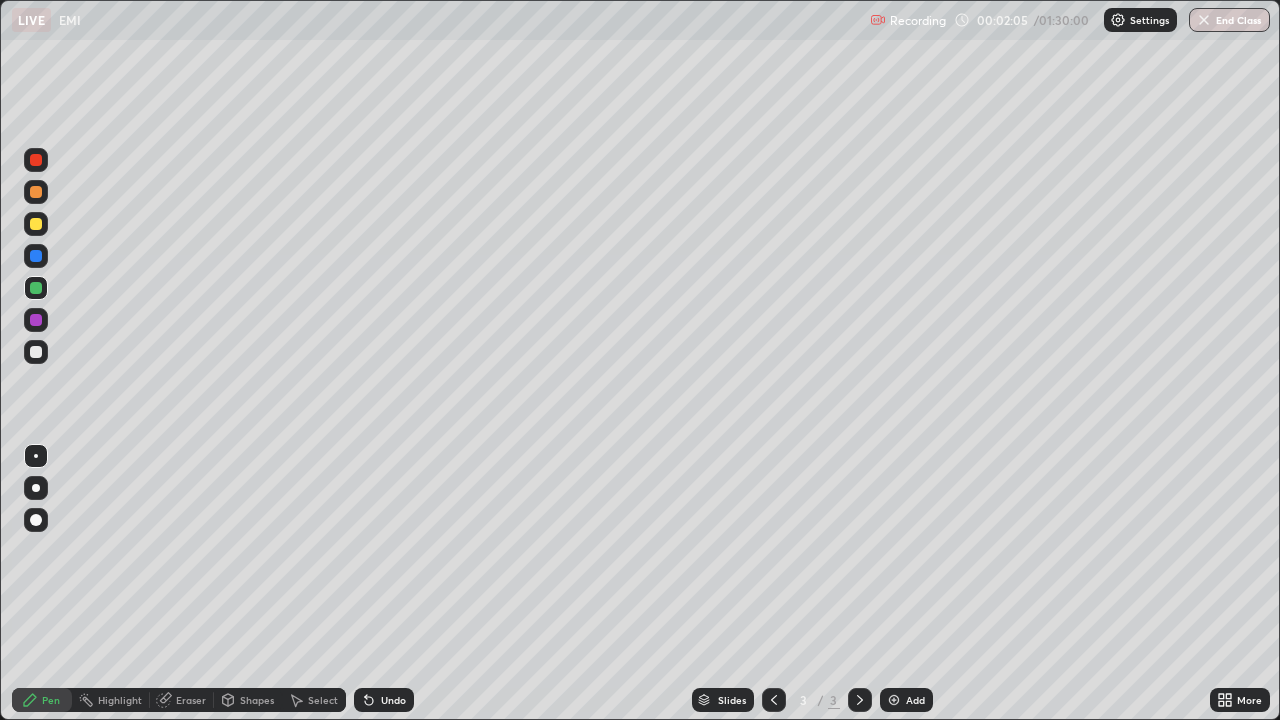click at bounding box center [36, 352] 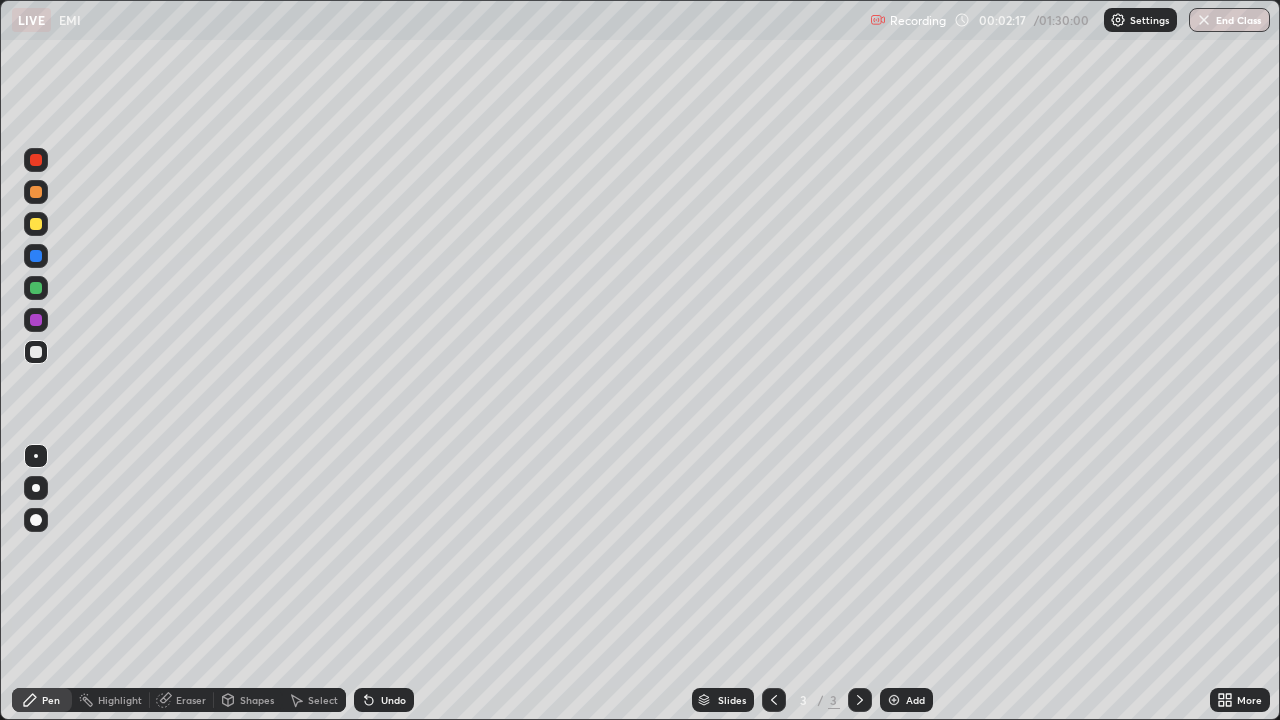 click on "Select" at bounding box center (323, 700) 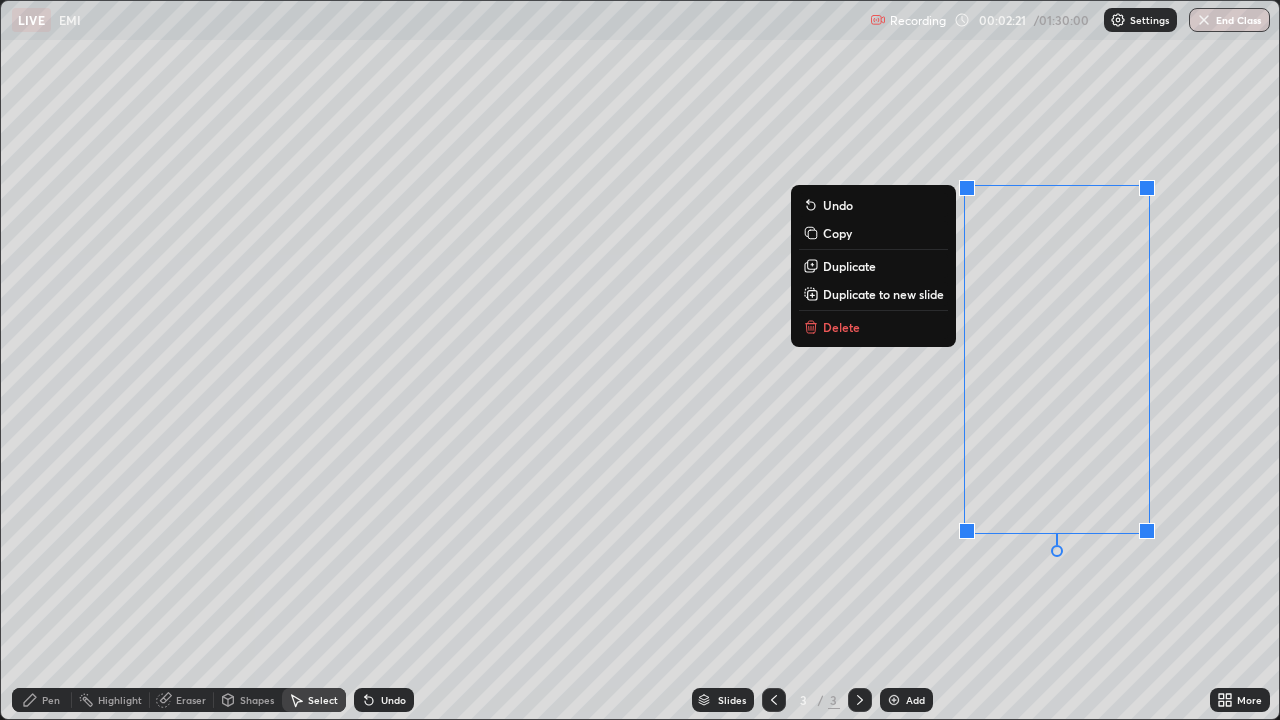 click on "Duplicate" at bounding box center (849, 266) 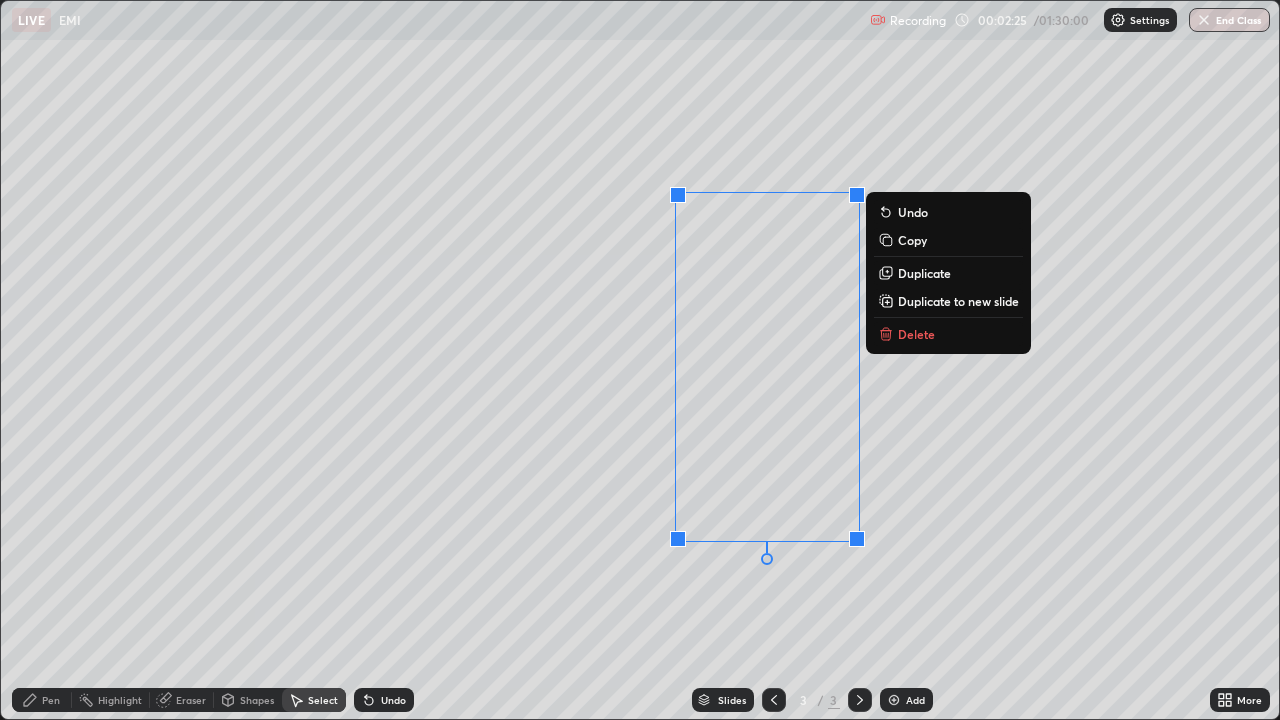 click on "Pen" at bounding box center (51, 700) 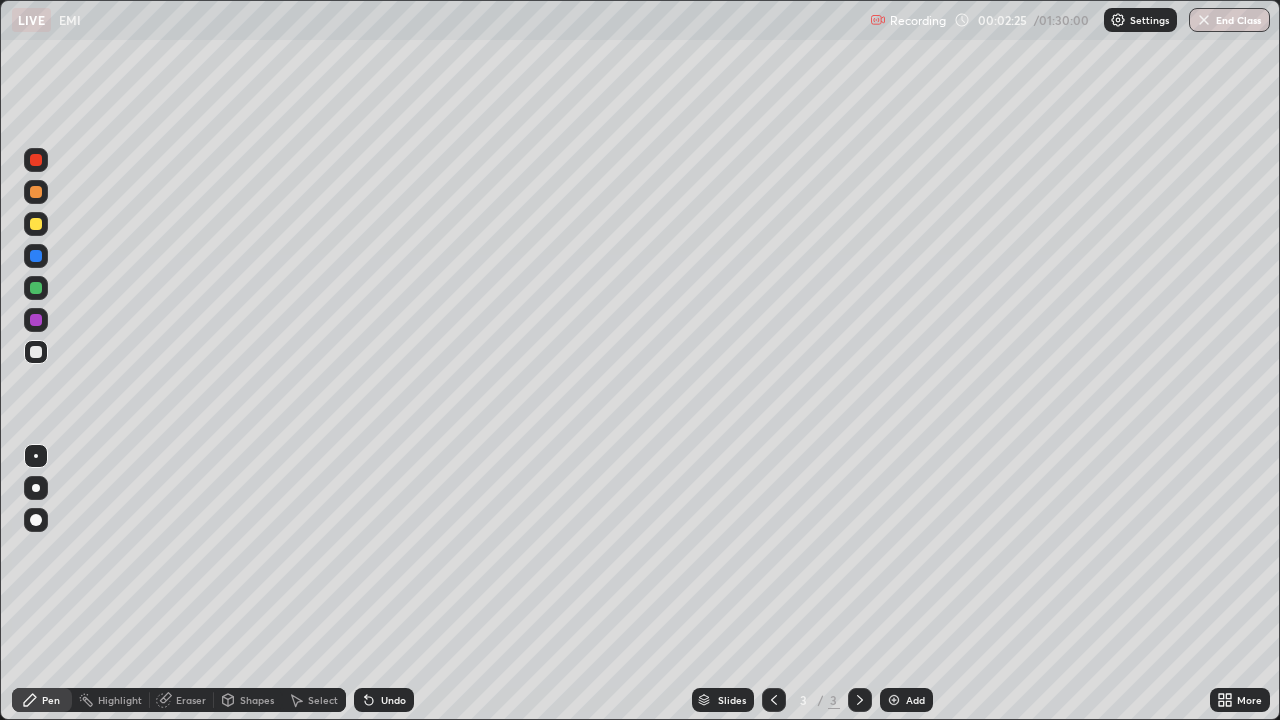 click at bounding box center [36, 320] 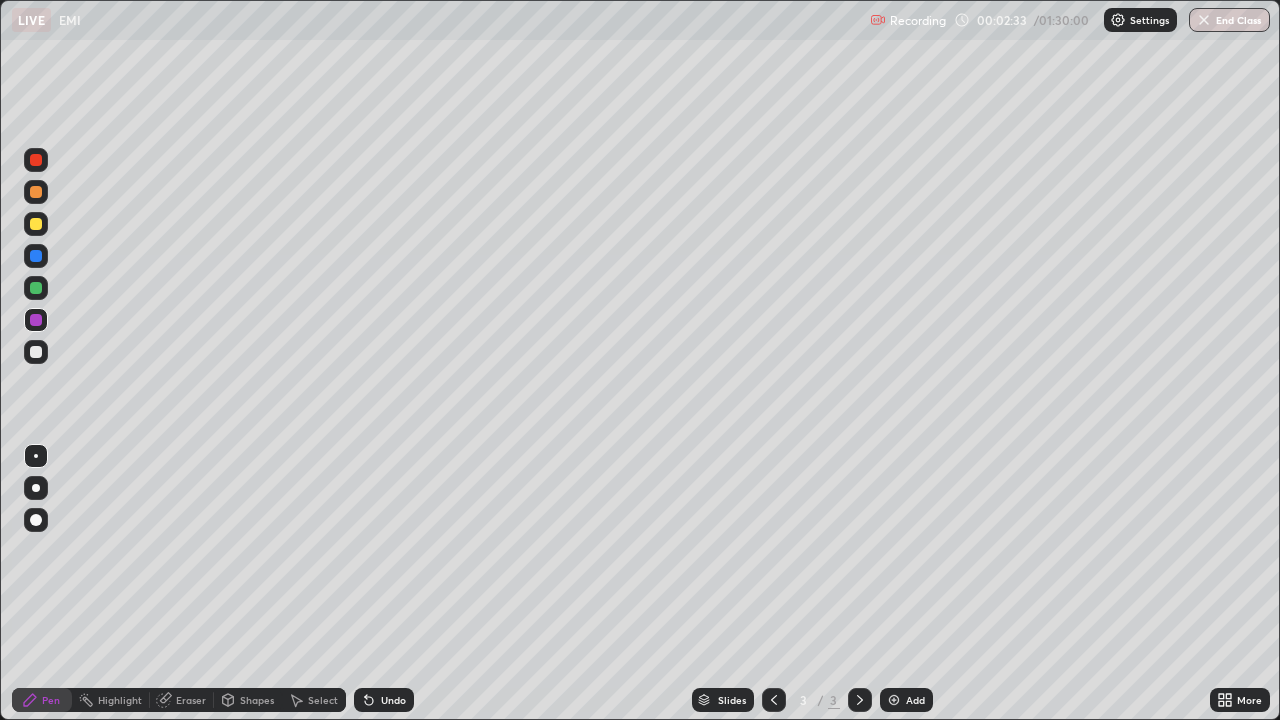 click at bounding box center (36, 288) 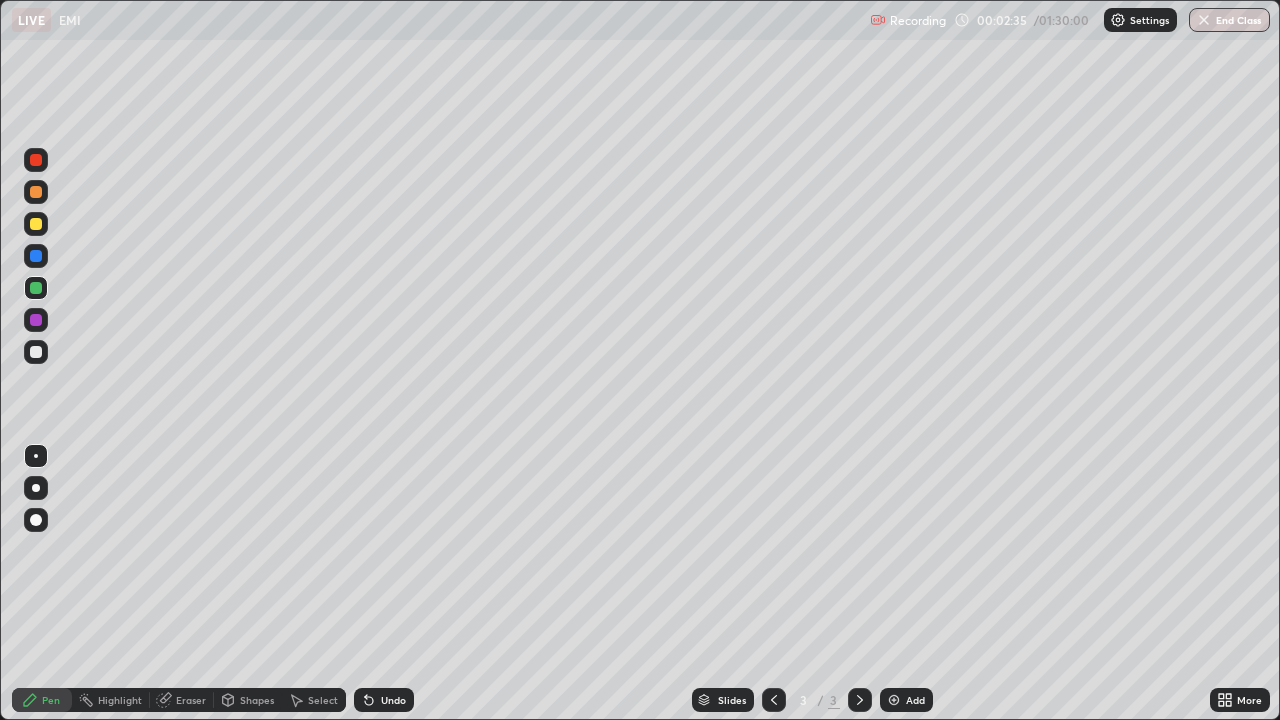 click at bounding box center [36, 224] 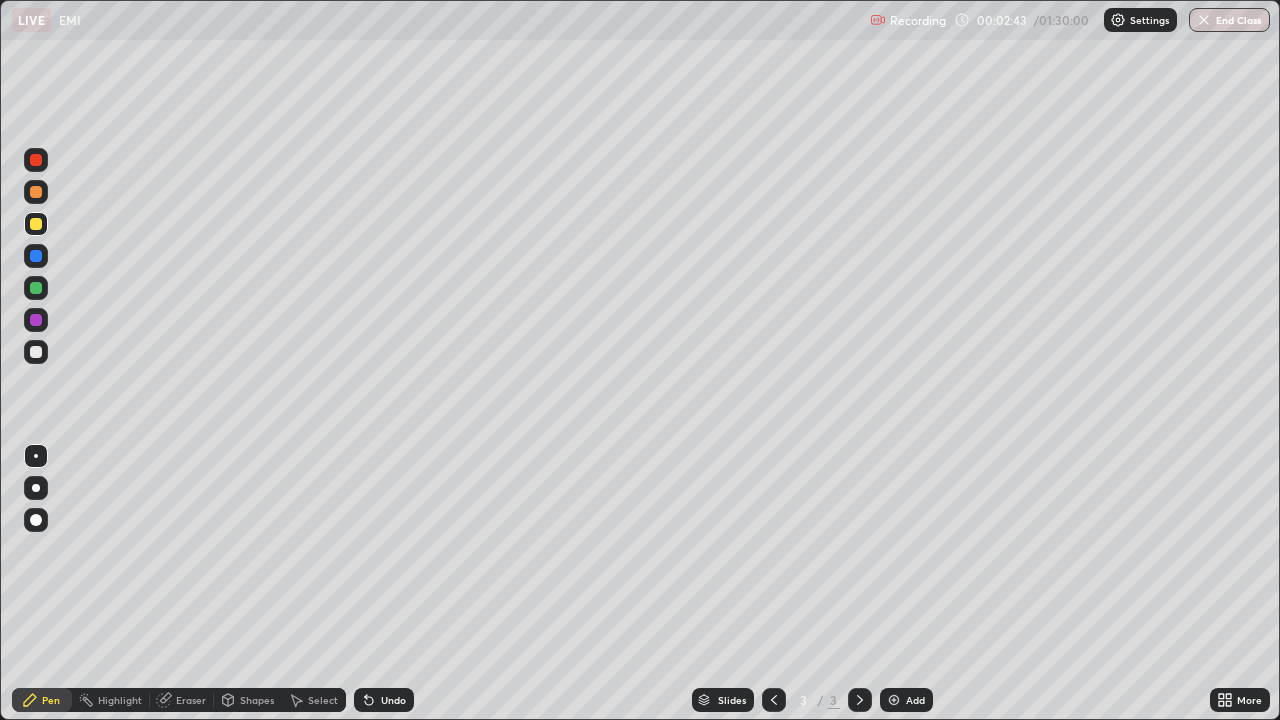 click on "Select" at bounding box center (323, 700) 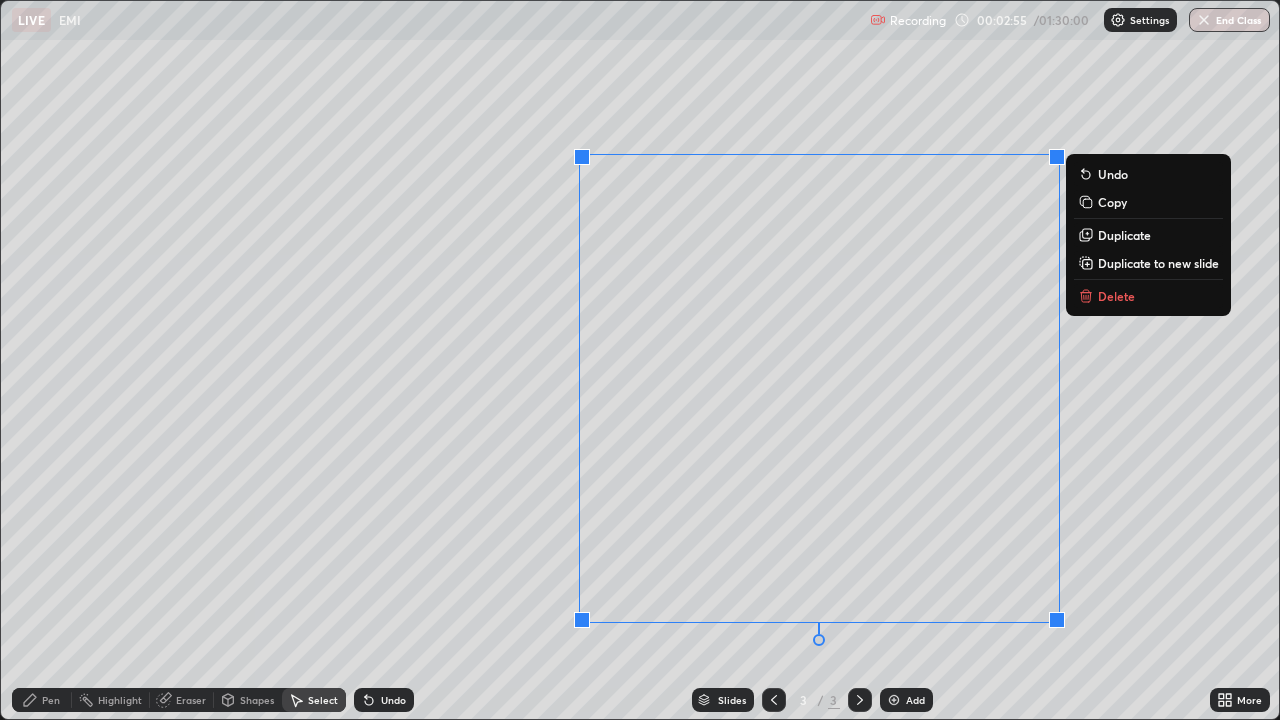 click on "Pen" at bounding box center (42, 700) 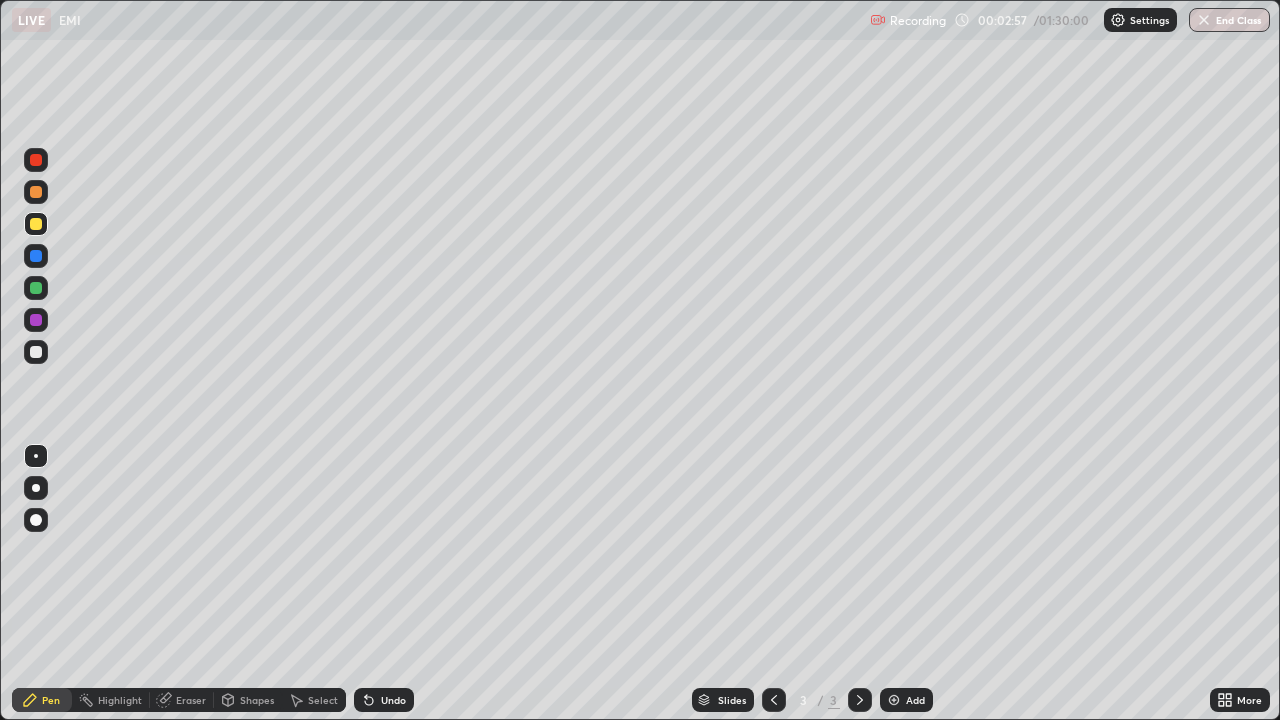 click at bounding box center [36, 320] 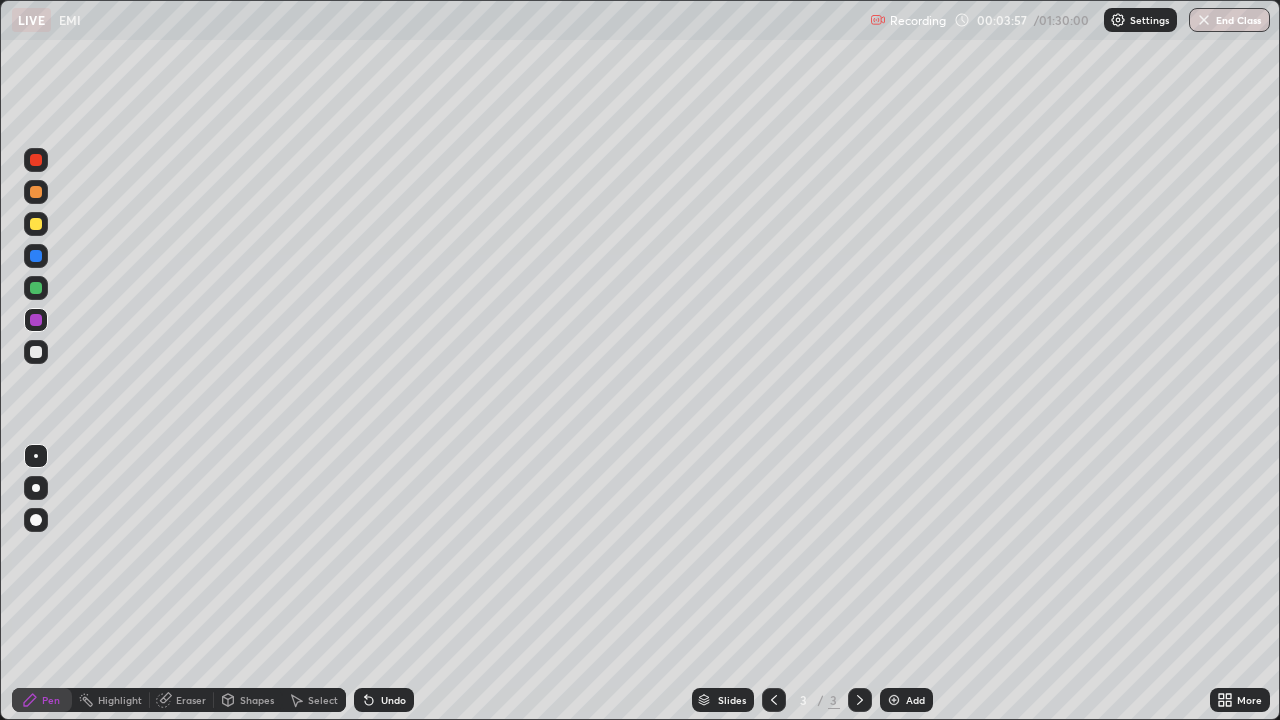 click at bounding box center (36, 288) 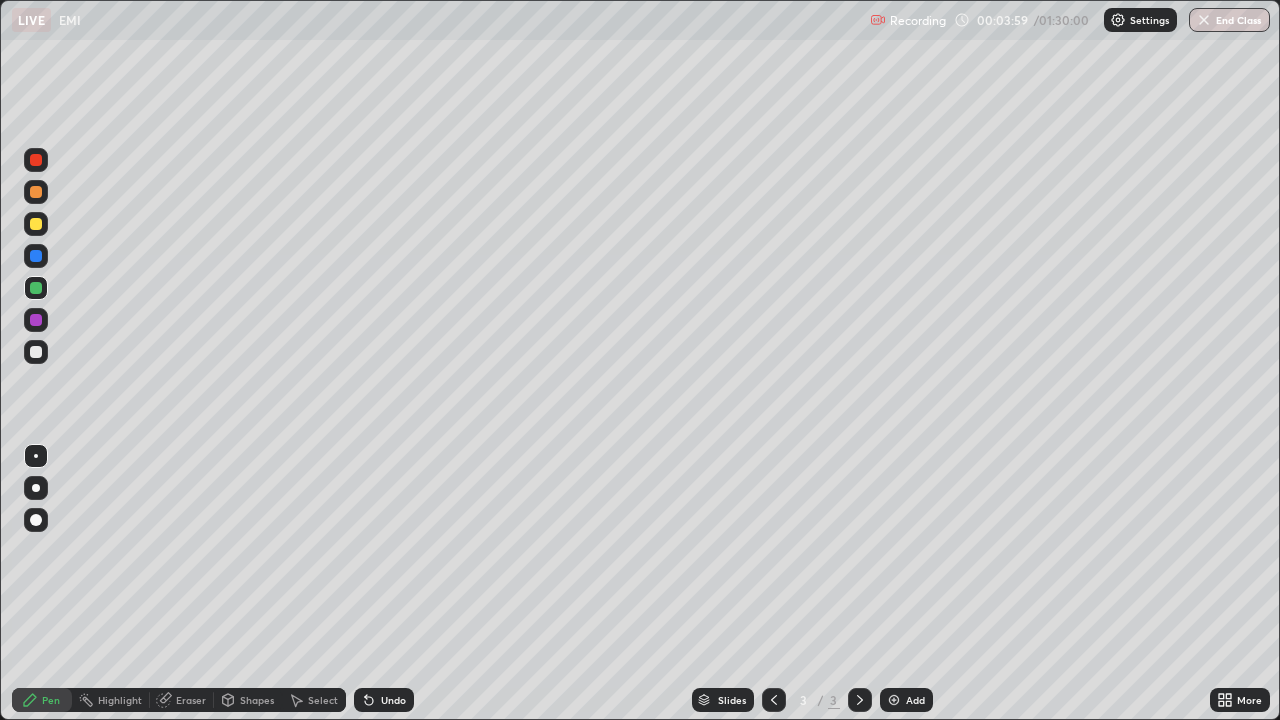 click at bounding box center (36, 352) 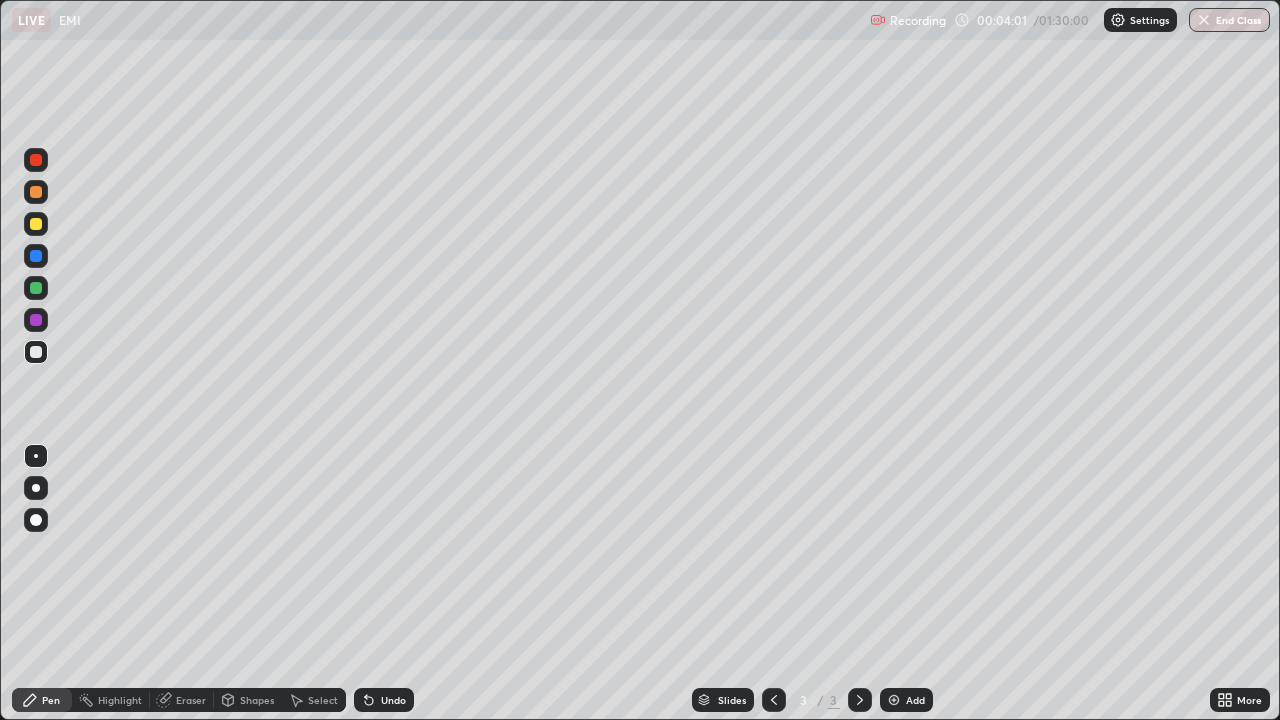 click at bounding box center [36, 192] 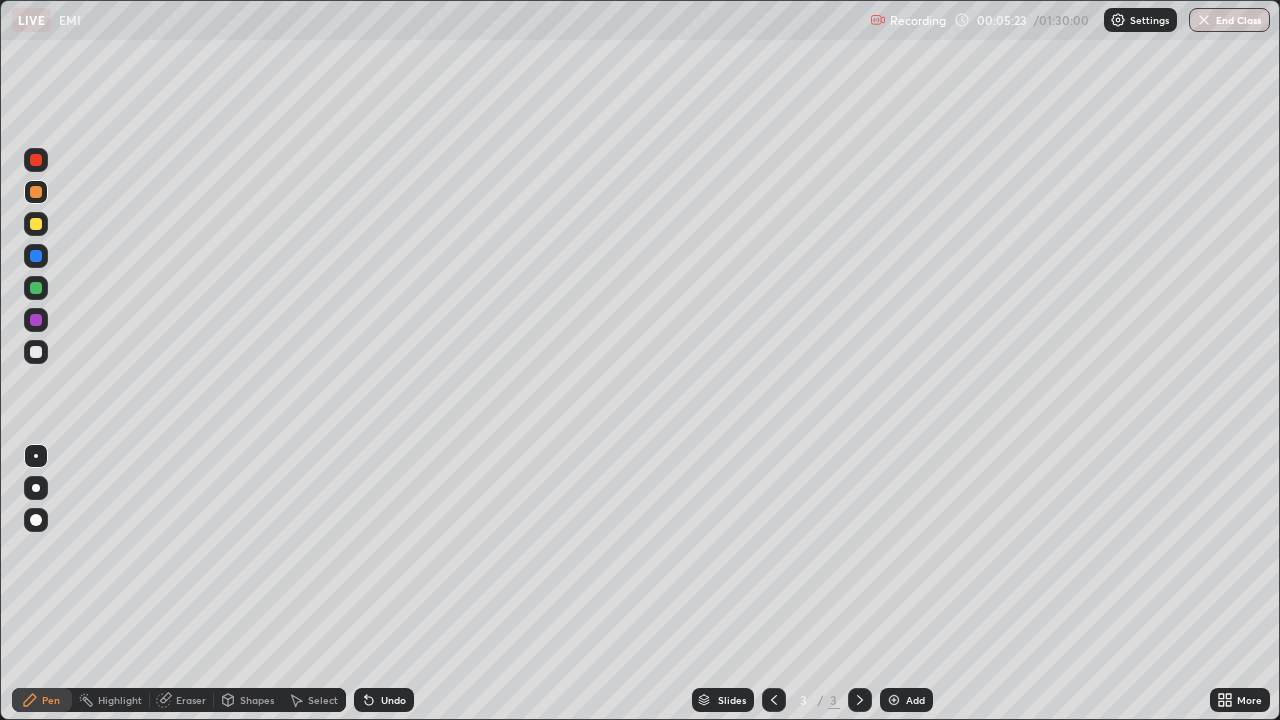 click on "Undo" at bounding box center (393, 700) 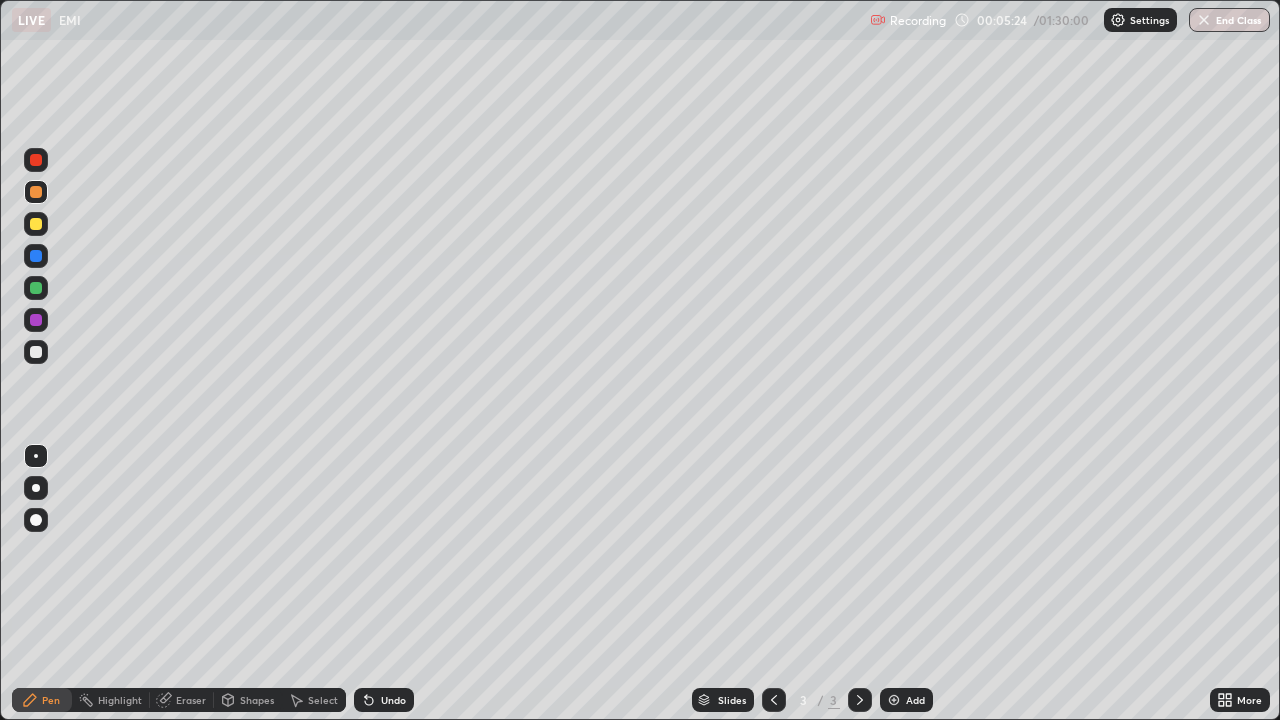 click on "Undo" at bounding box center (393, 700) 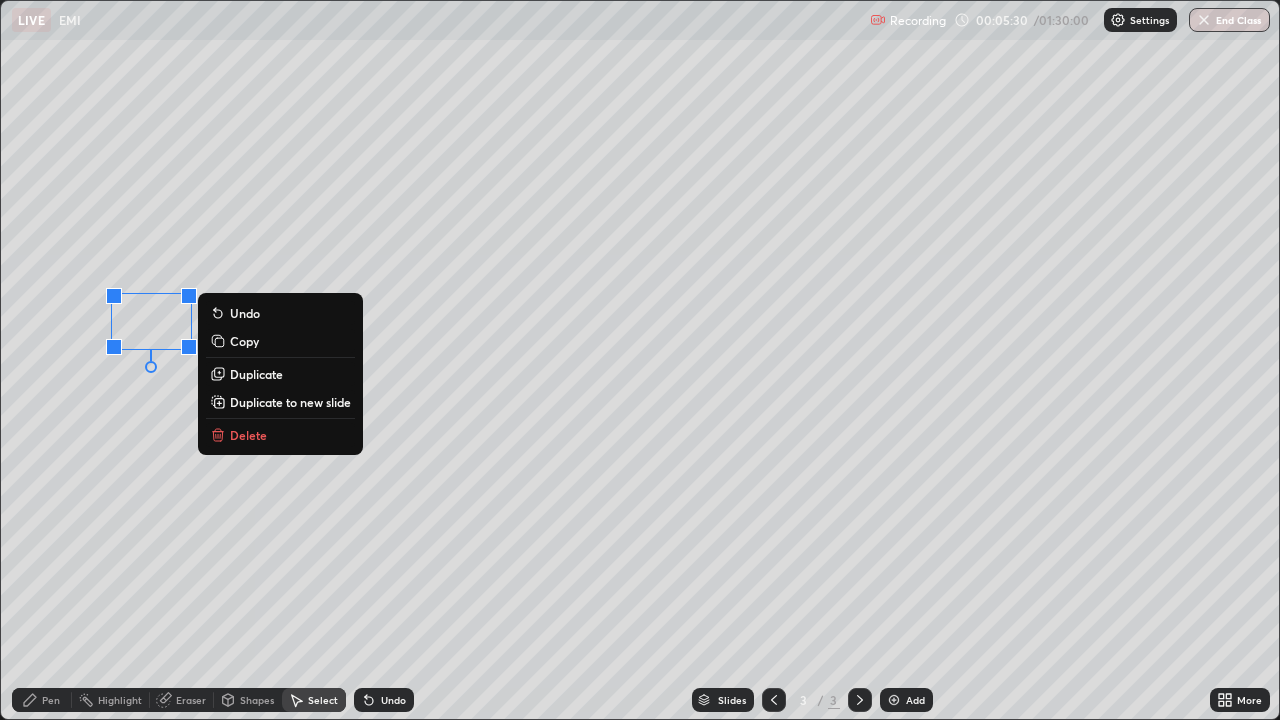 click 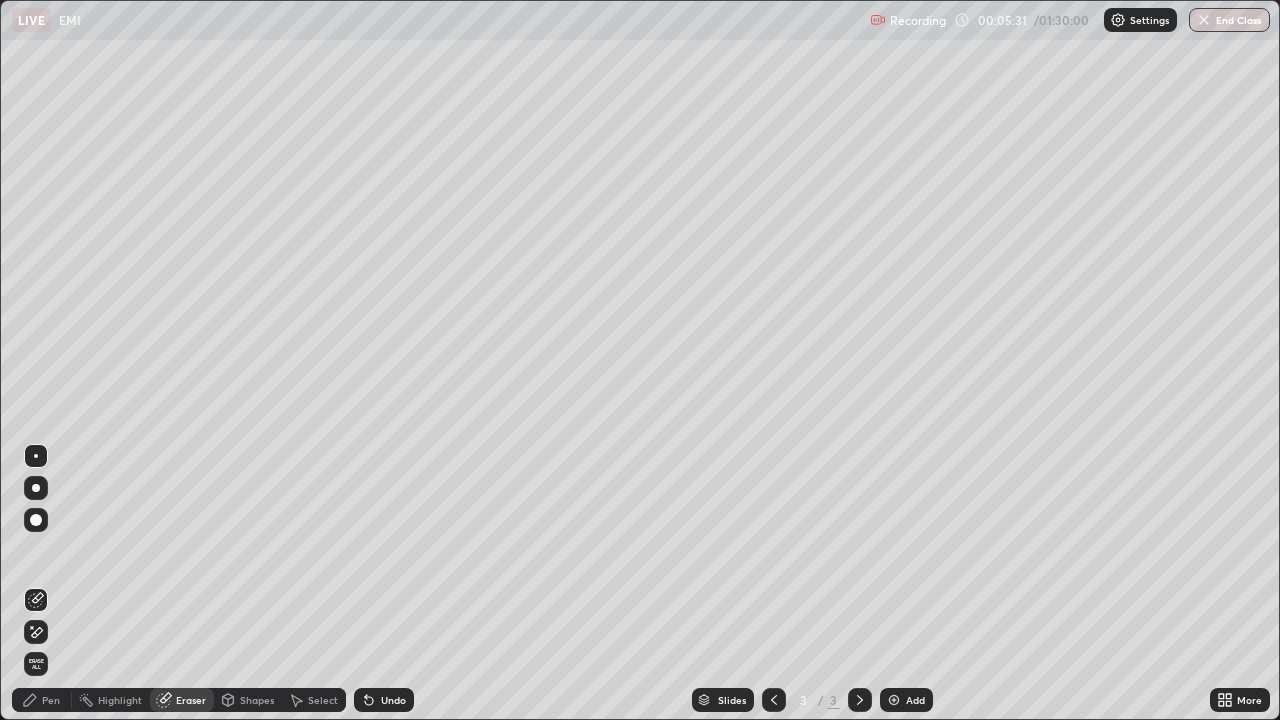 click on "Pen" at bounding box center [51, 700] 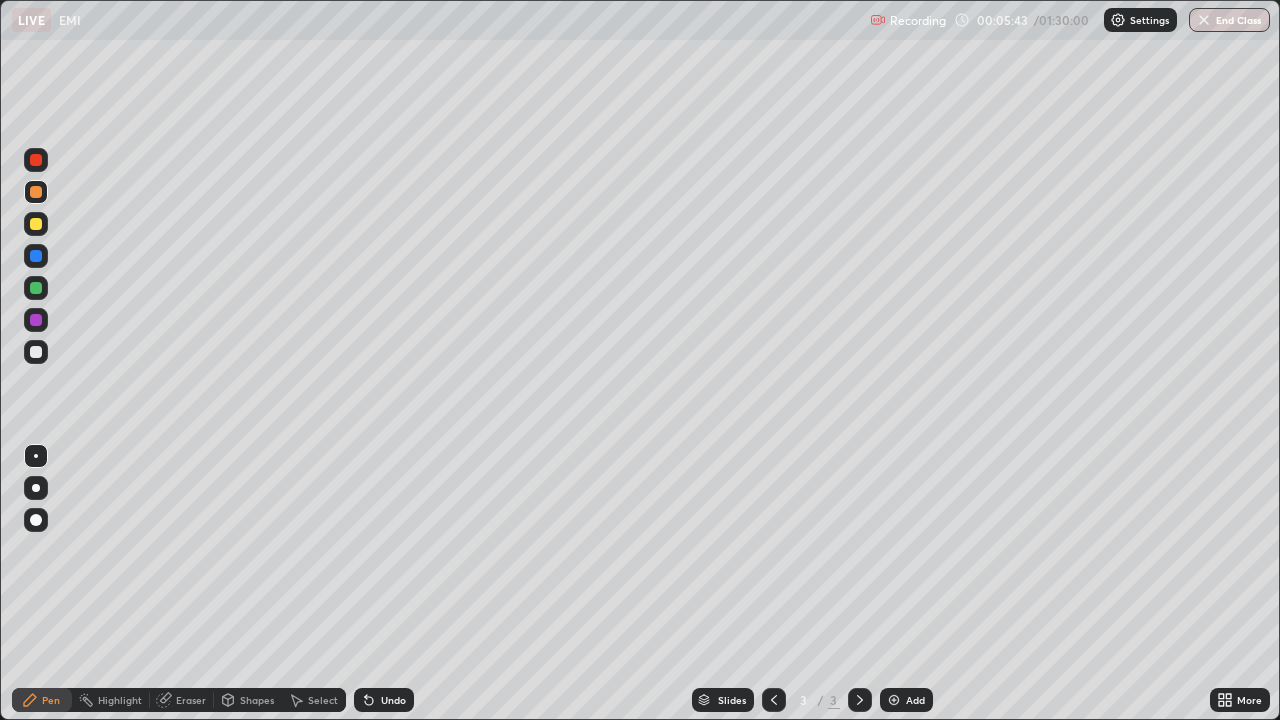 click at bounding box center [36, 352] 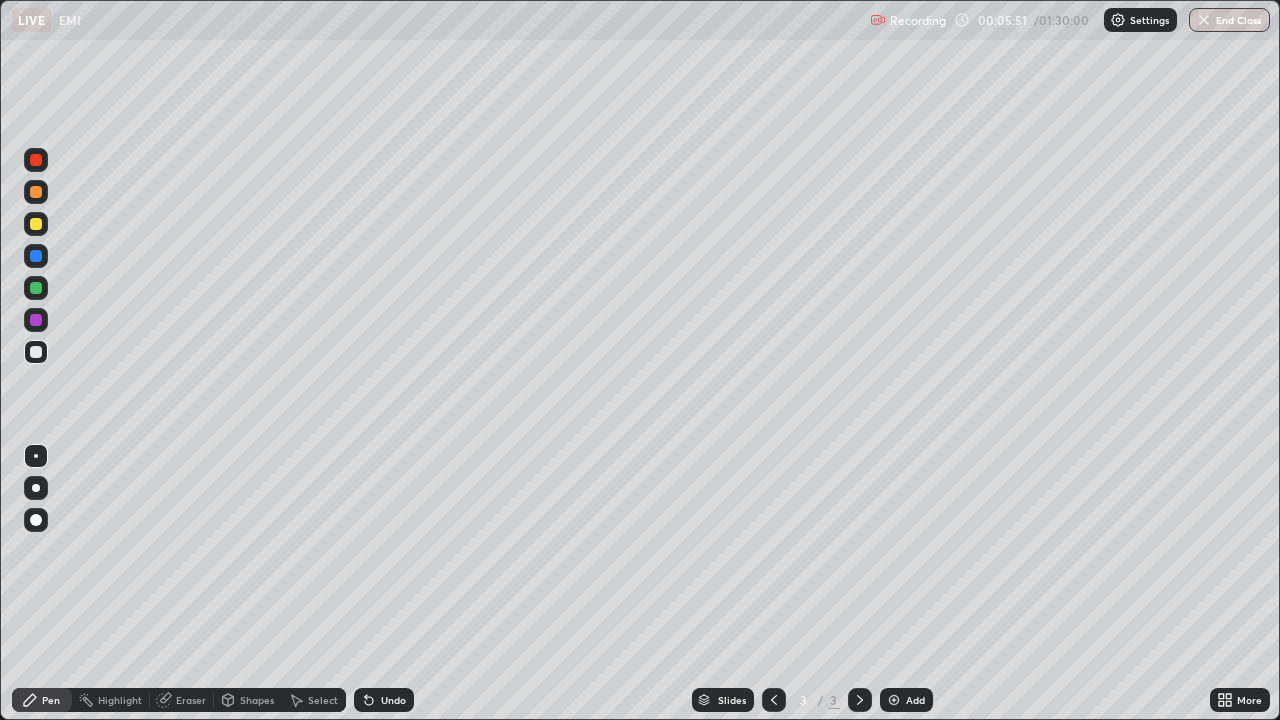 click on "Undo" at bounding box center (393, 700) 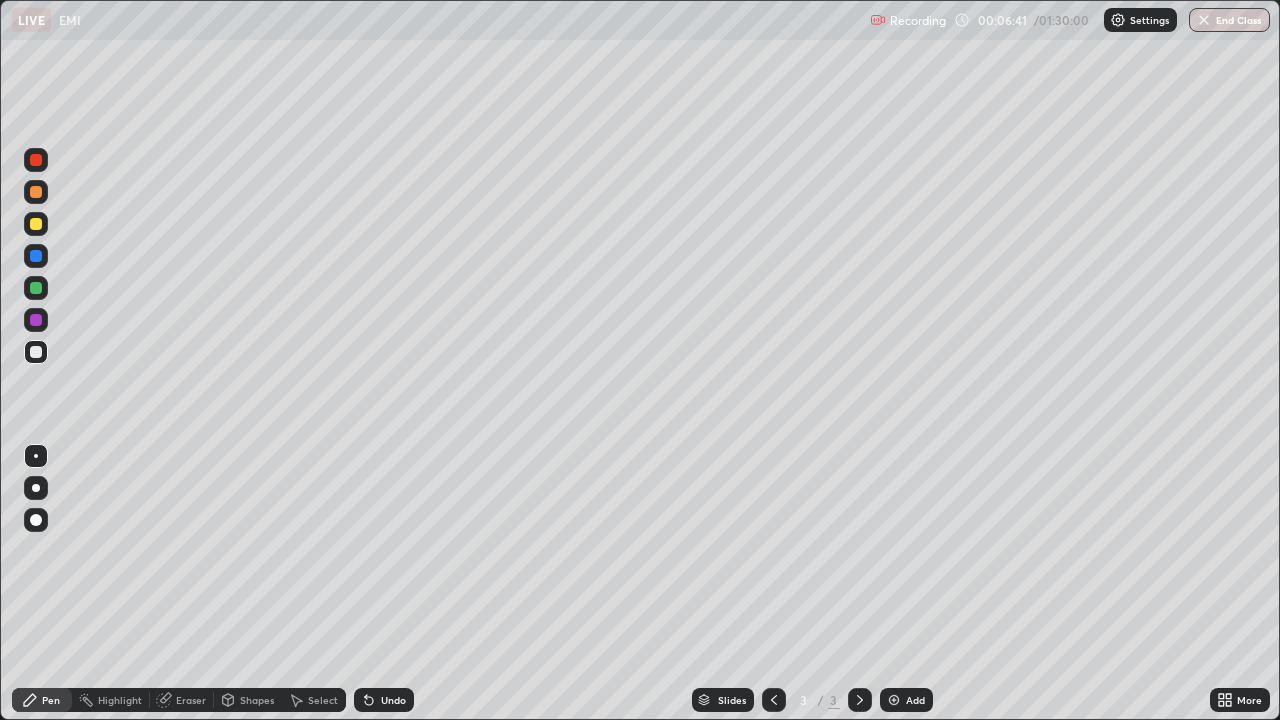 click on "Undo" at bounding box center [384, 700] 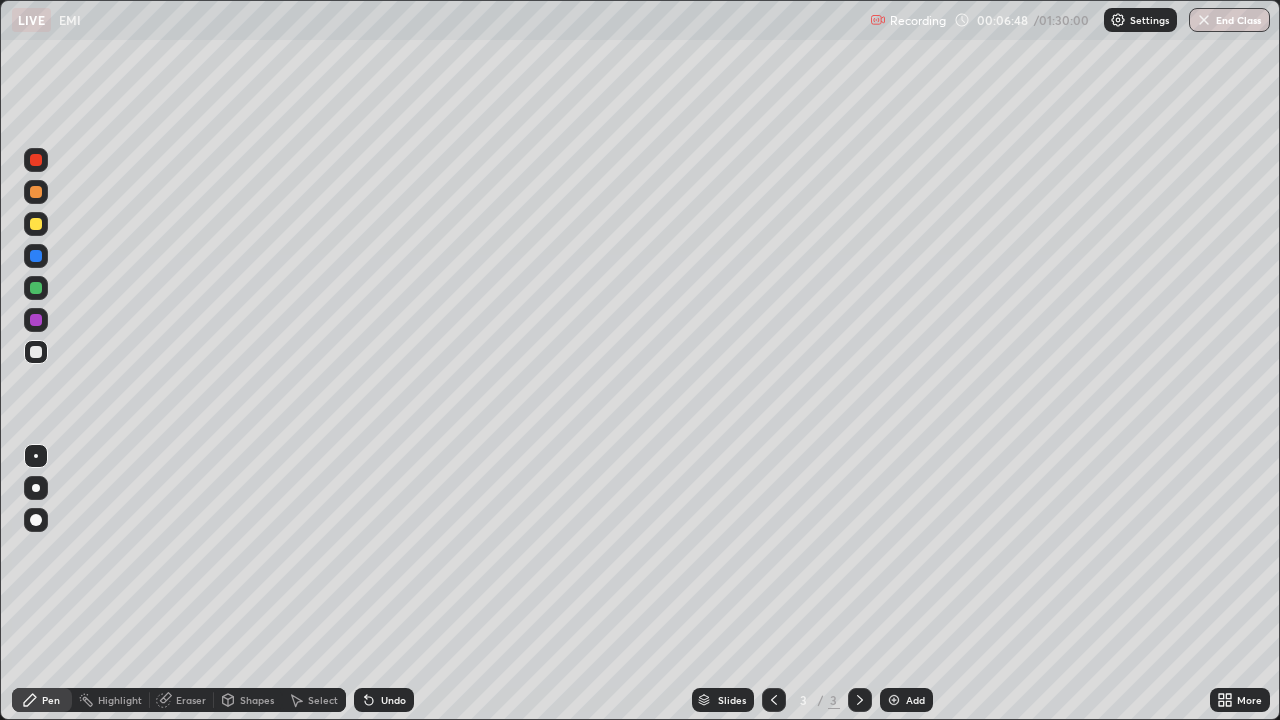 click at bounding box center (36, 320) 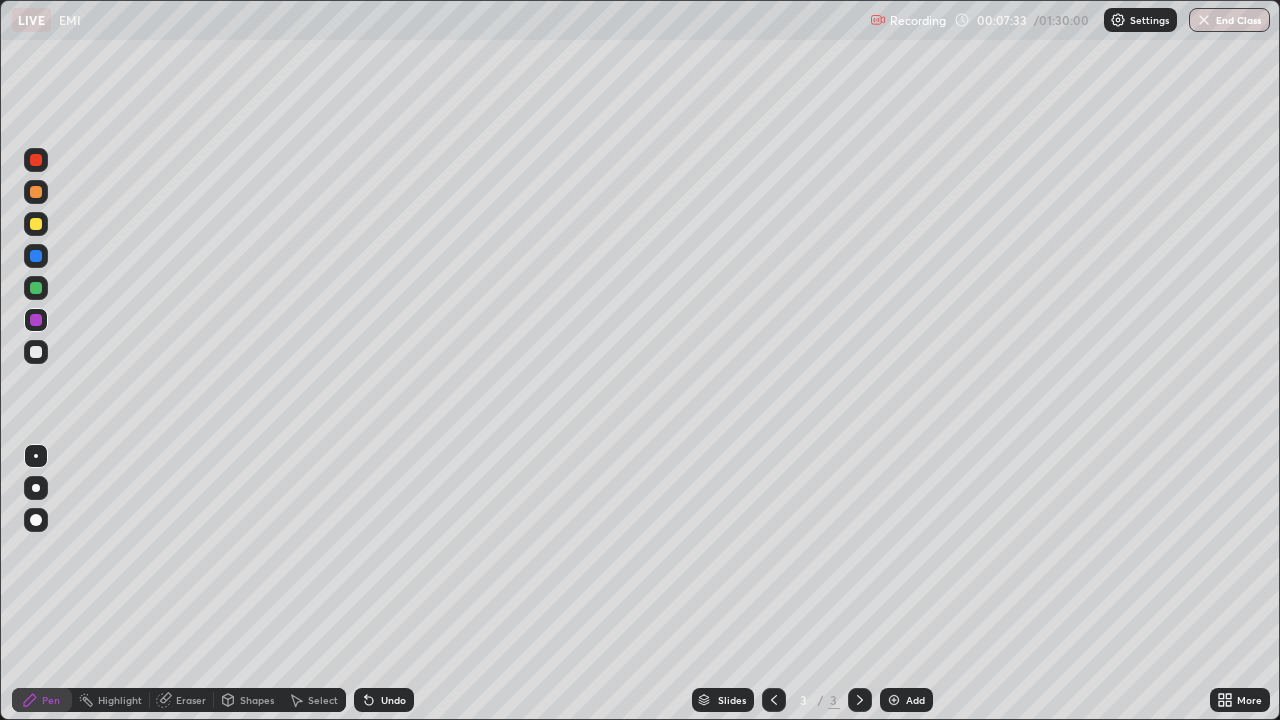 click on "Undo" at bounding box center (384, 700) 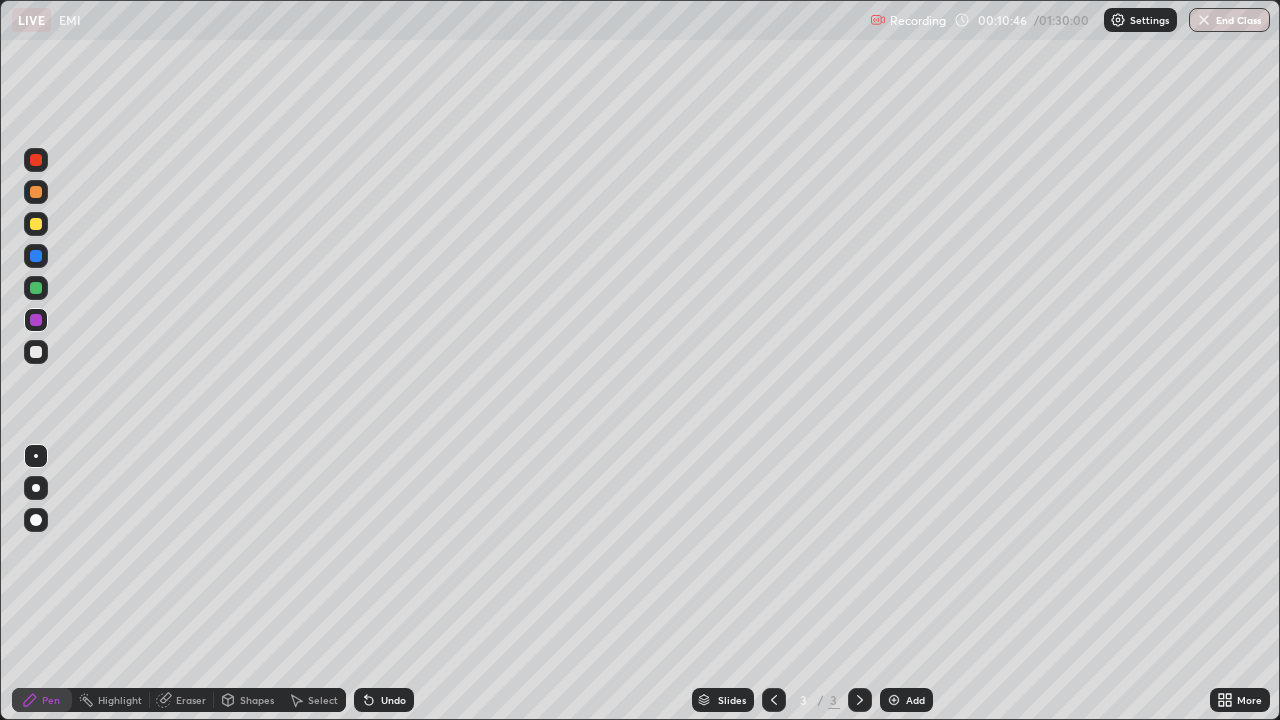 click on "Select" at bounding box center (314, 700) 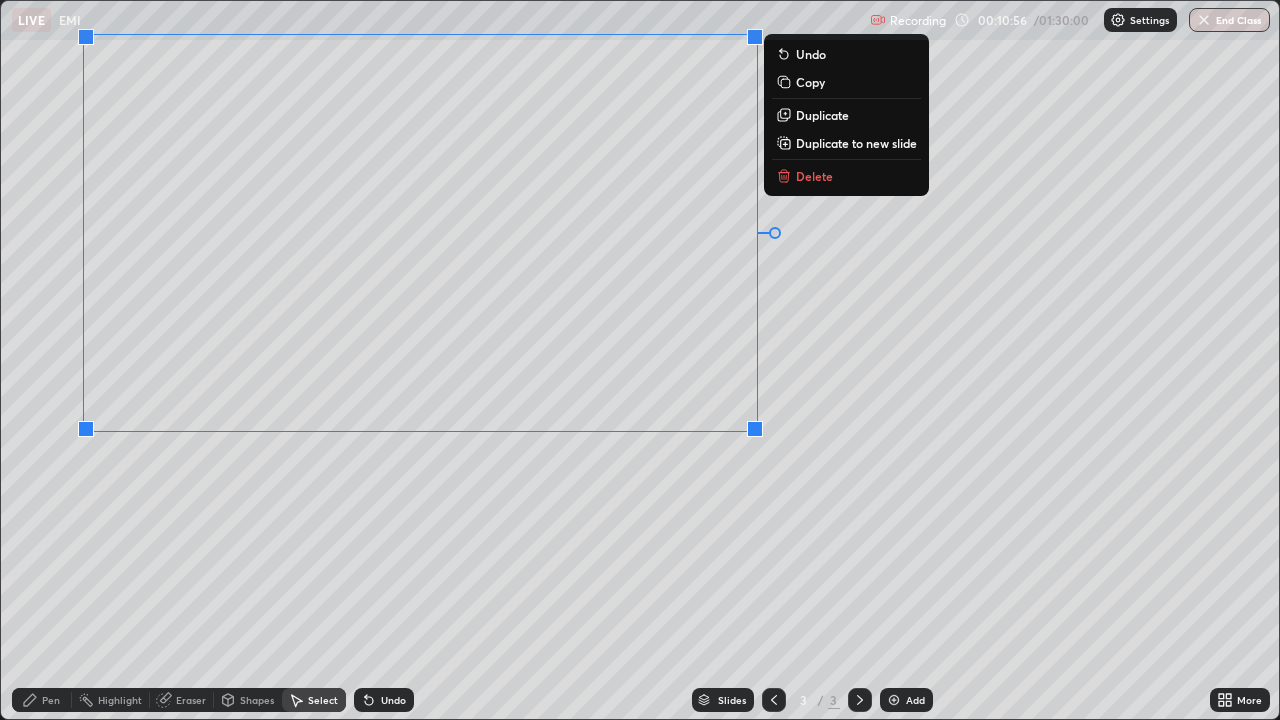 click on "0 ° Undo Copy Duplicate Duplicate to new slide Delete" at bounding box center (640, 360) 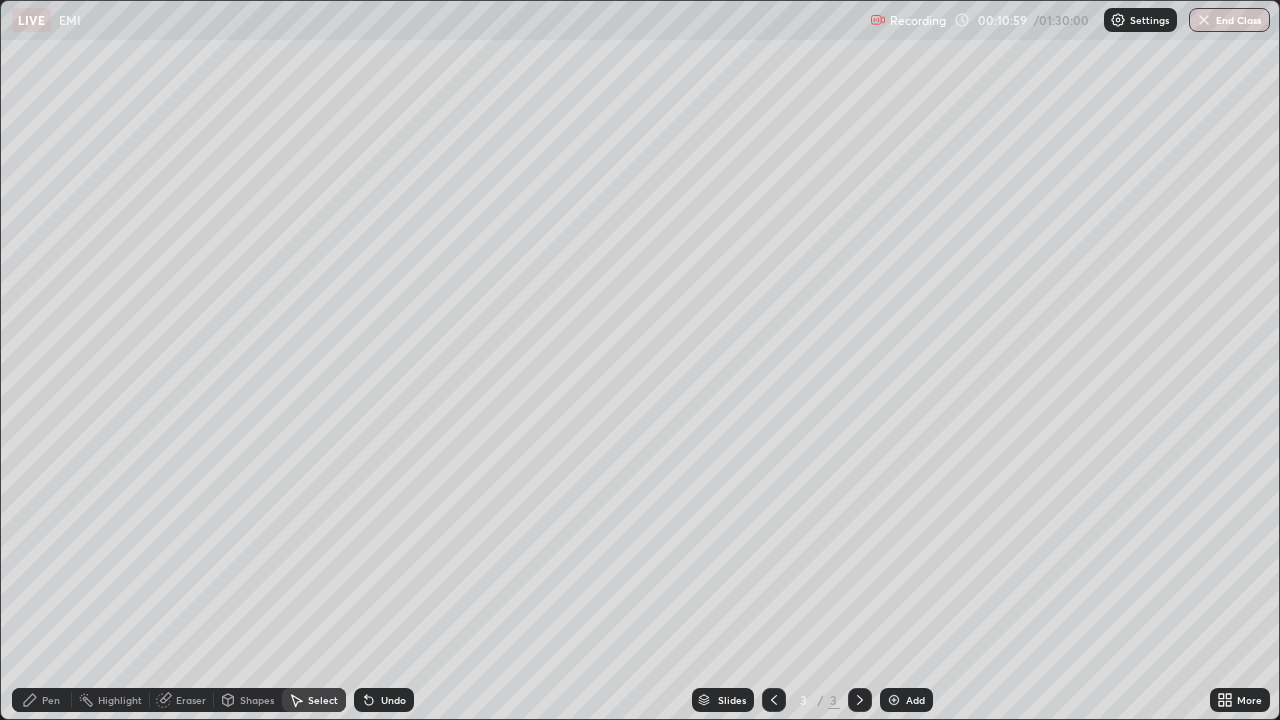 click on "Pen" at bounding box center (51, 700) 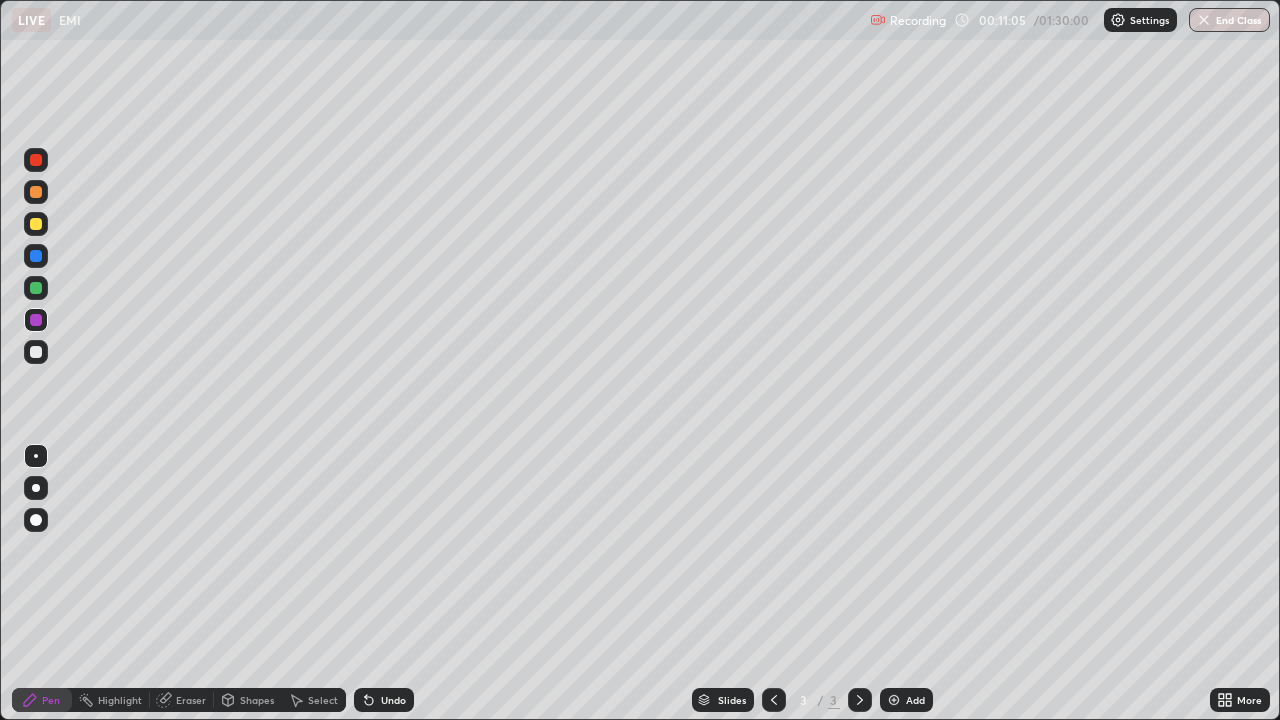 click at bounding box center (36, 352) 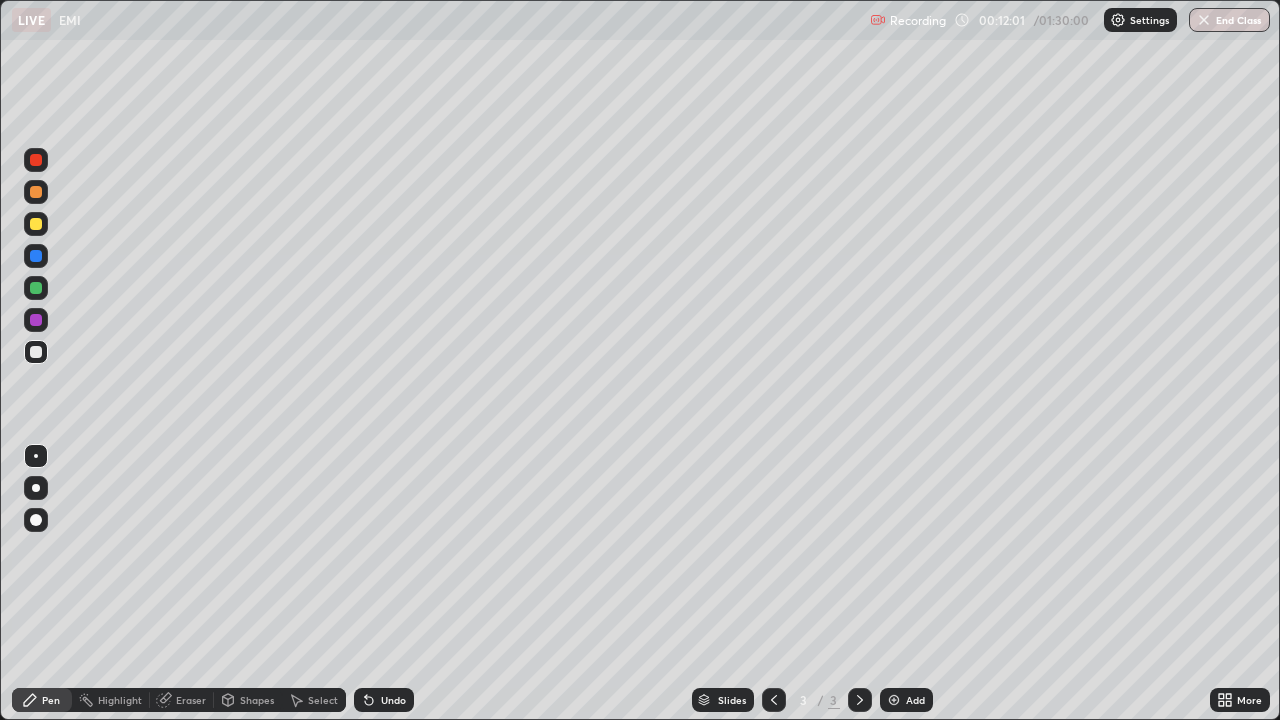 click on "Eraser" at bounding box center (182, 700) 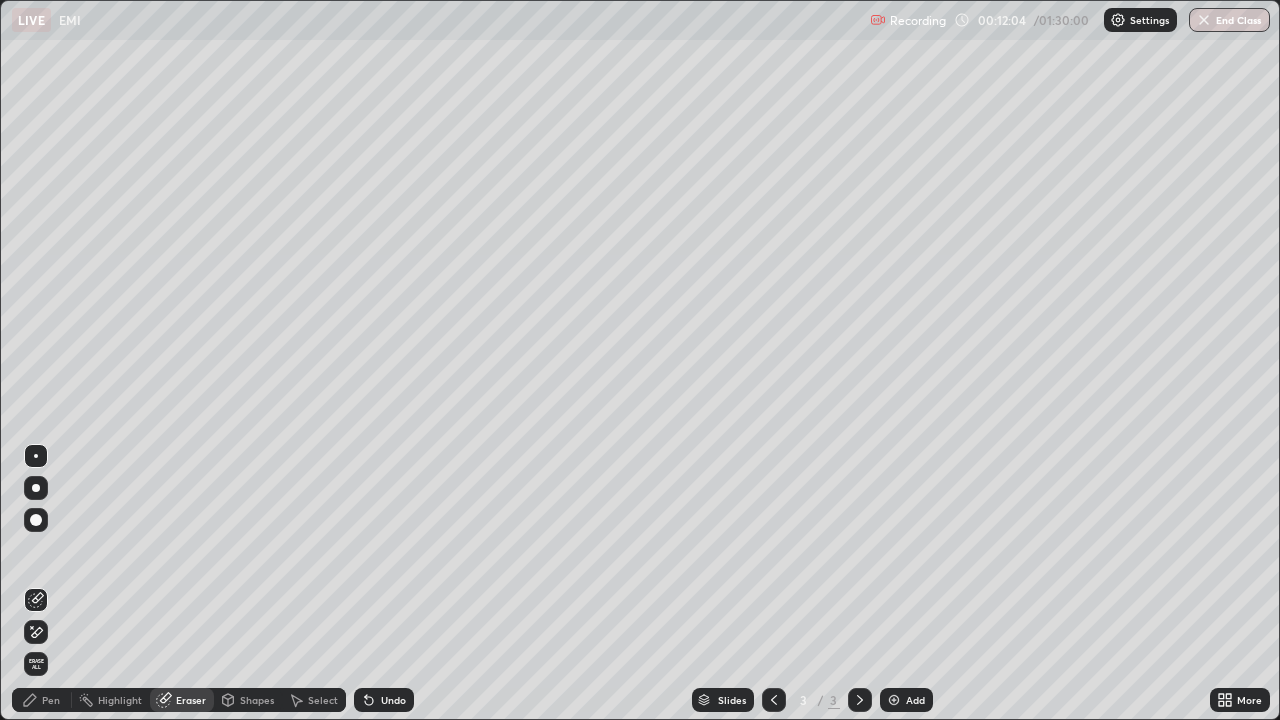 click on "Pen" at bounding box center [51, 700] 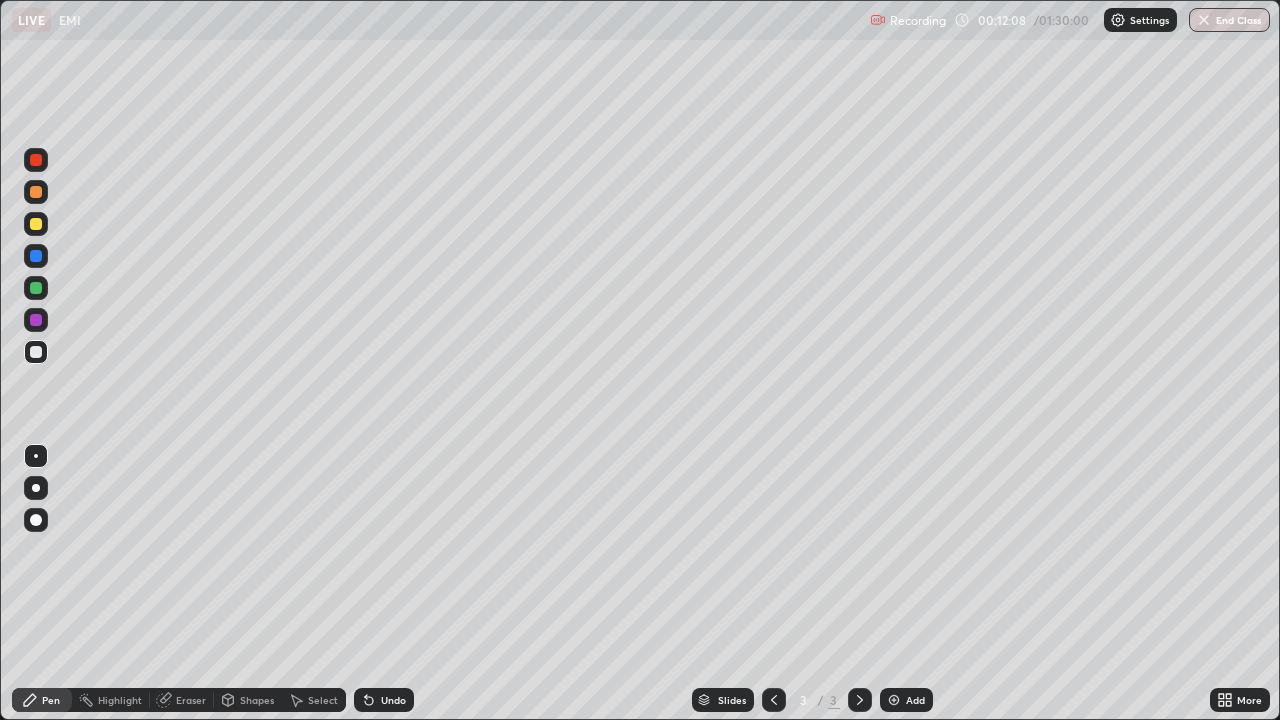 click on "Undo" at bounding box center (384, 700) 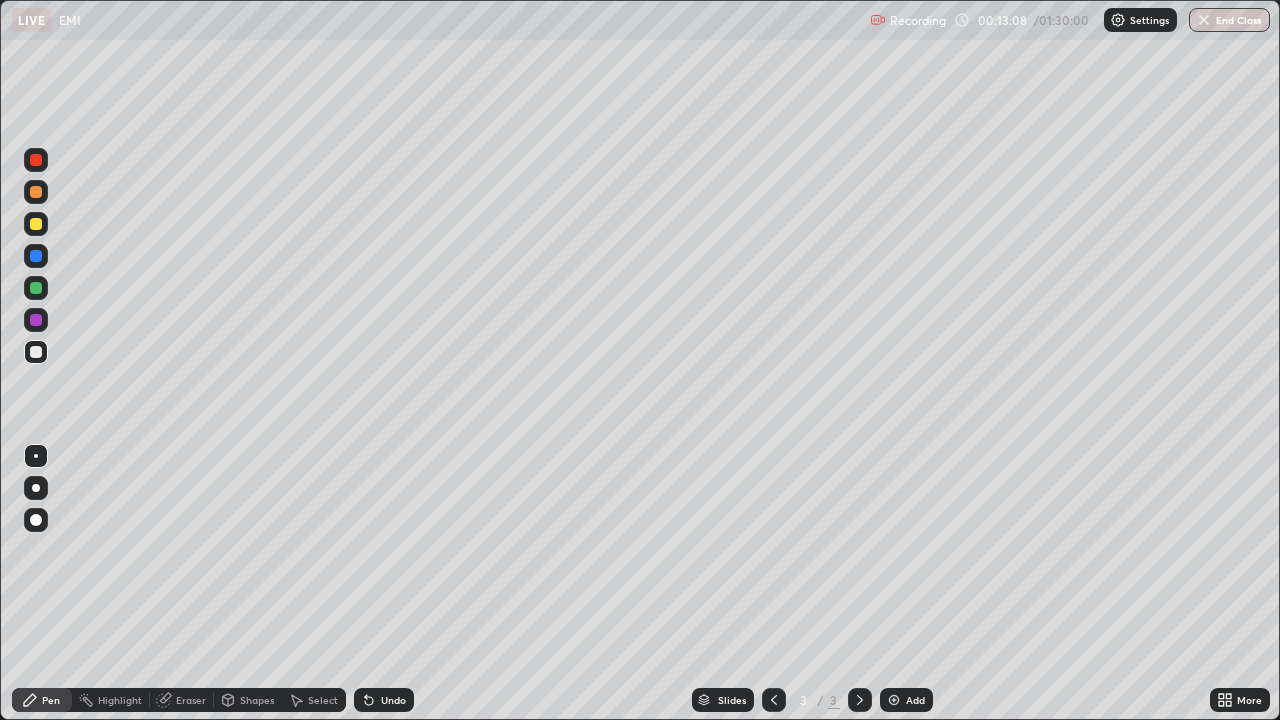 click on "Select" at bounding box center (323, 700) 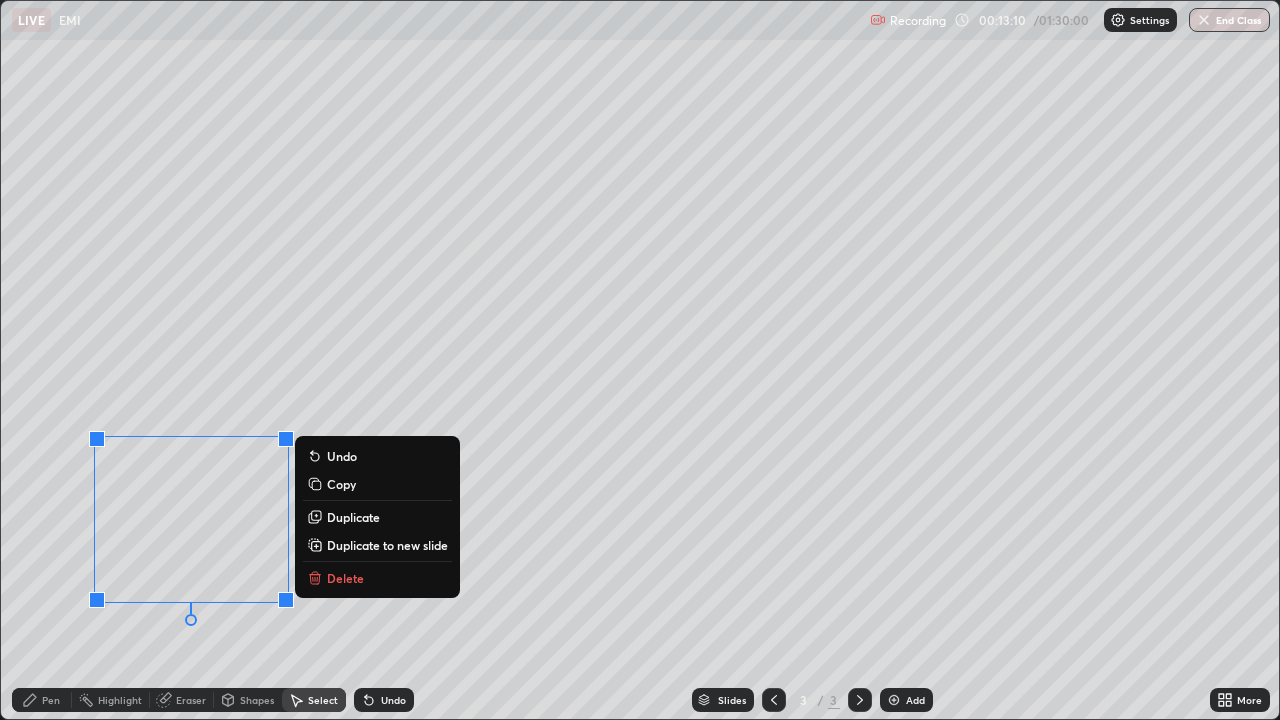 click on "Delete" at bounding box center (377, 578) 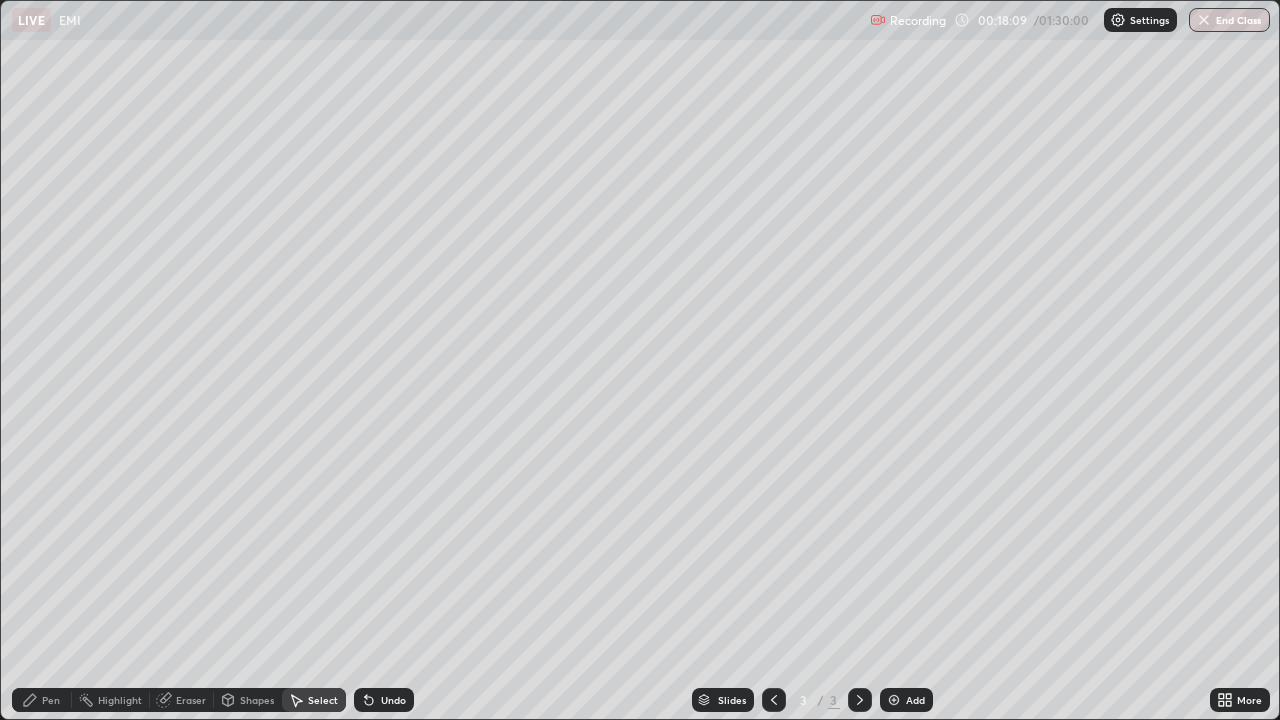 click on "Pen" at bounding box center [42, 700] 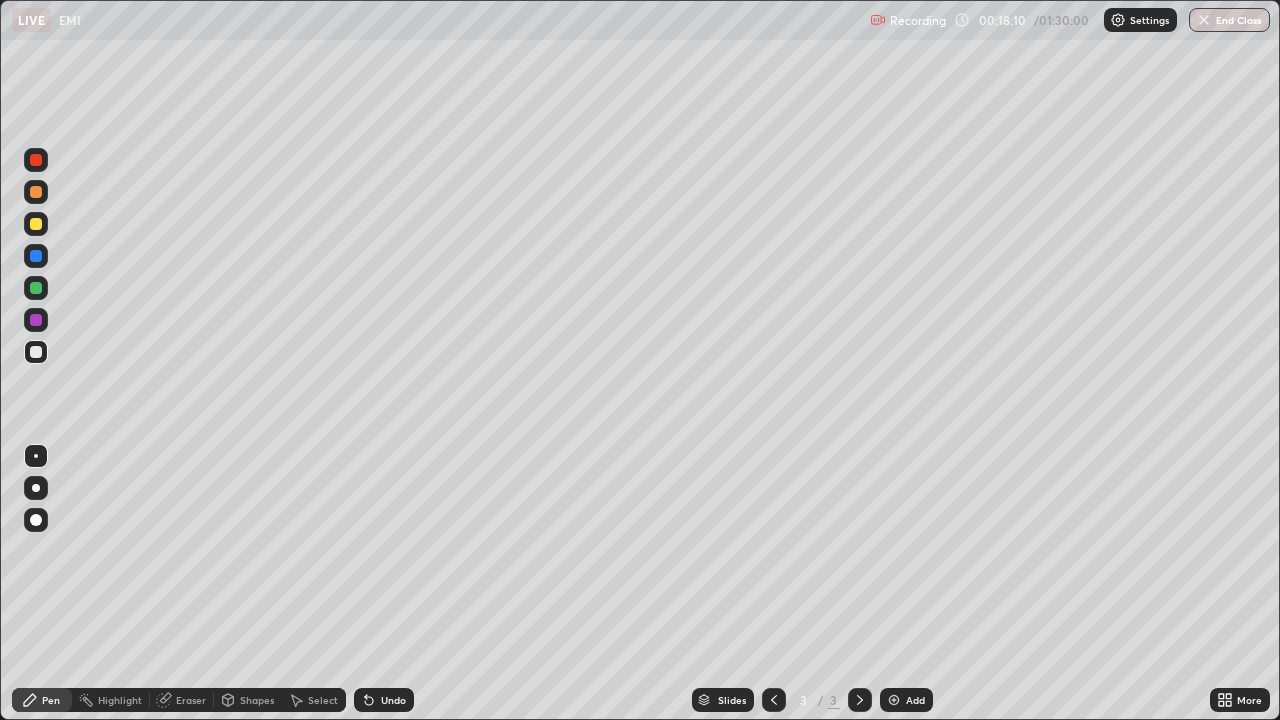 click at bounding box center [36, 288] 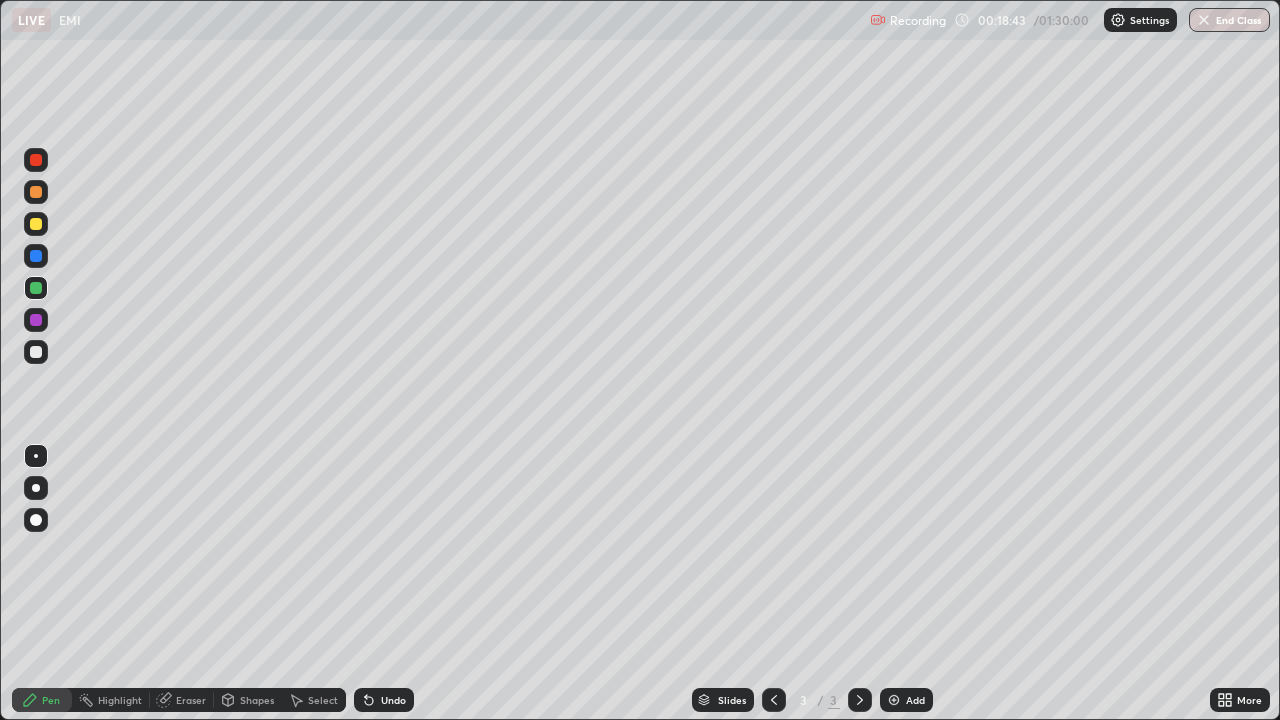 click on "Add" at bounding box center (915, 700) 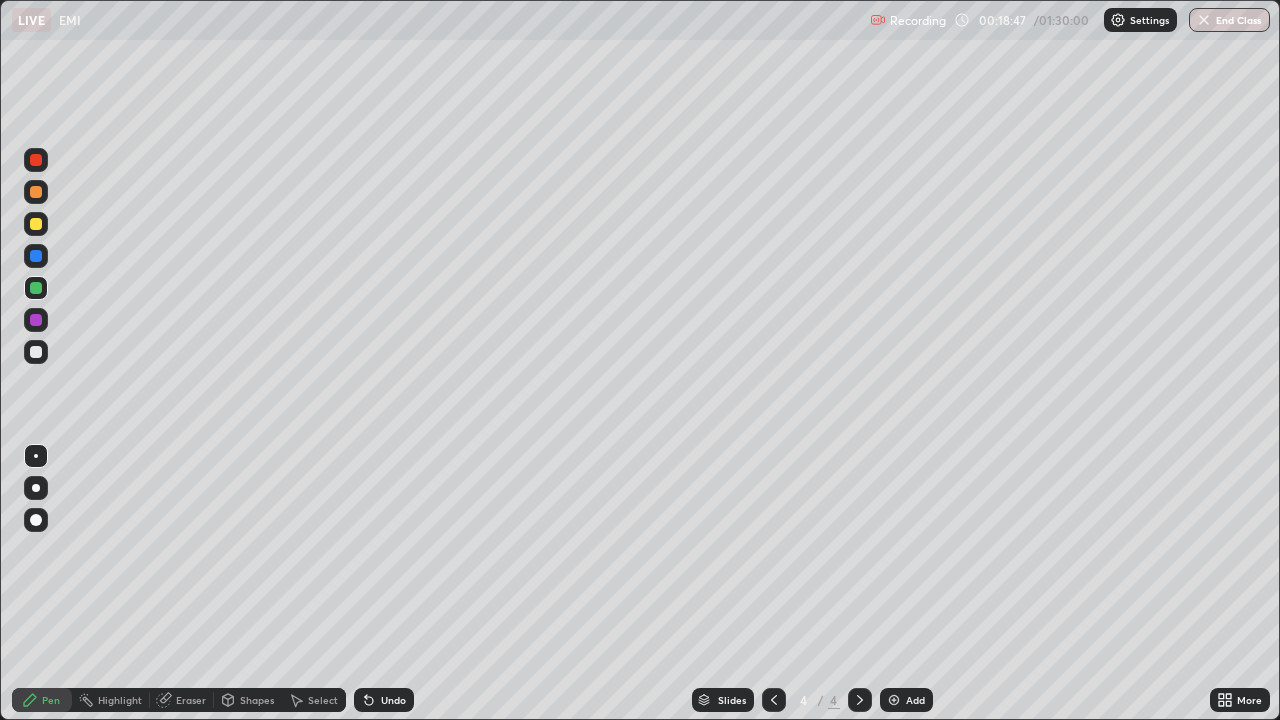 click at bounding box center (36, 352) 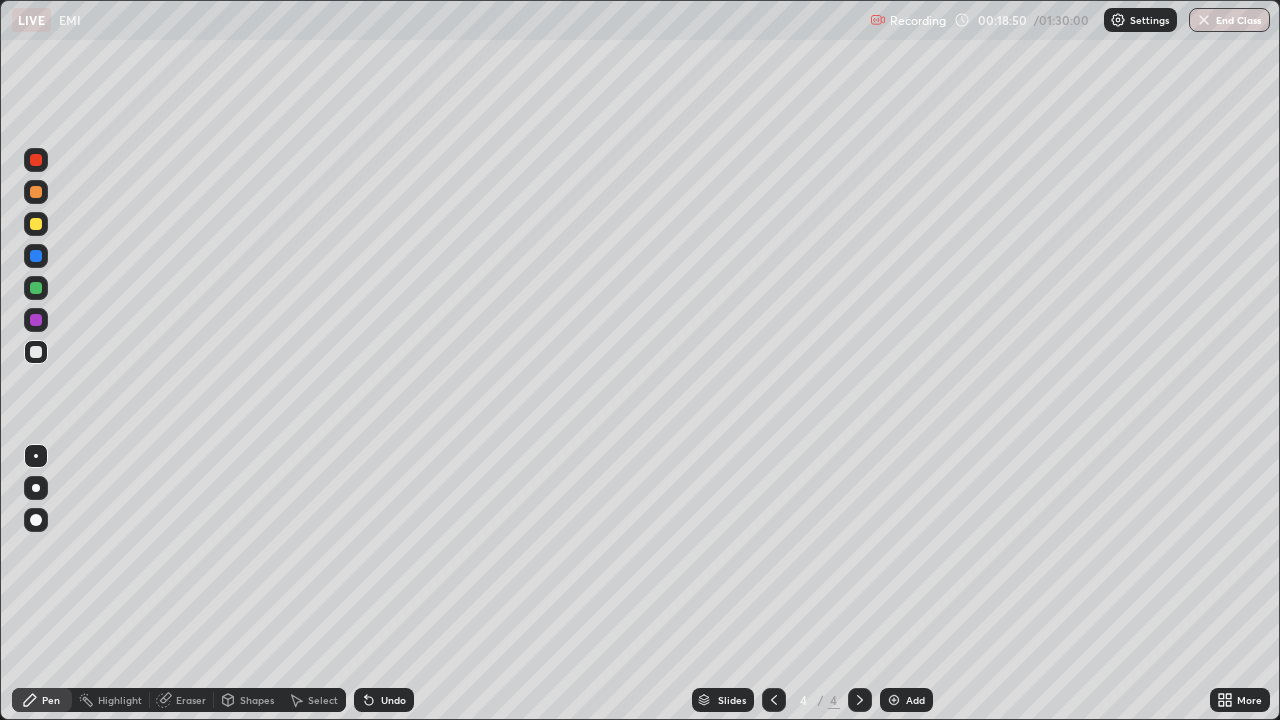 click at bounding box center (36, 224) 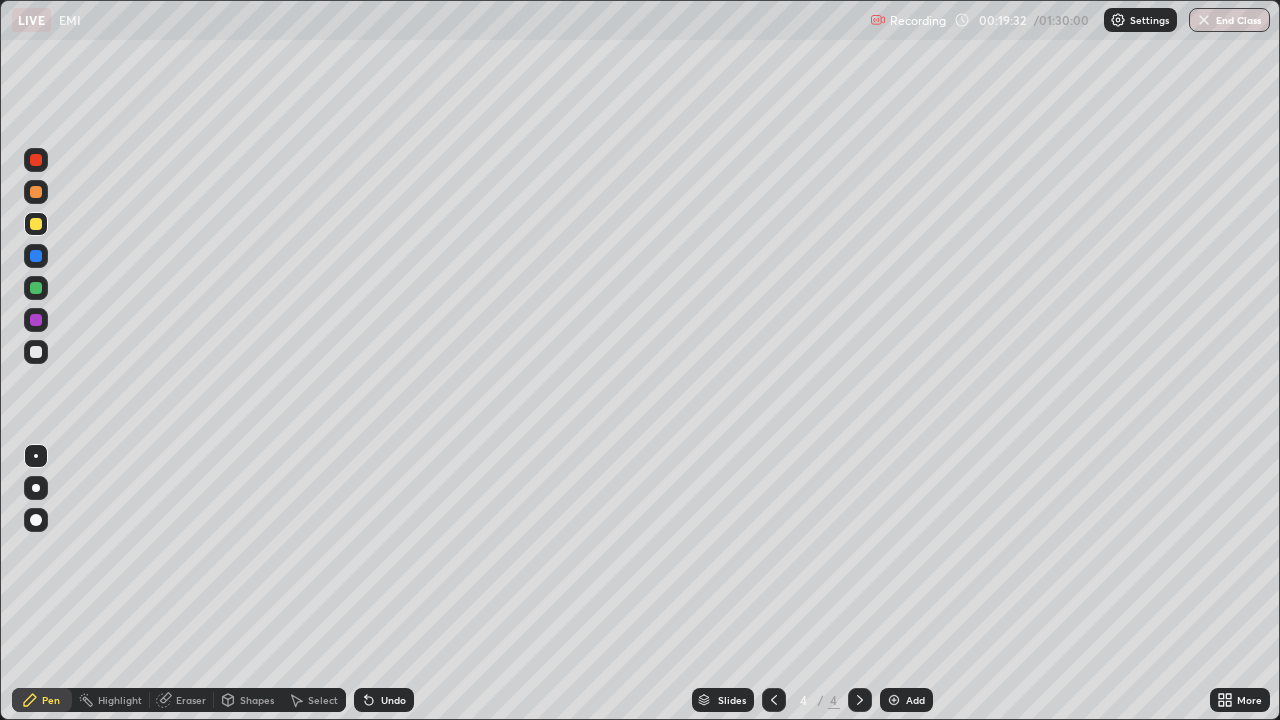 click at bounding box center (36, 320) 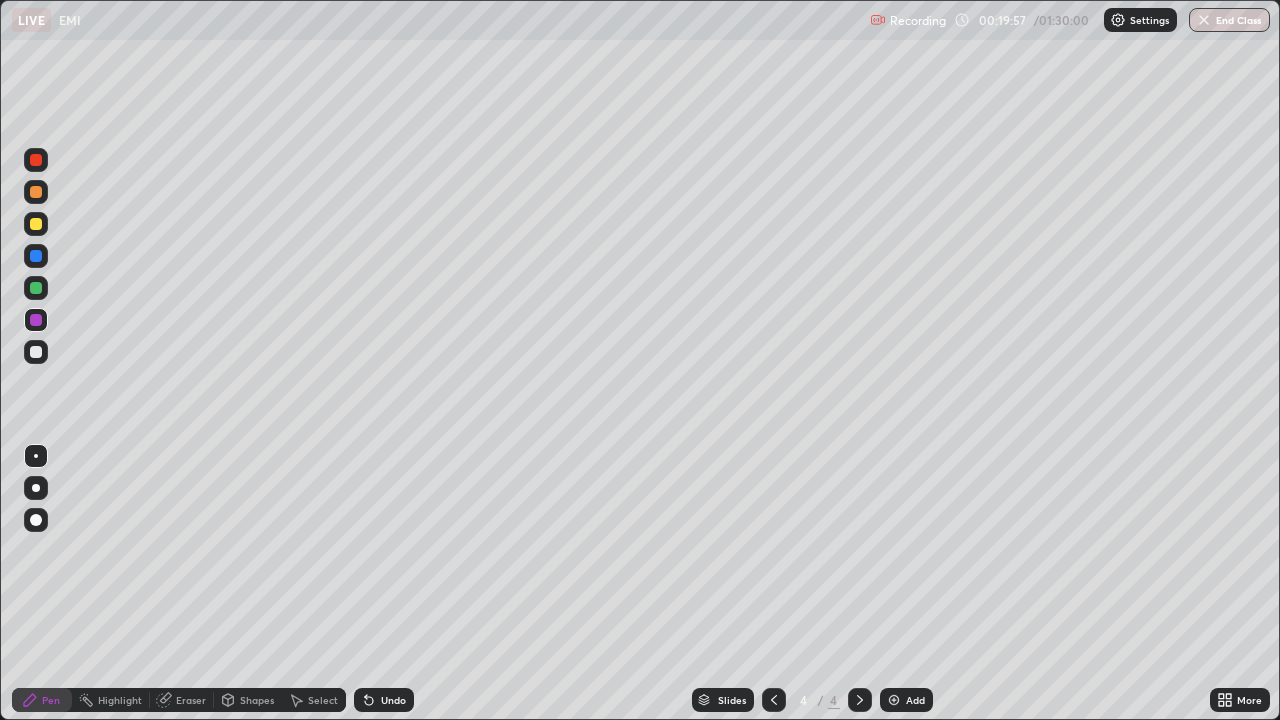 click at bounding box center (36, 288) 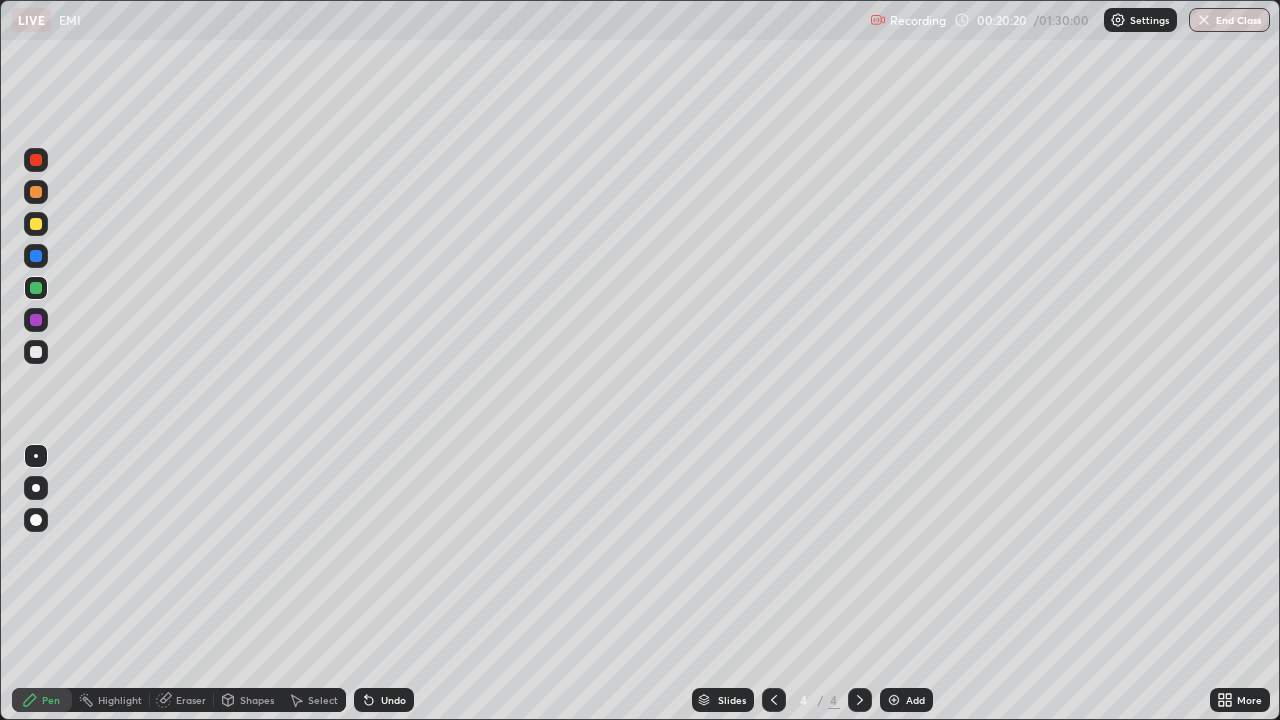 click on "Select" at bounding box center [314, 700] 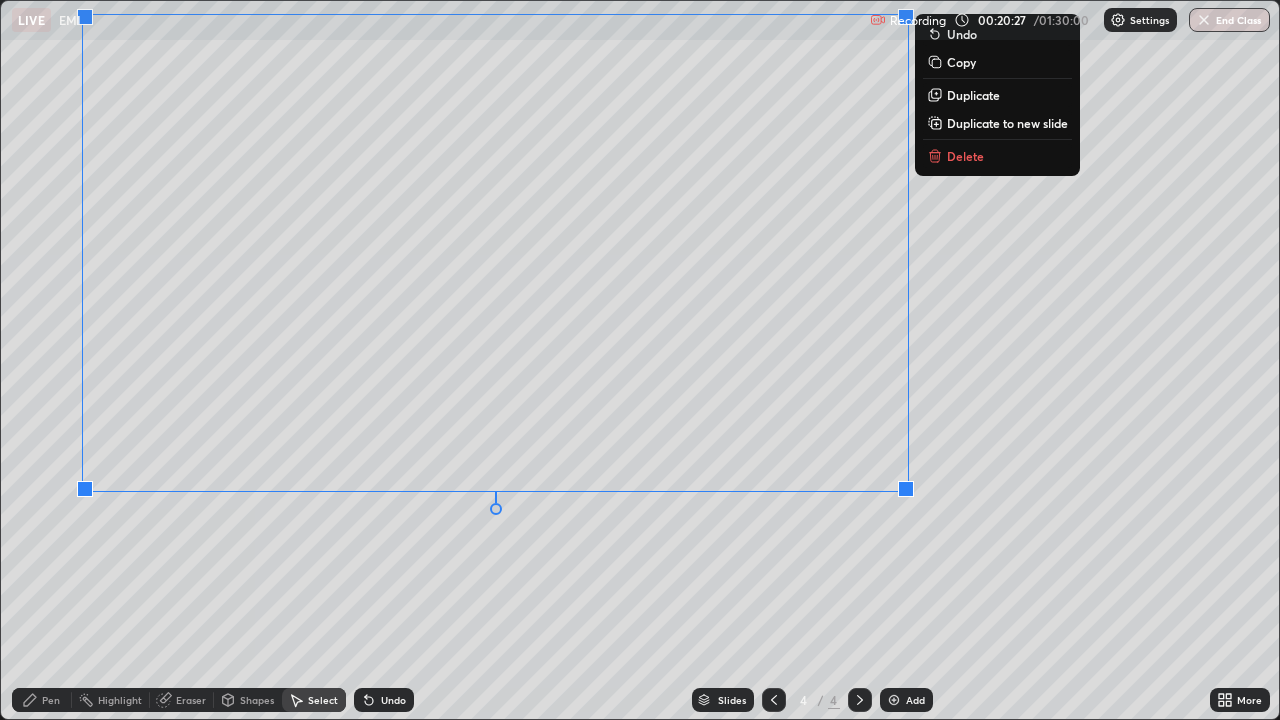 click on "0 ° Undo Copy Duplicate Duplicate to new slide Delete" at bounding box center [640, 360] 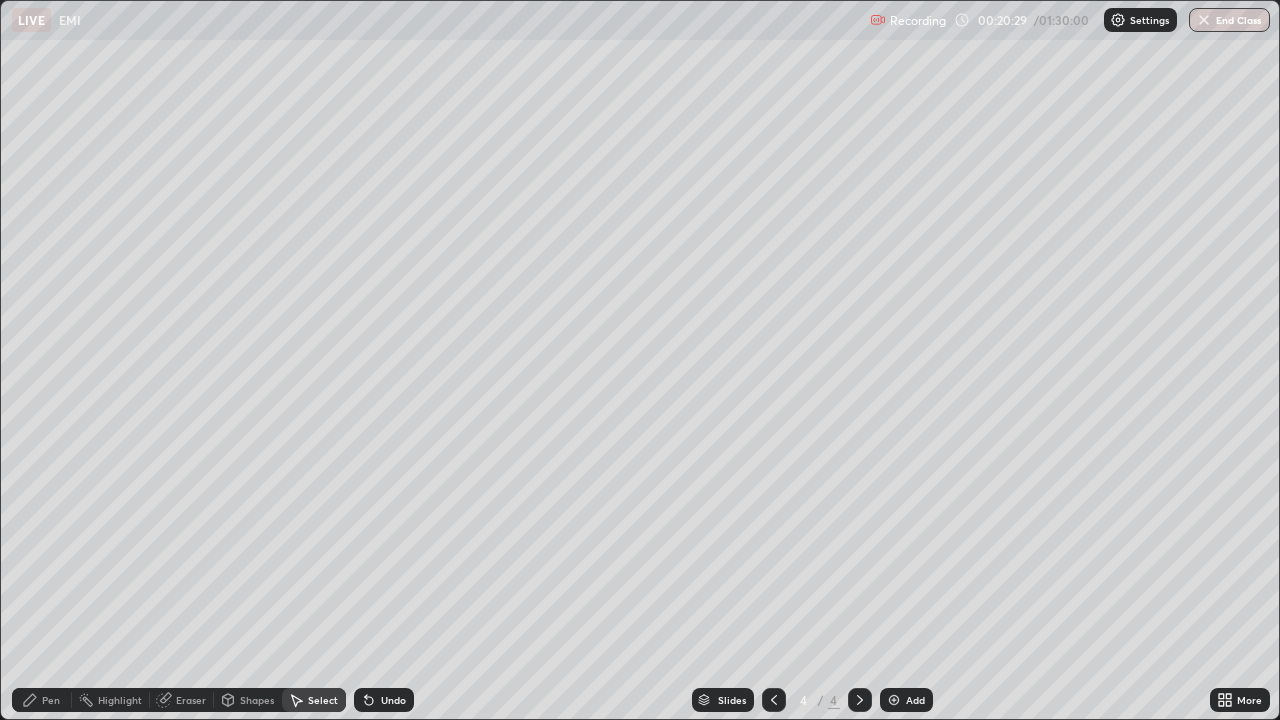 click on "Pen" at bounding box center [42, 700] 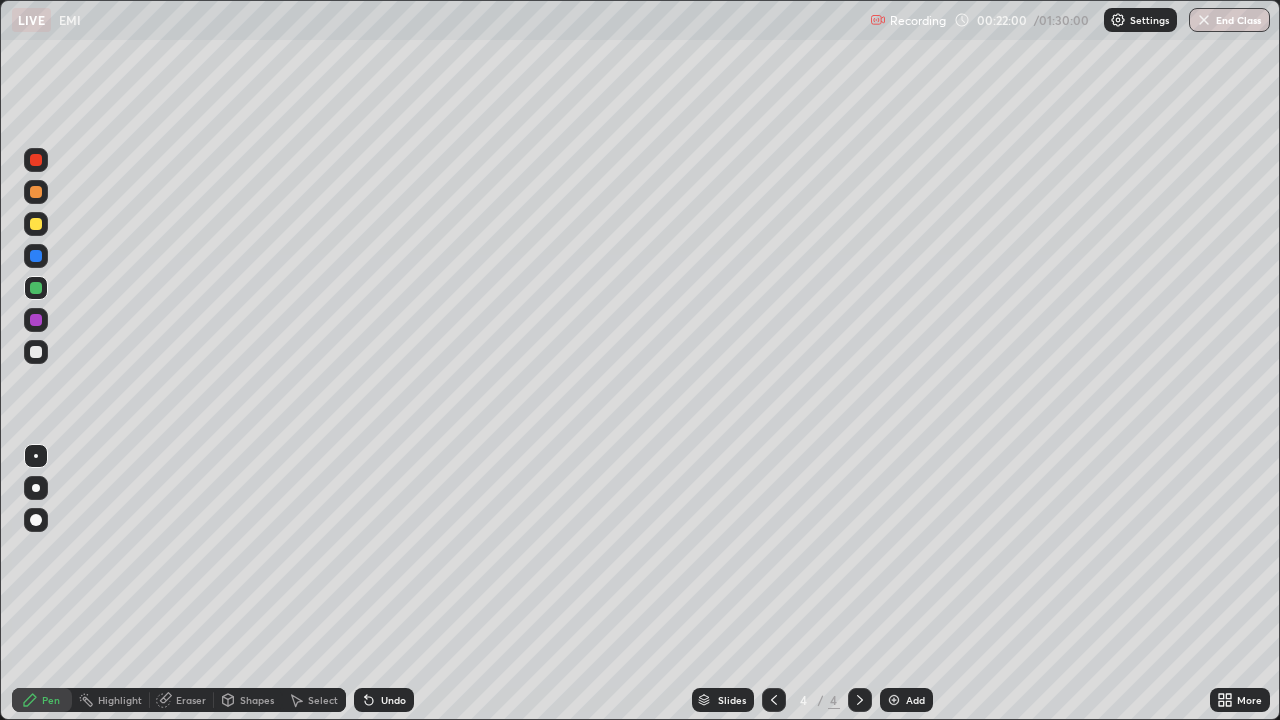 click at bounding box center (36, 320) 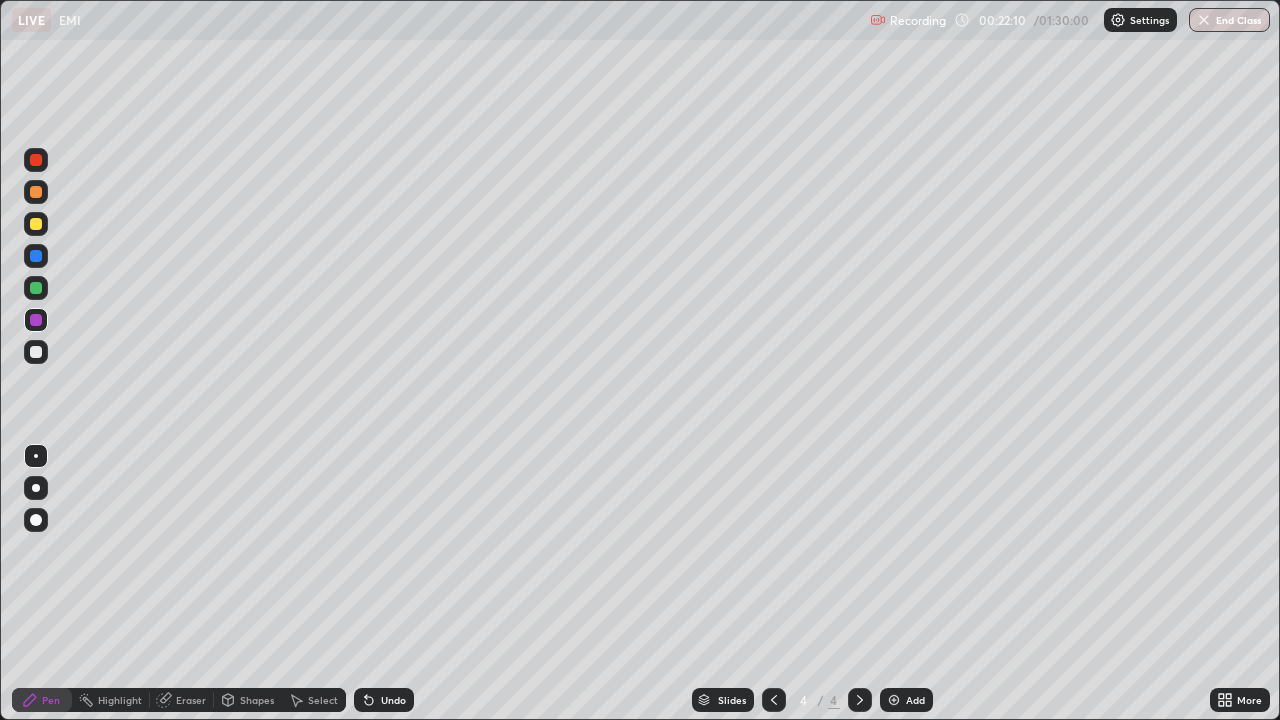 click on "Undo" at bounding box center [393, 700] 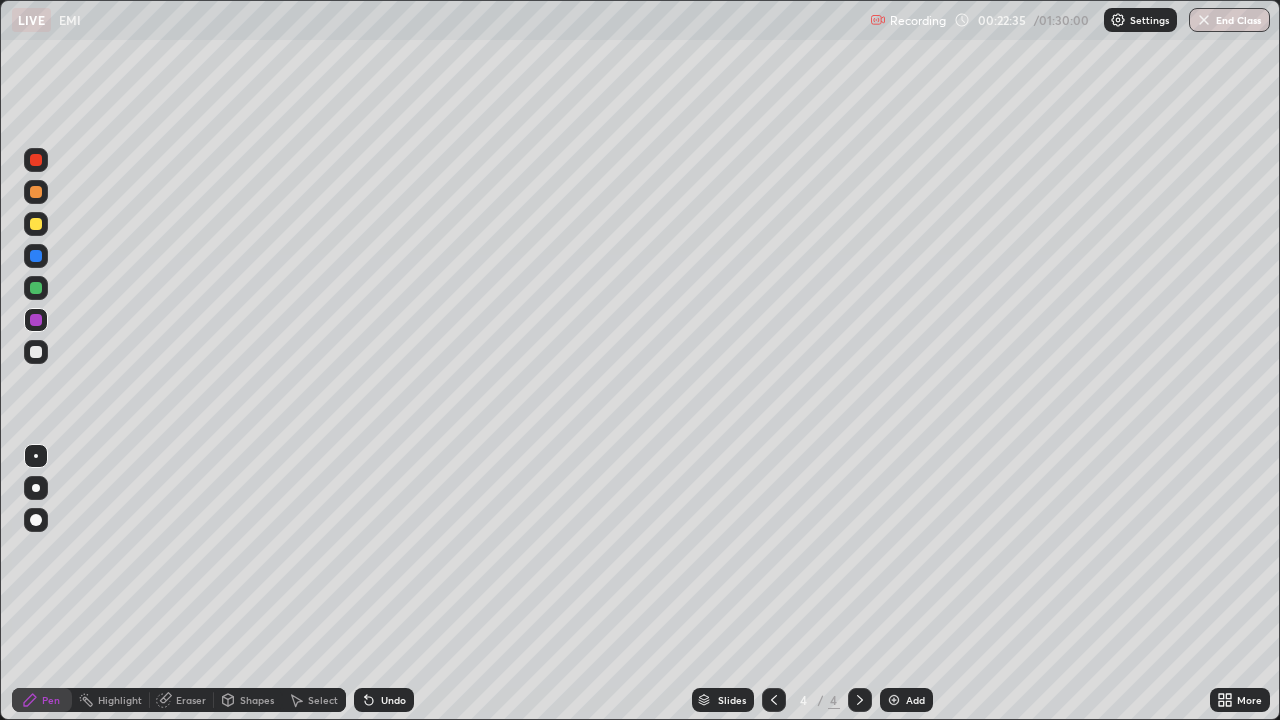 click at bounding box center (36, 352) 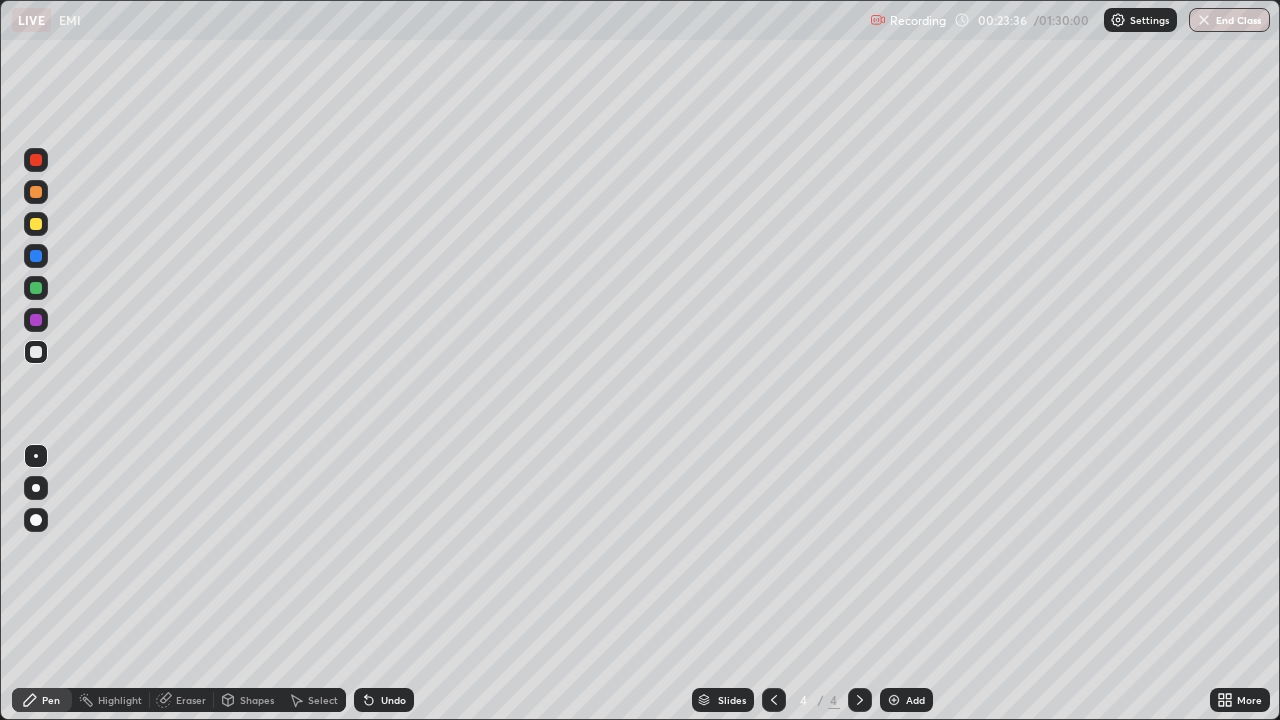 click at bounding box center (36, 320) 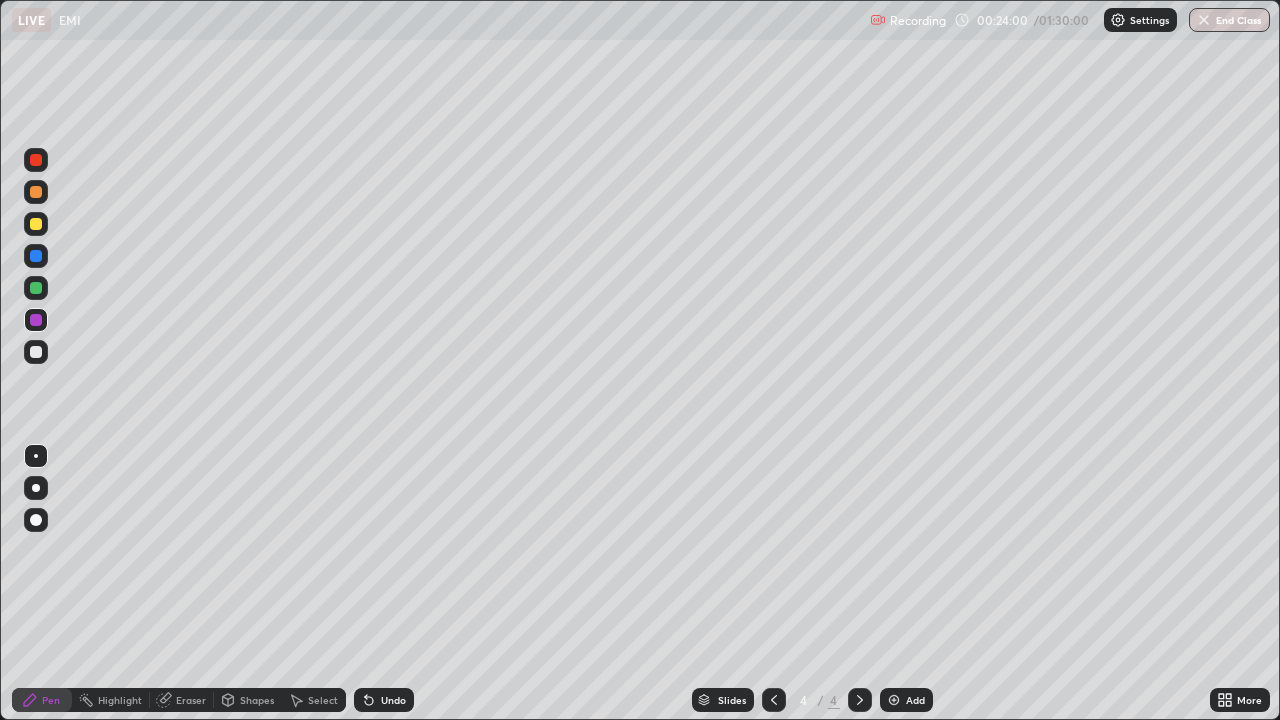 click at bounding box center [36, 352] 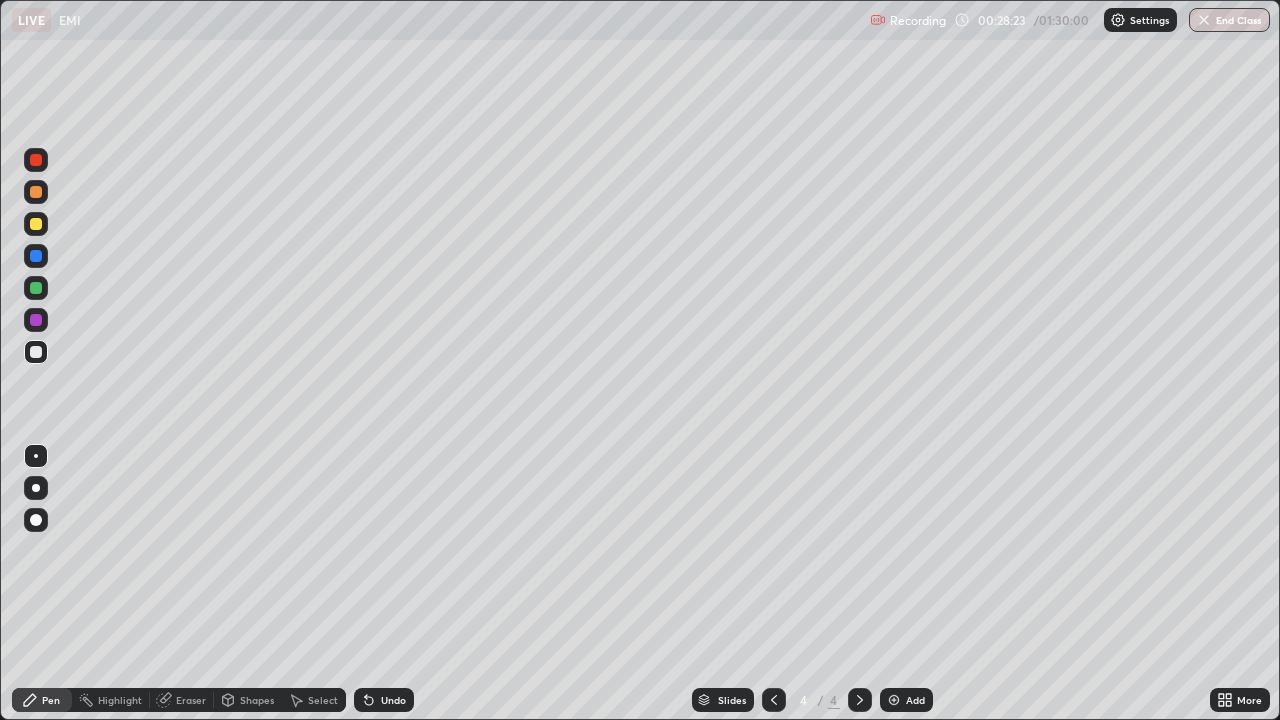 click on "Add" at bounding box center [906, 700] 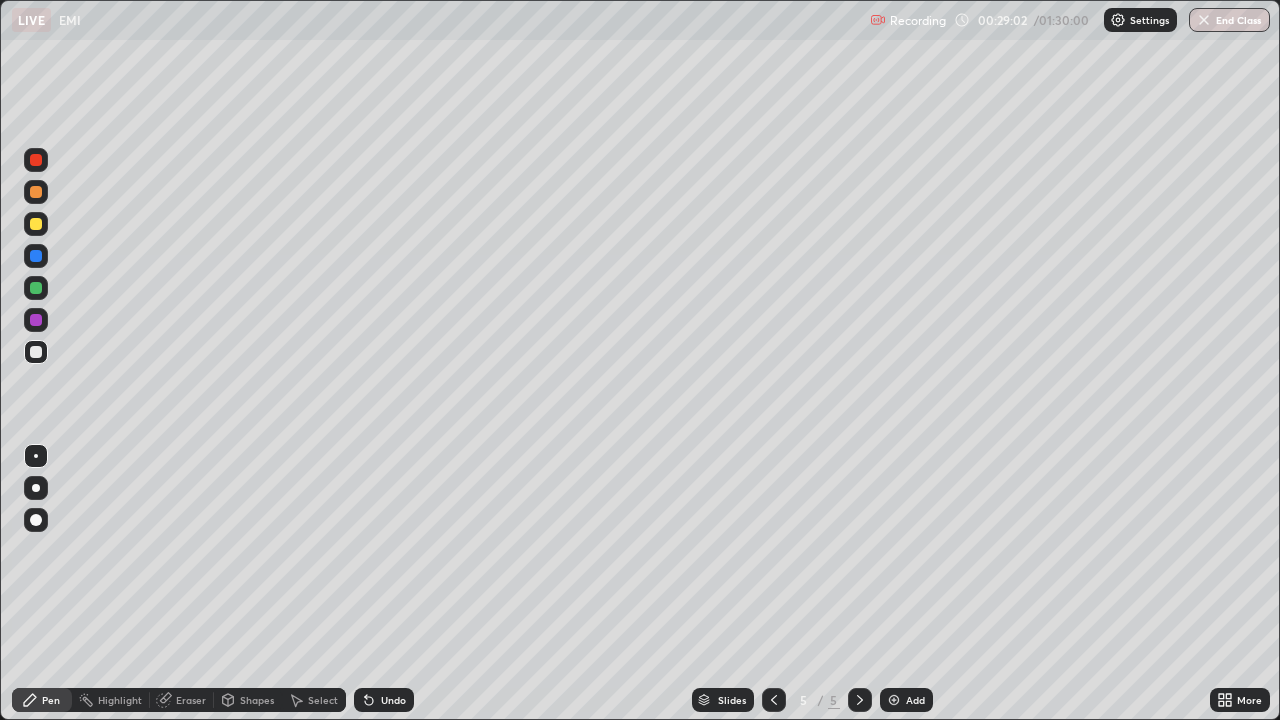 click at bounding box center (36, 288) 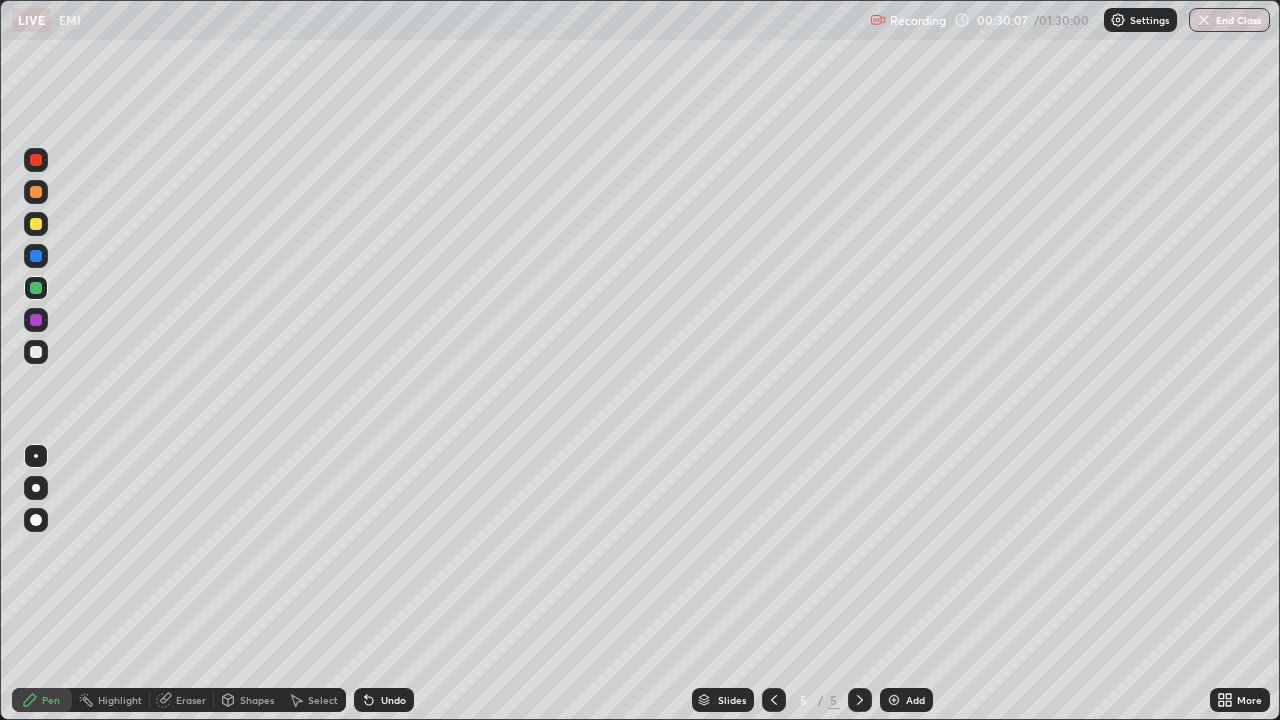 click on "Select" at bounding box center [314, 700] 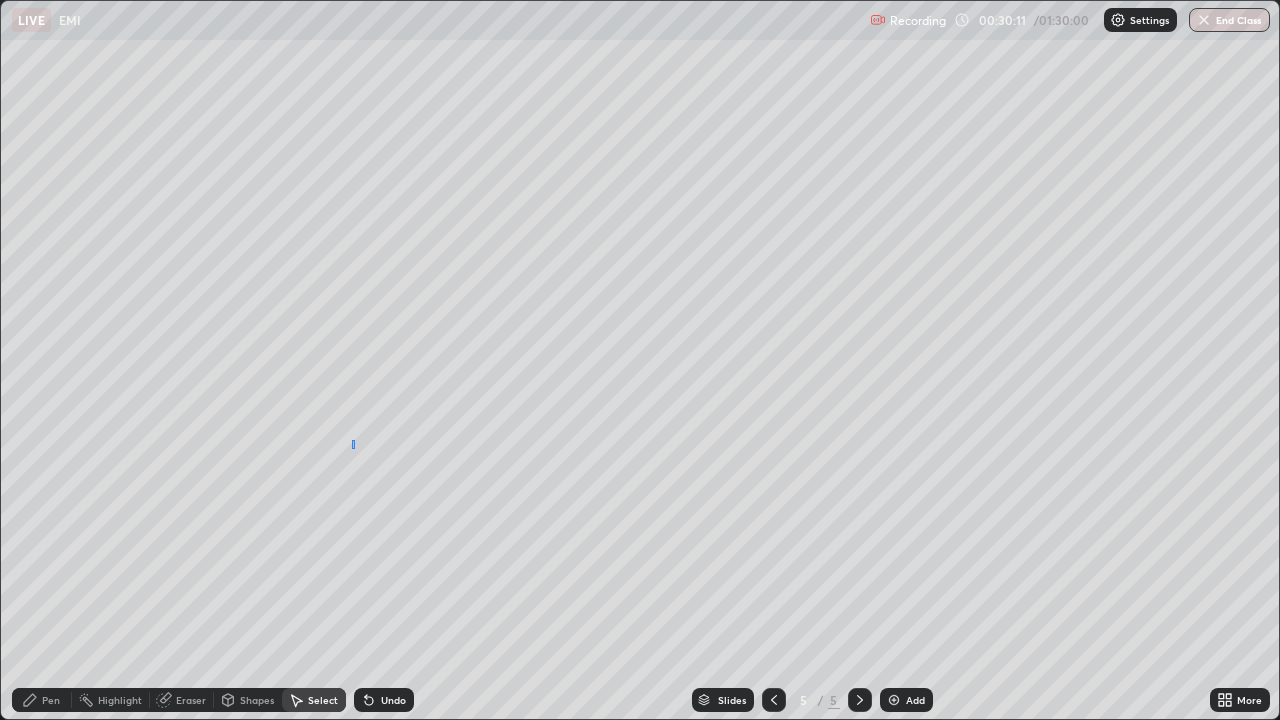 click on "0 ° Undo Copy Duplicate Duplicate to new slide Delete" at bounding box center [640, 360] 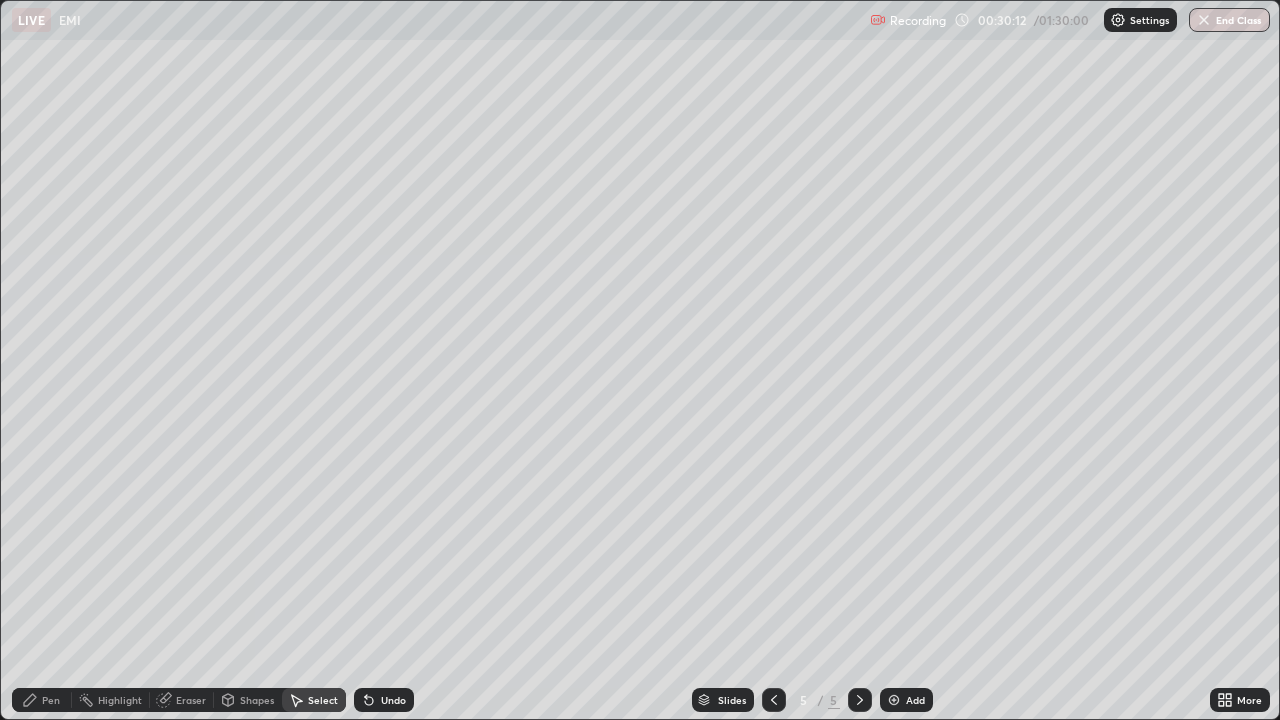 click 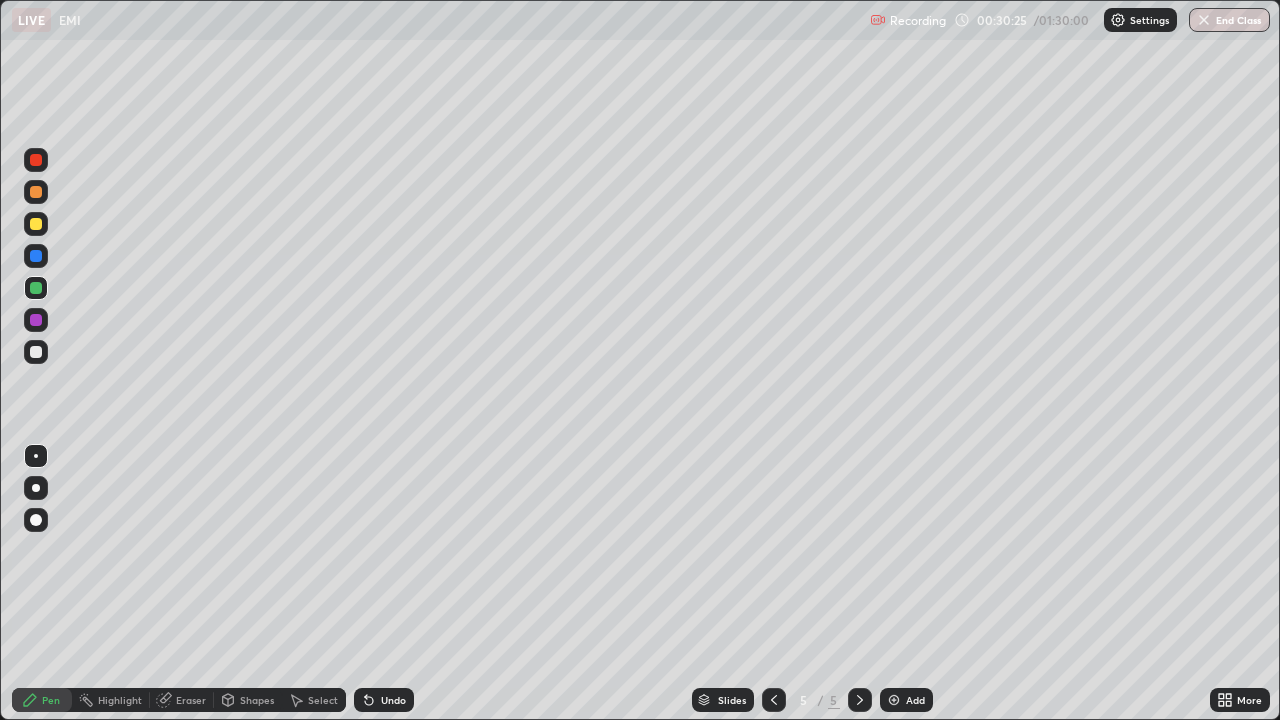 click at bounding box center (36, 320) 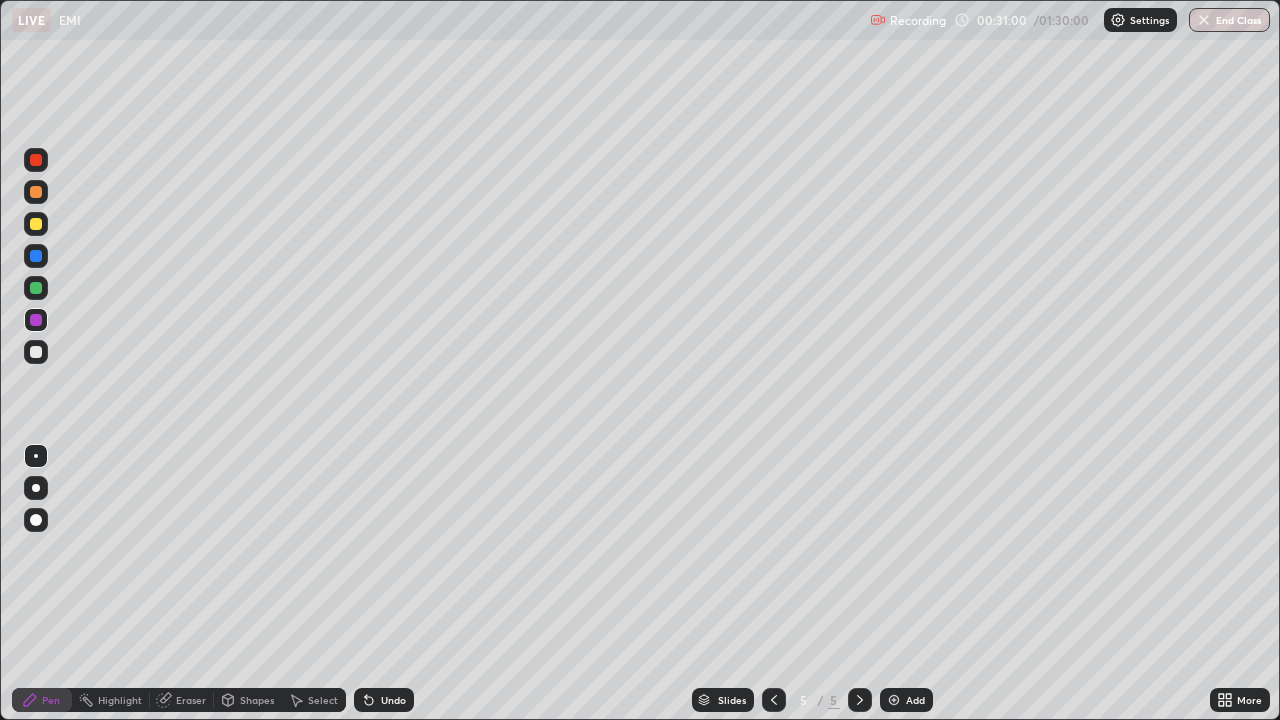 click on "Undo" at bounding box center (393, 700) 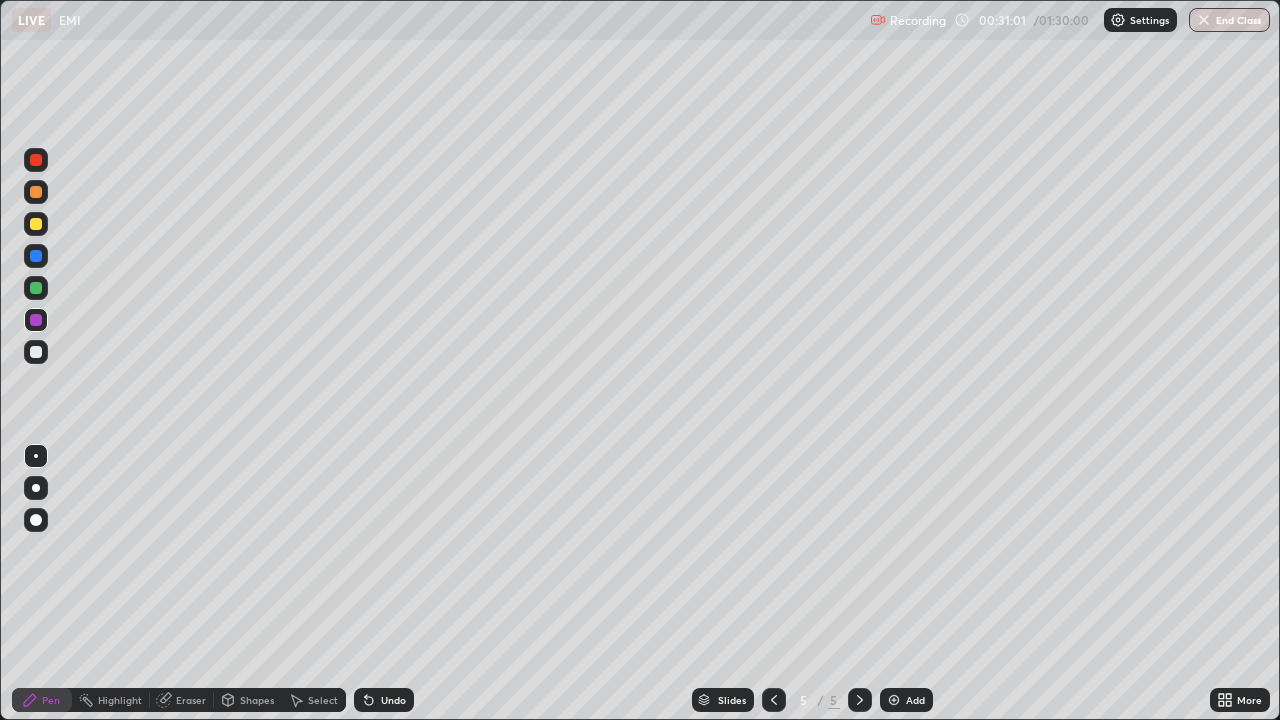 click on "Undo" at bounding box center (393, 700) 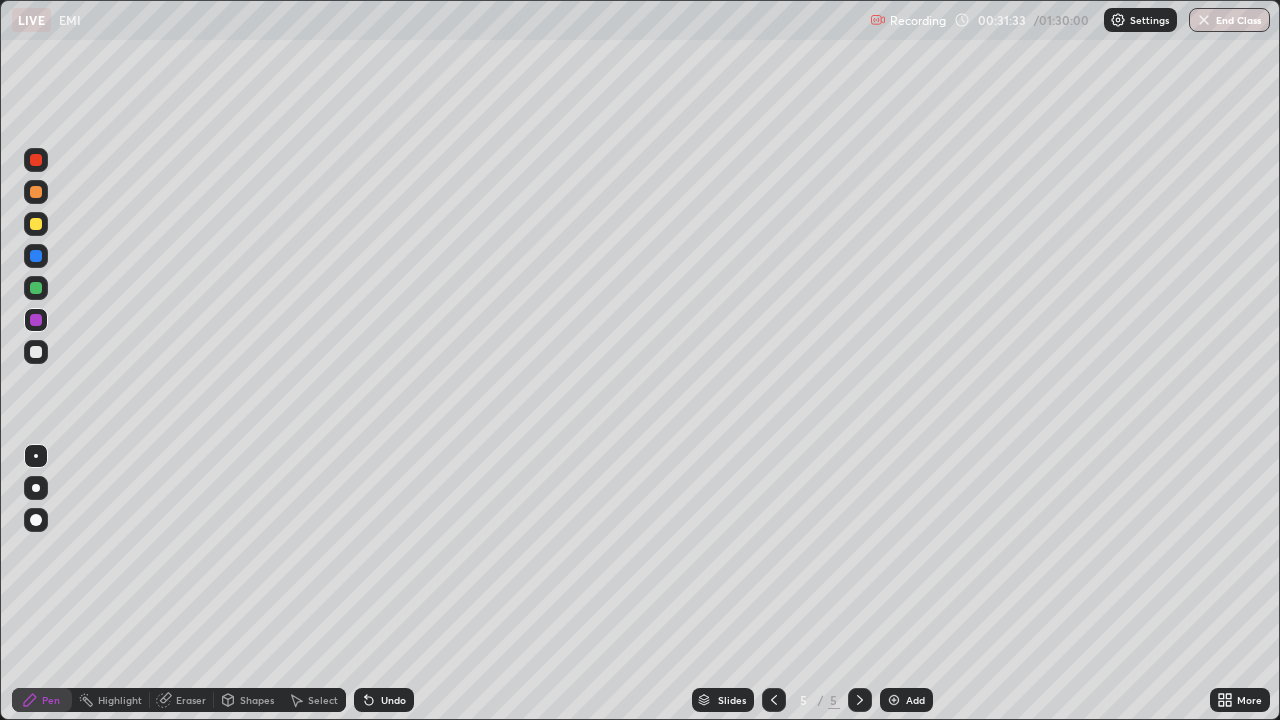click on "Eraser" at bounding box center [182, 700] 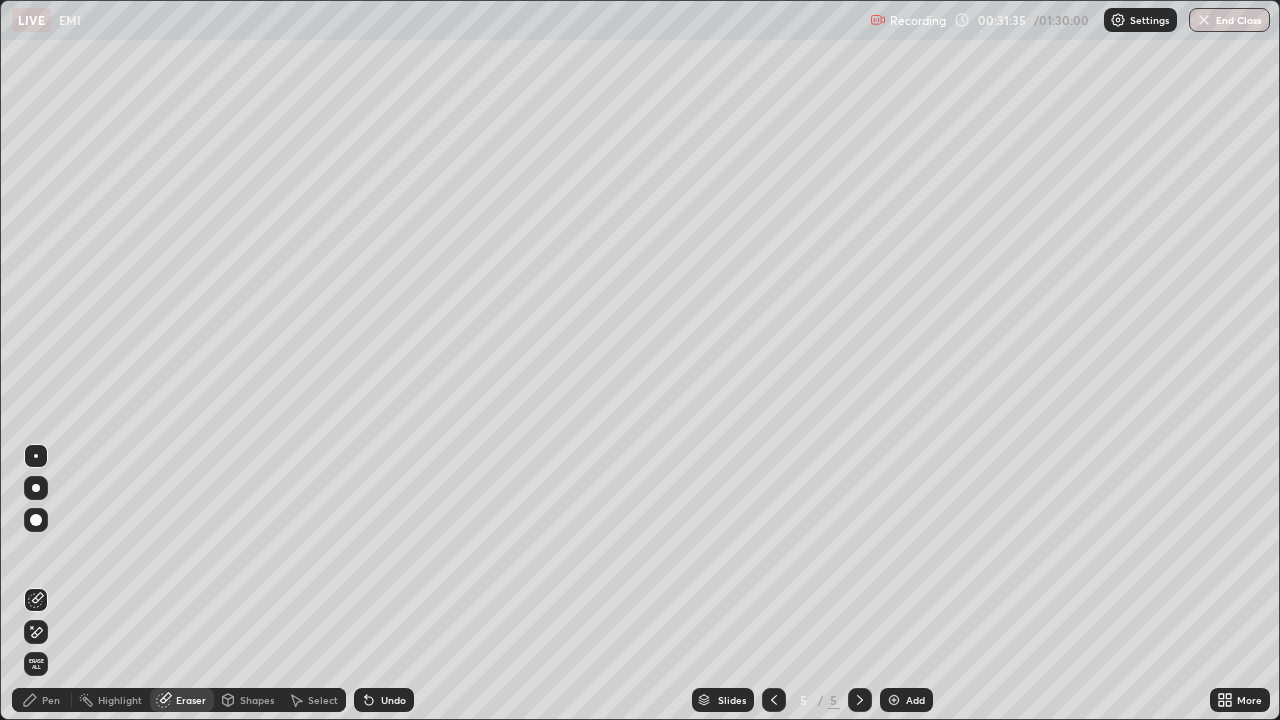 click on "Pen" at bounding box center (51, 700) 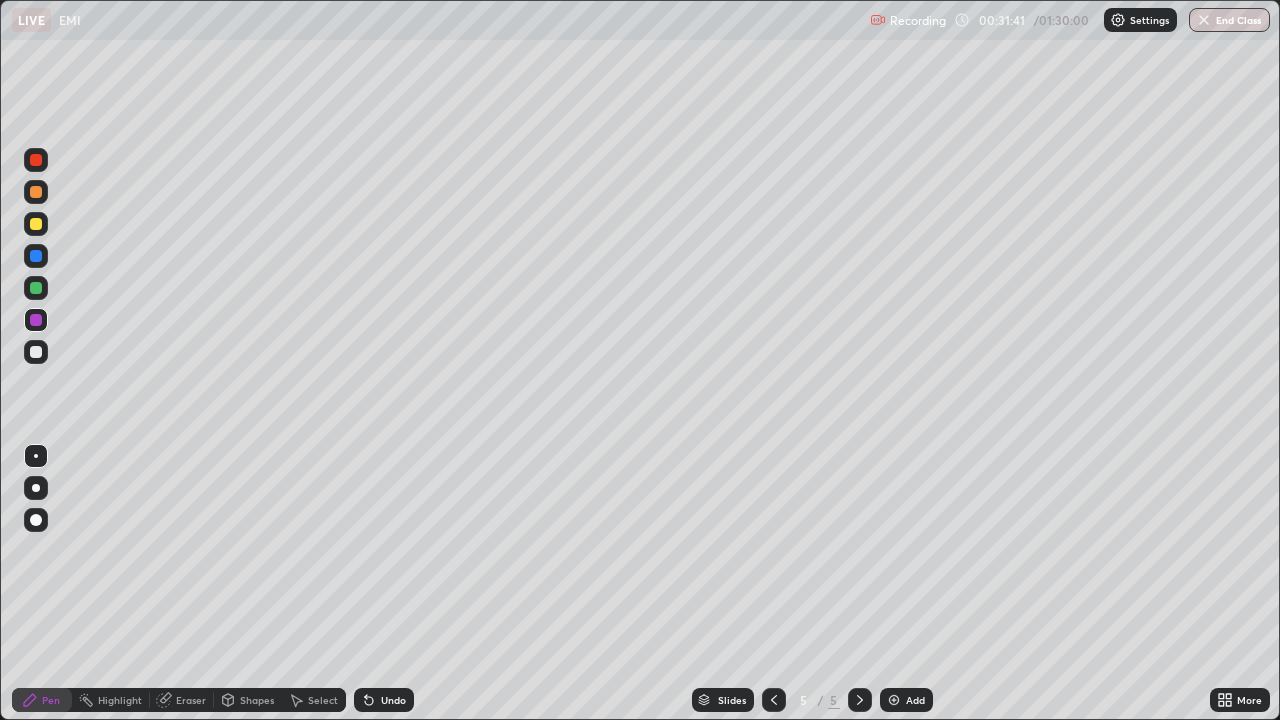 click at bounding box center (36, 288) 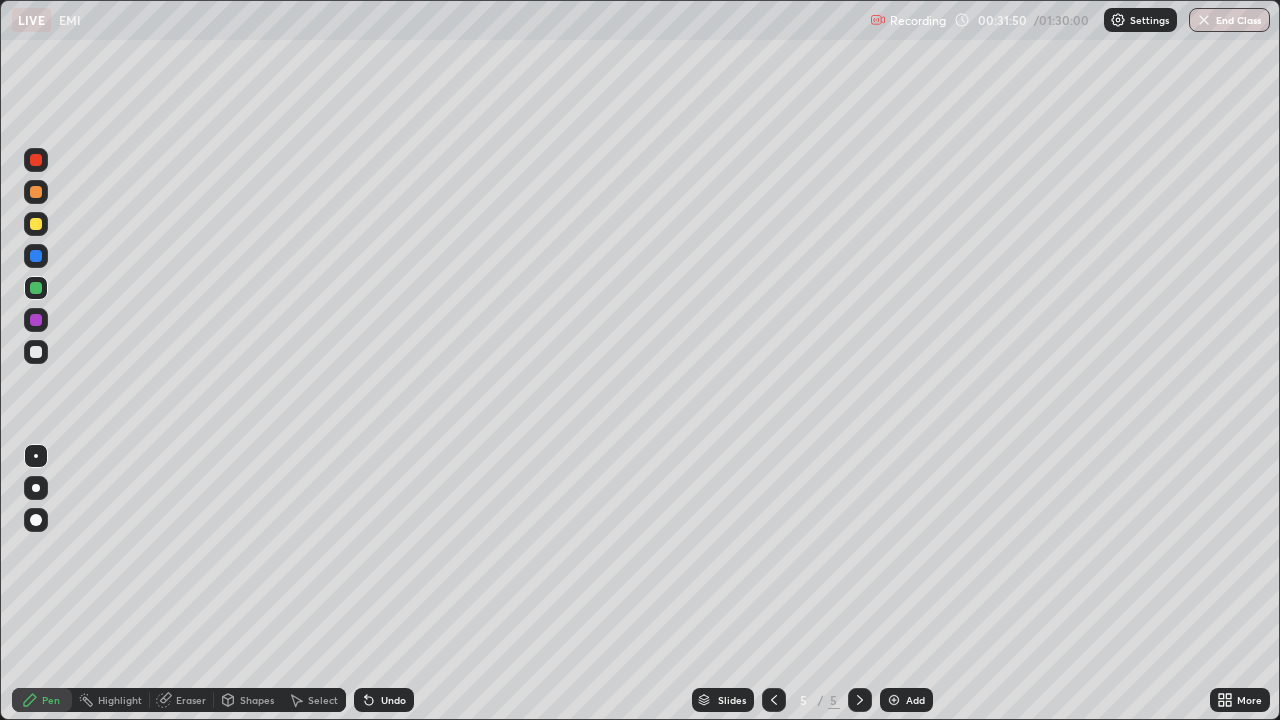 click at bounding box center (36, 352) 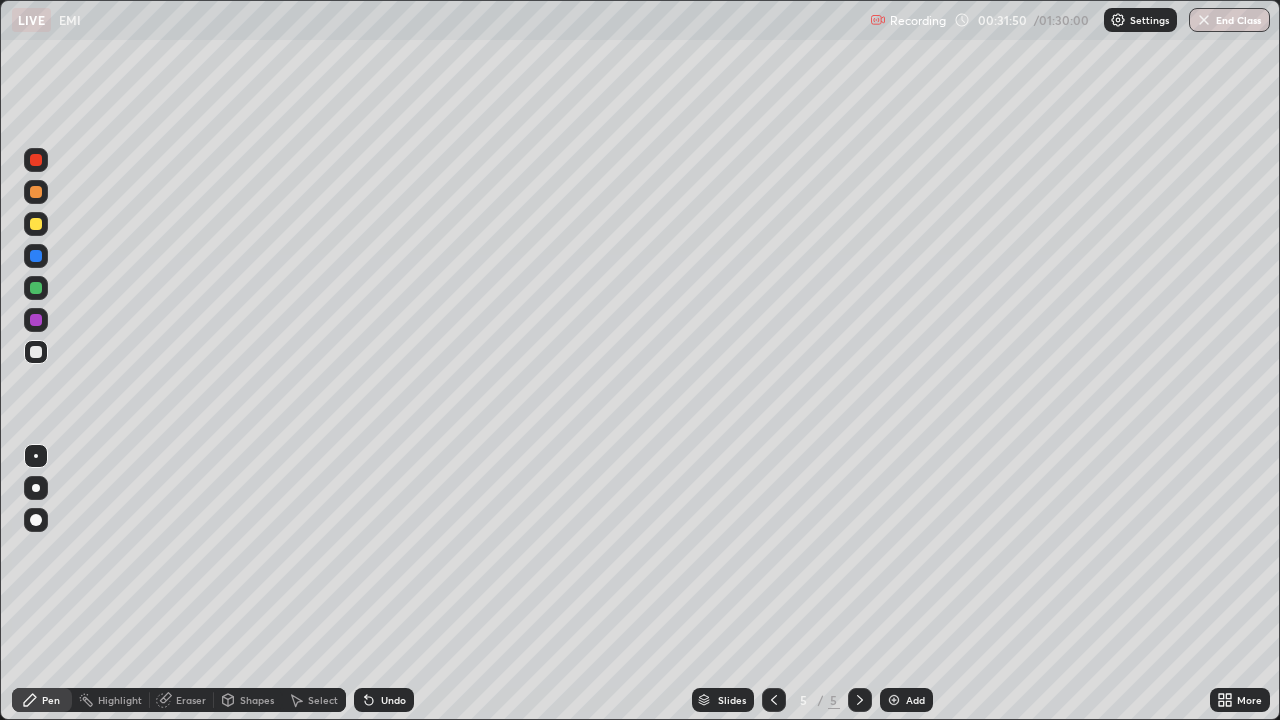 click at bounding box center [36, 288] 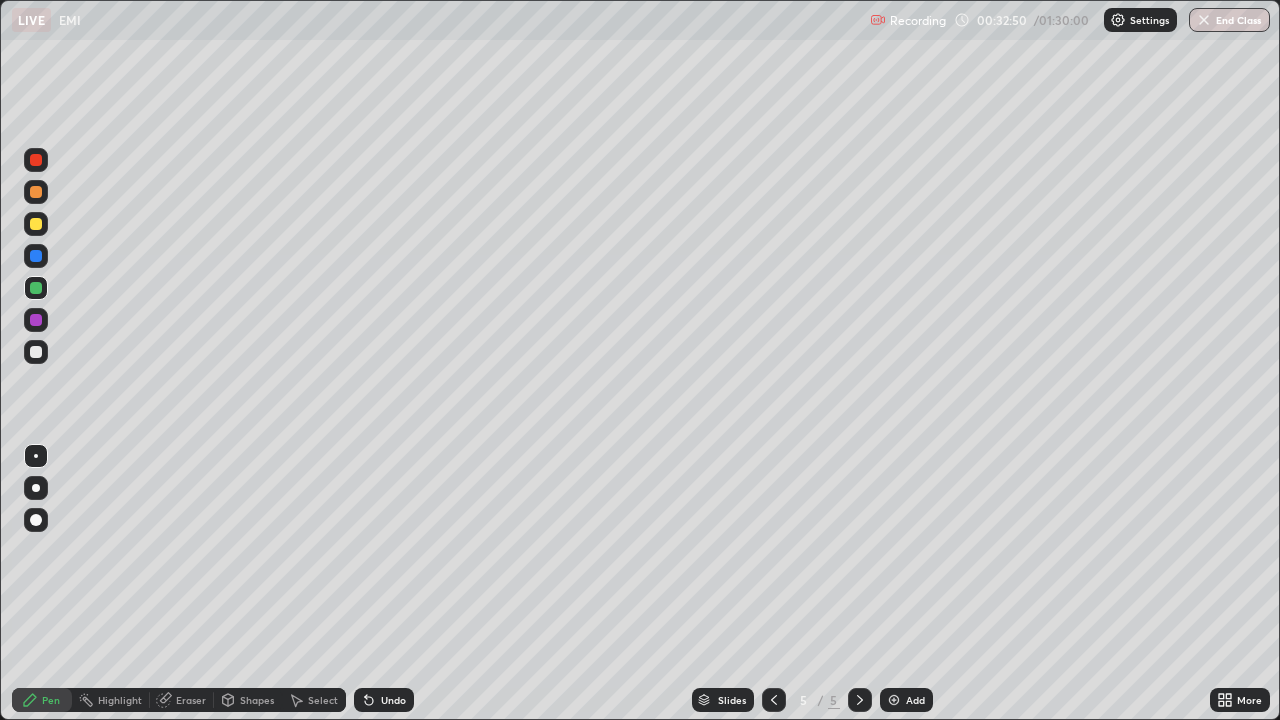 click at bounding box center (36, 320) 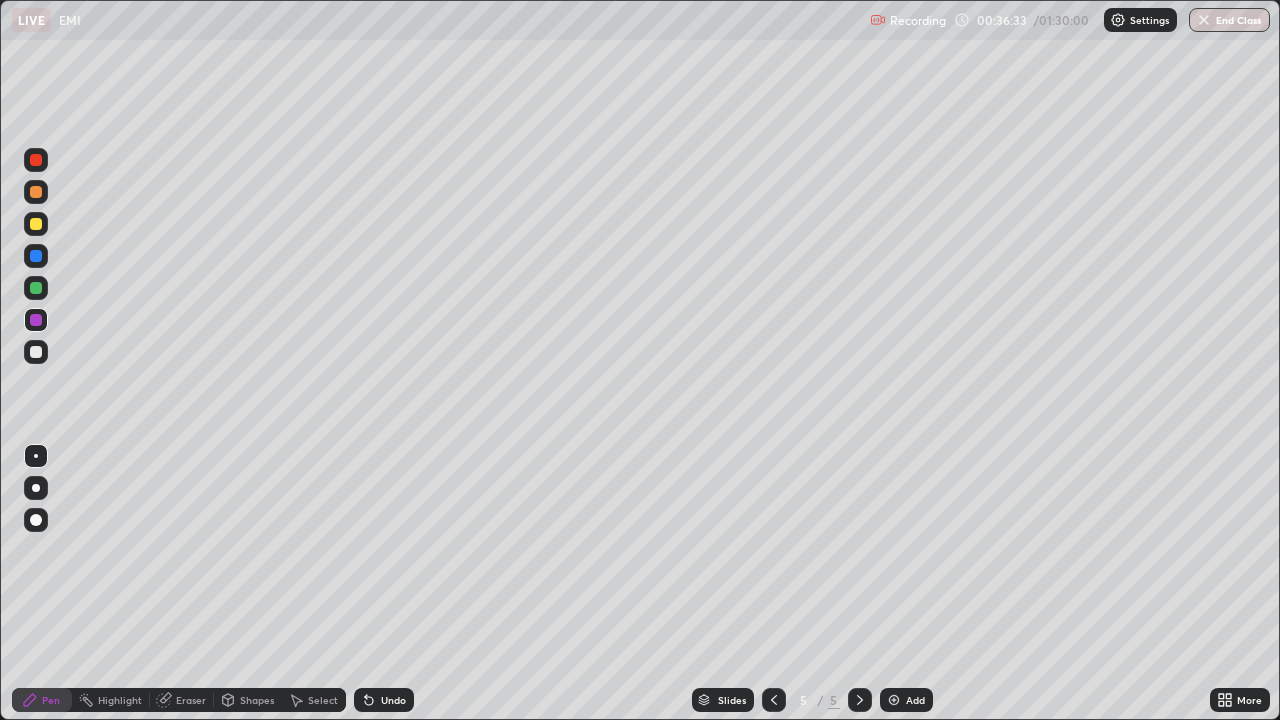 click on "Undo" at bounding box center [393, 700] 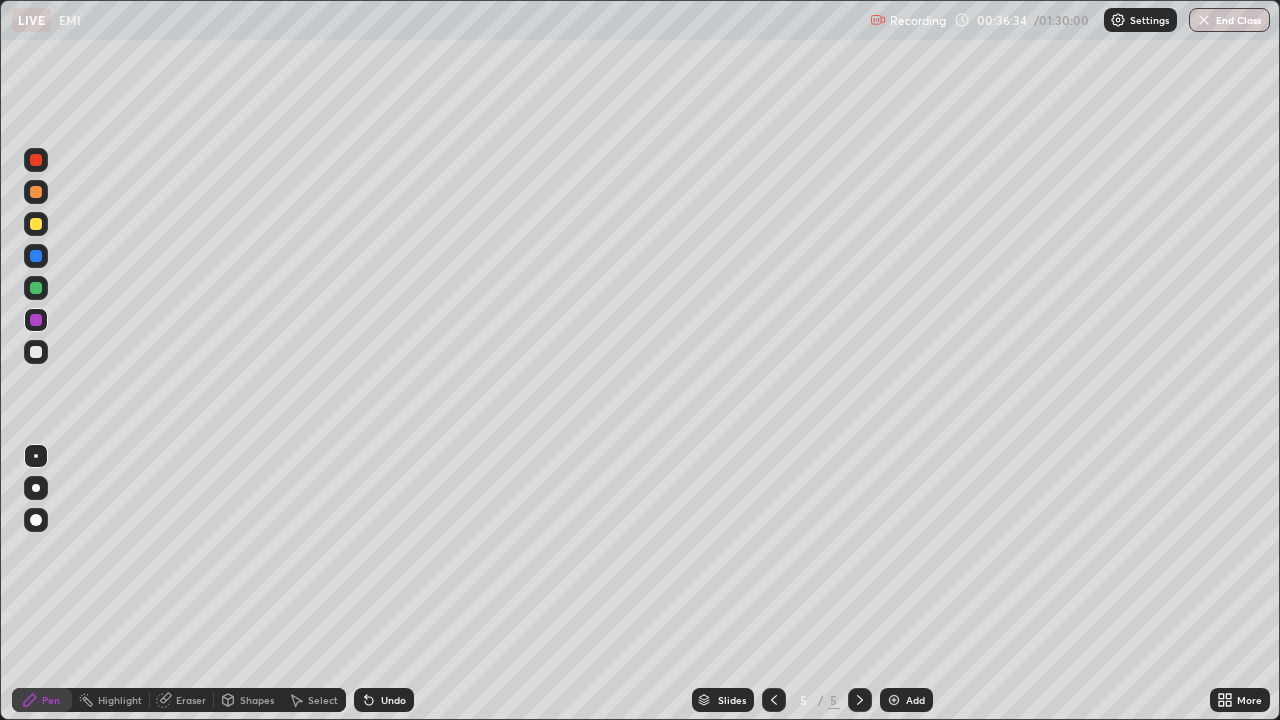 click on "Undo" at bounding box center [384, 700] 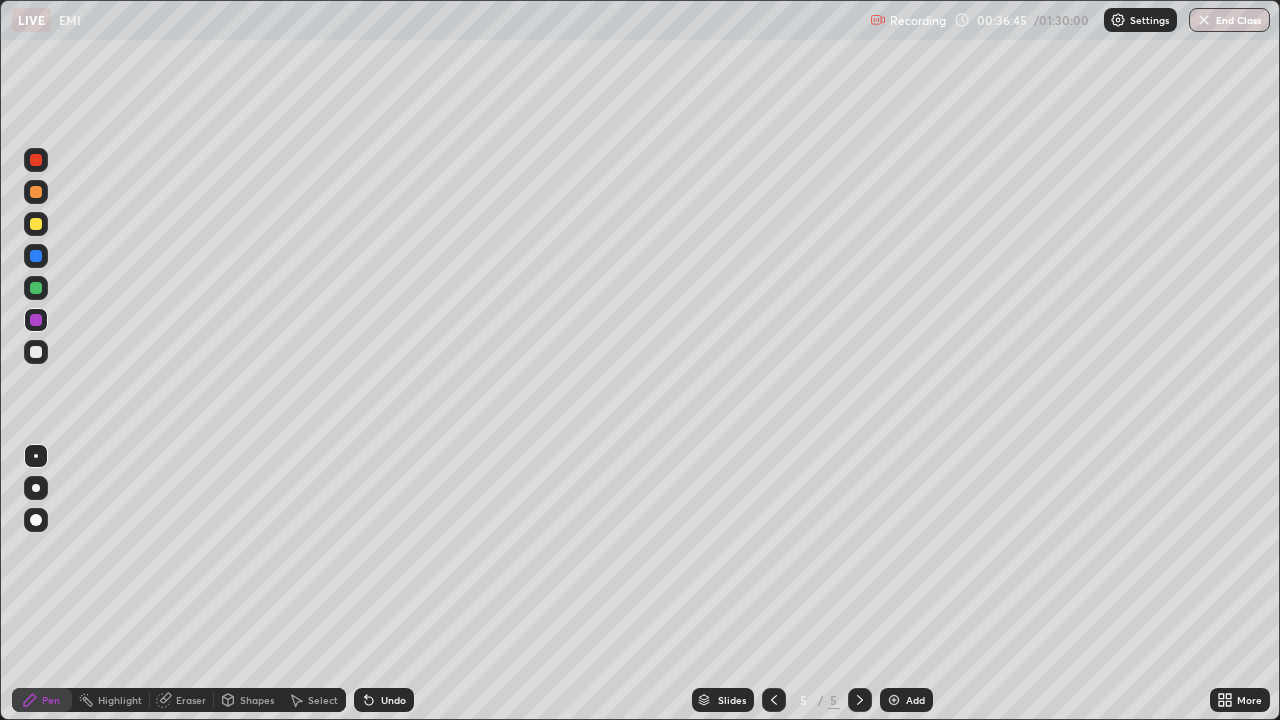 click on "Undo" at bounding box center [384, 700] 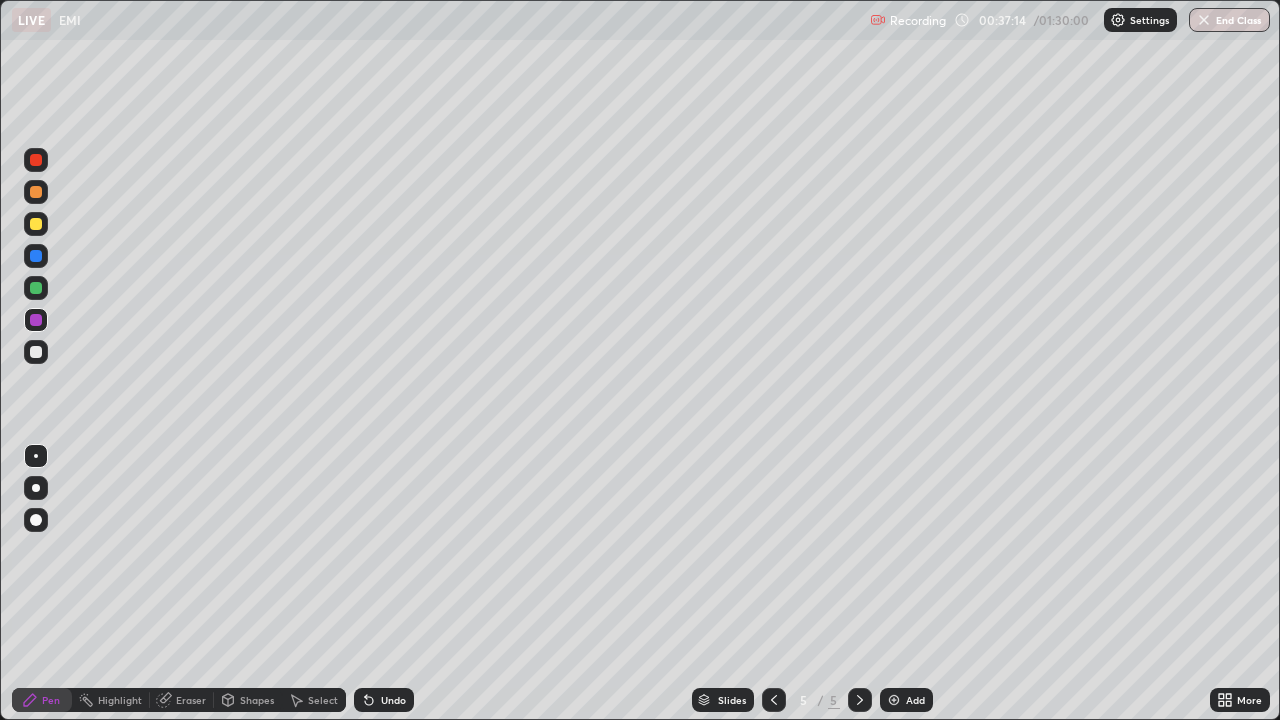 click on "Add" at bounding box center [906, 700] 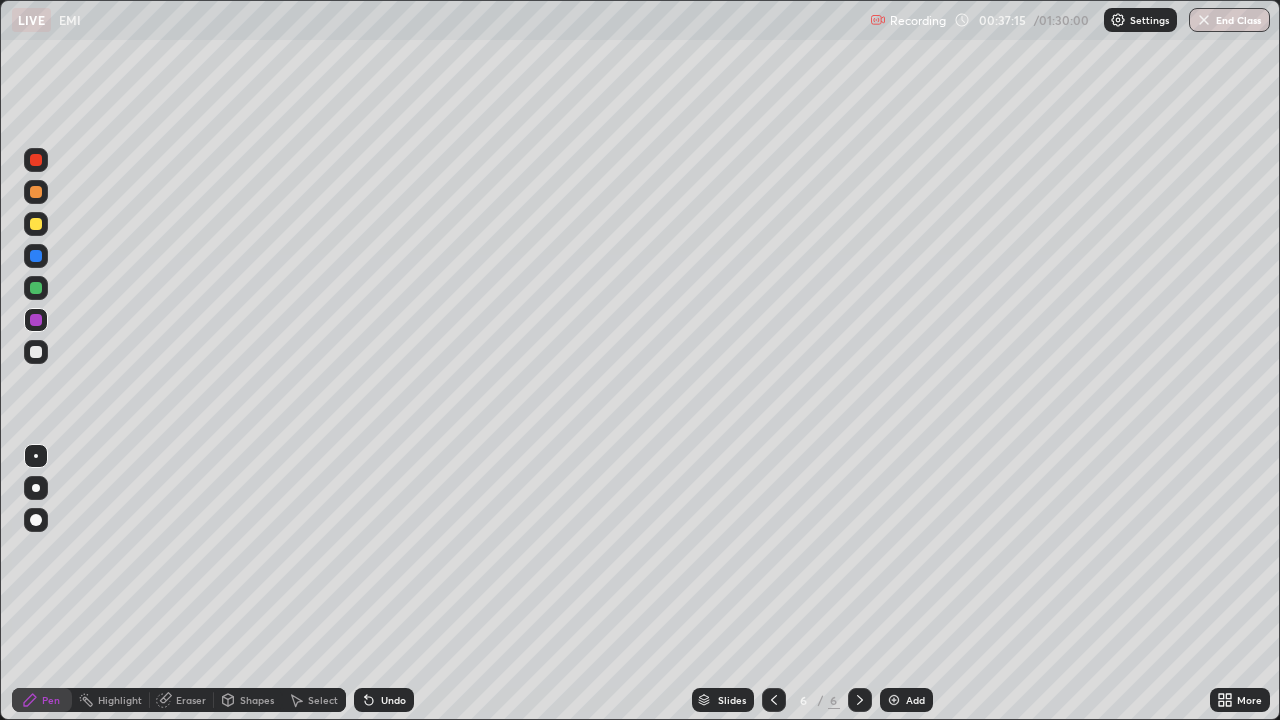 click at bounding box center (36, 352) 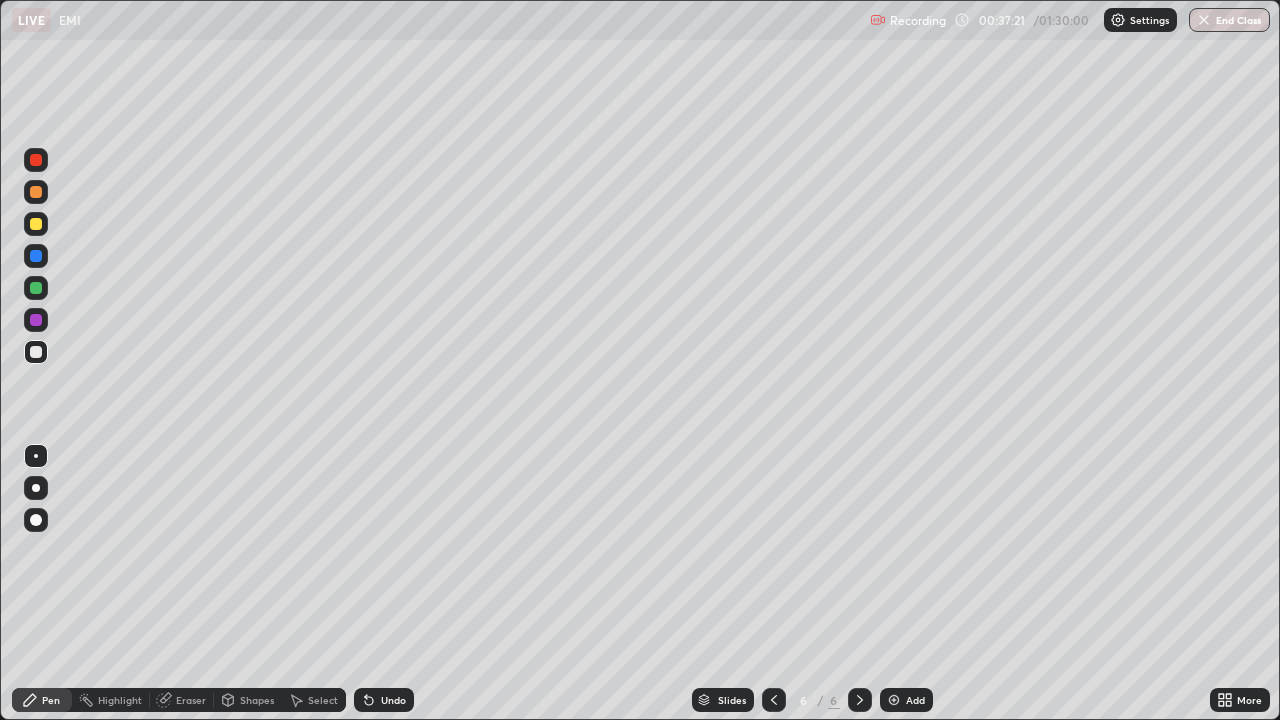 click at bounding box center (36, 224) 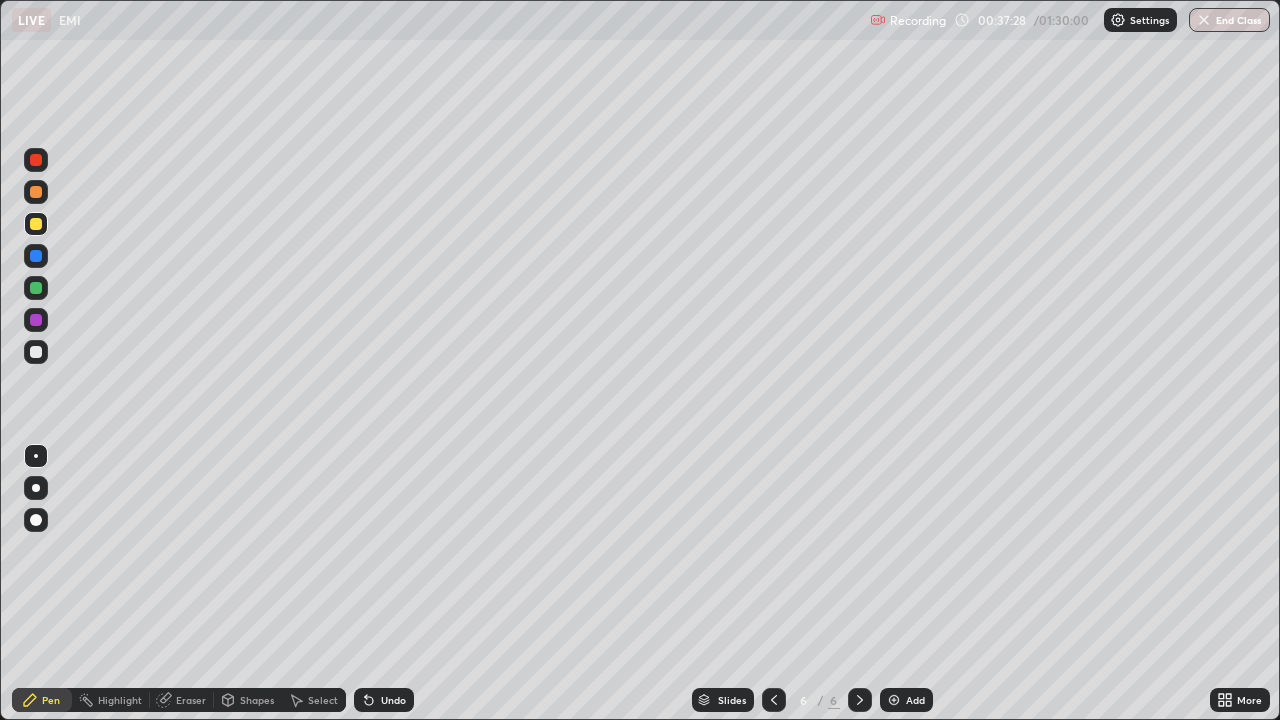 click at bounding box center (36, 192) 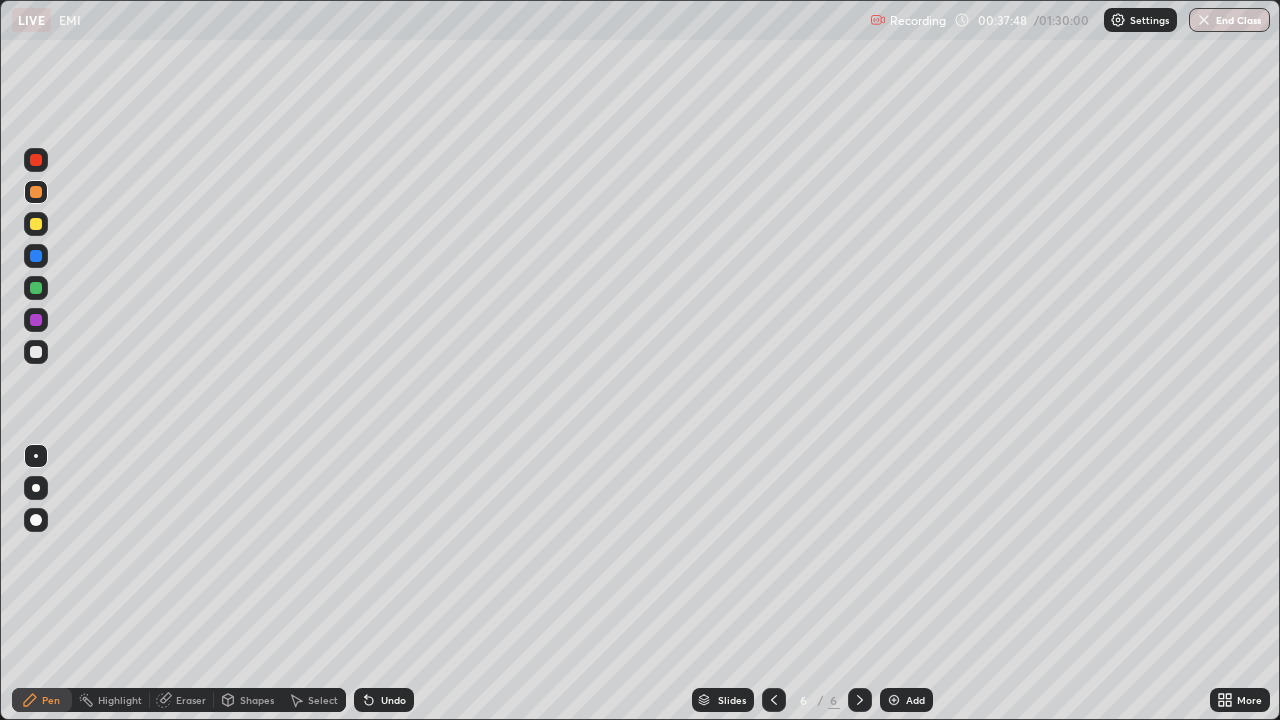 click on "Shapes" at bounding box center [248, 700] 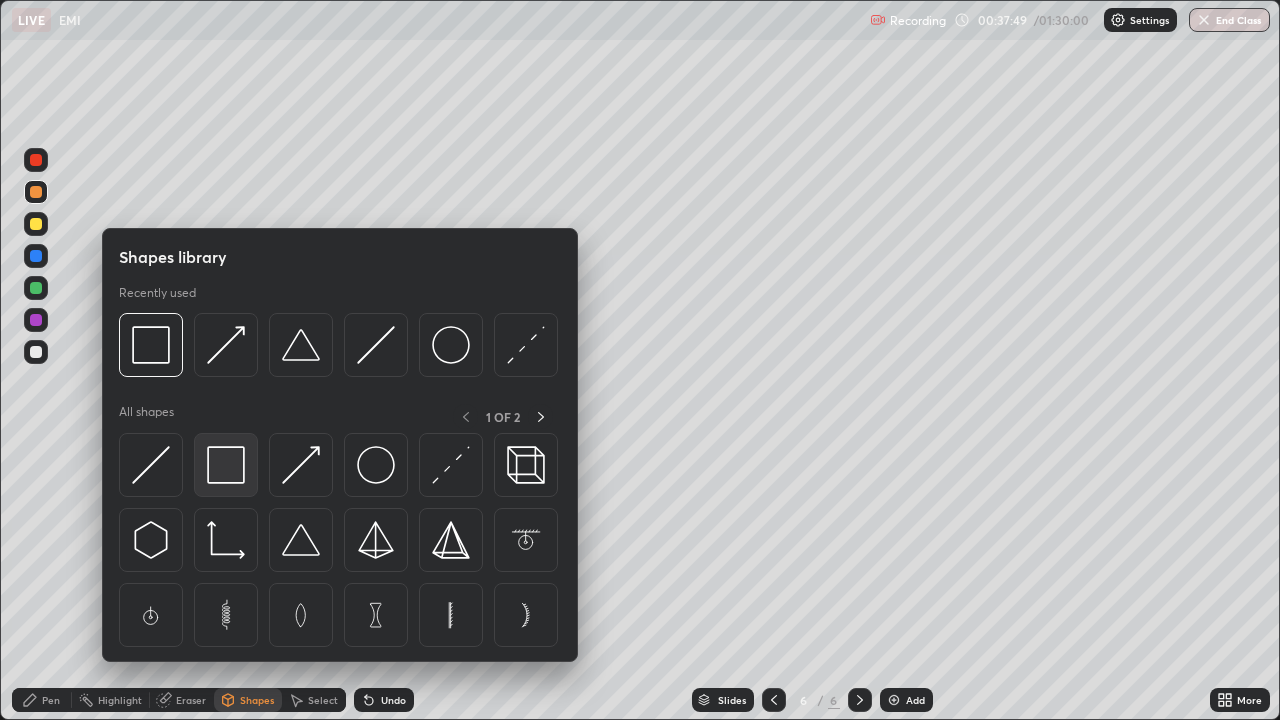 click at bounding box center (226, 465) 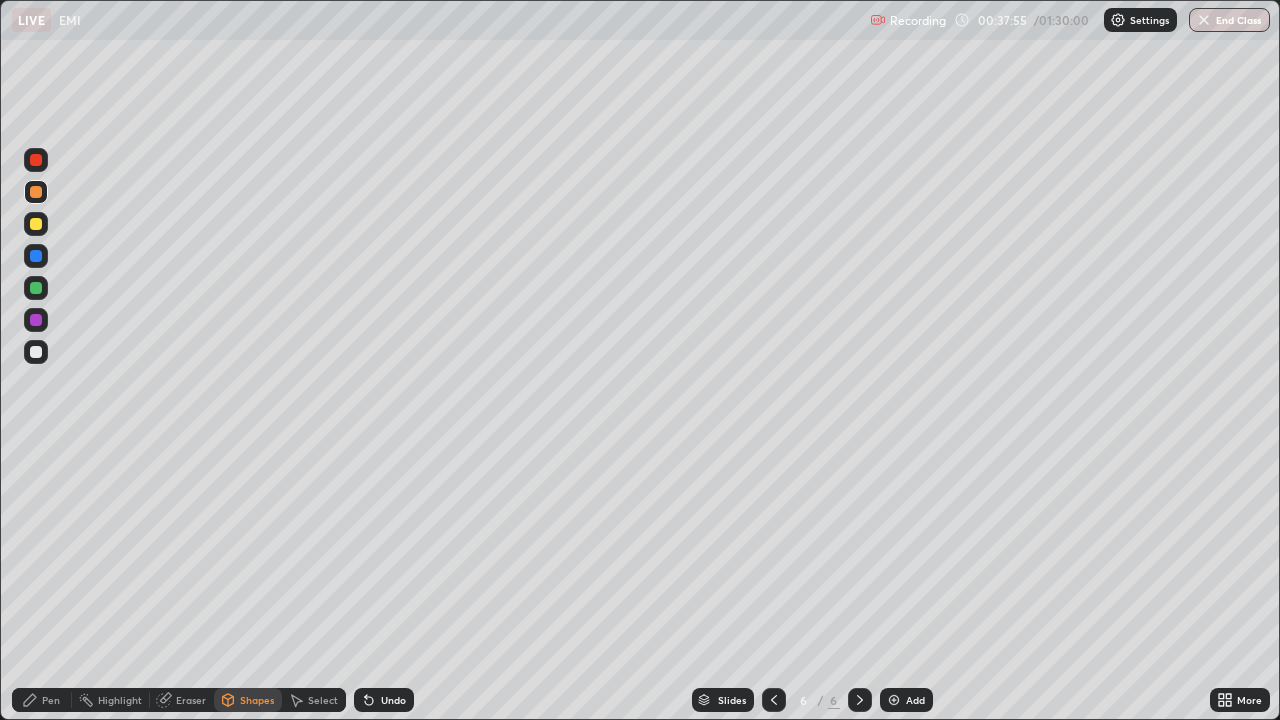 click on "Select" at bounding box center (314, 700) 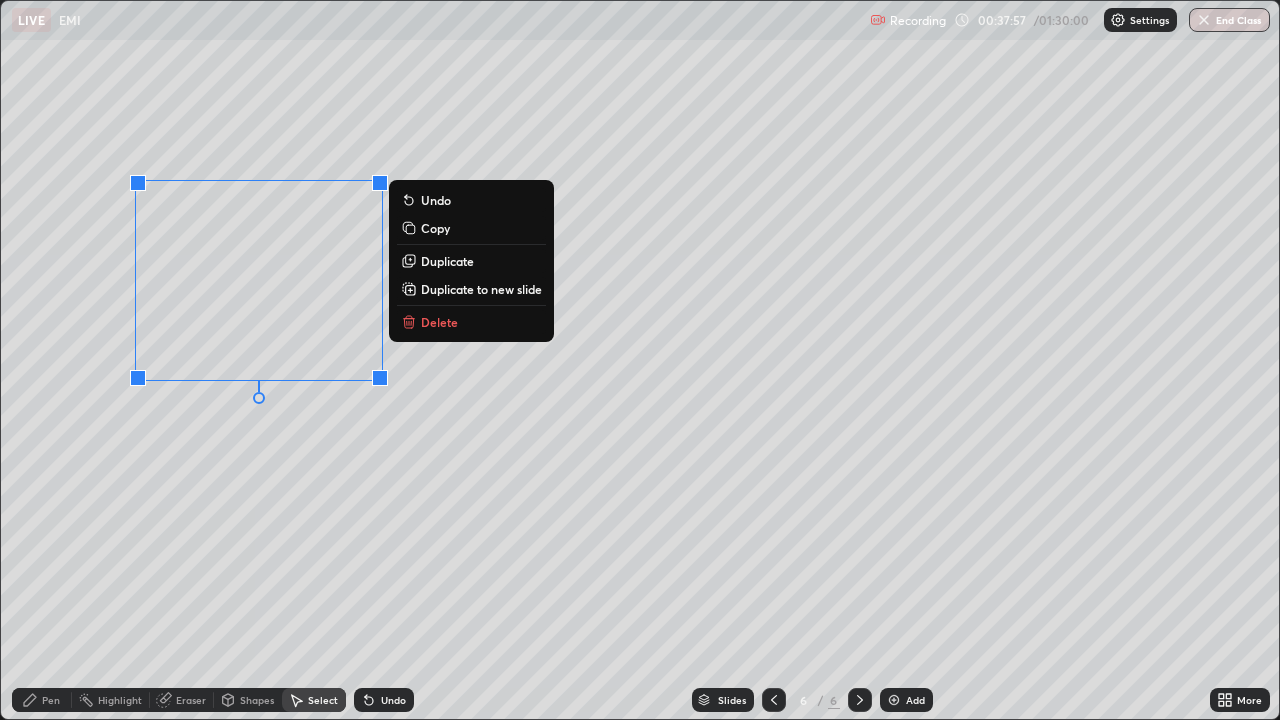 click on "0 ° Undo Copy Duplicate Duplicate to new slide Delete" at bounding box center (640, 360) 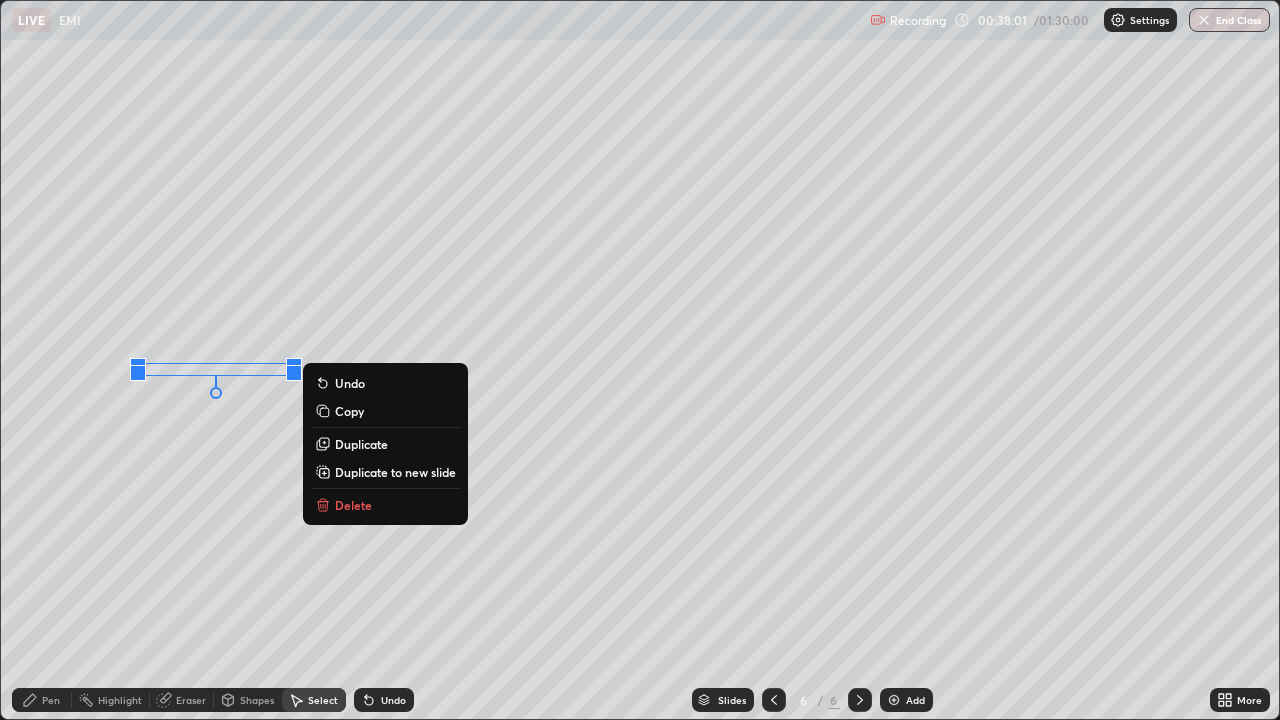click on "Pen" at bounding box center [42, 700] 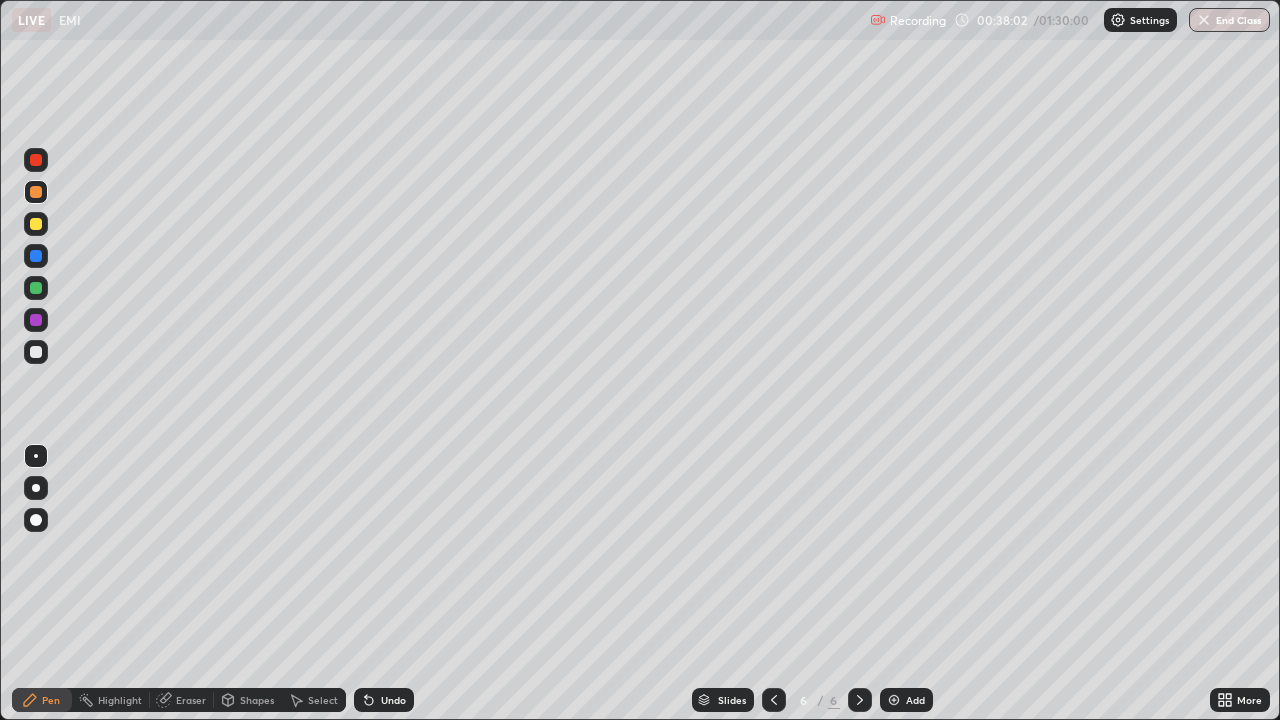 click at bounding box center [36, 288] 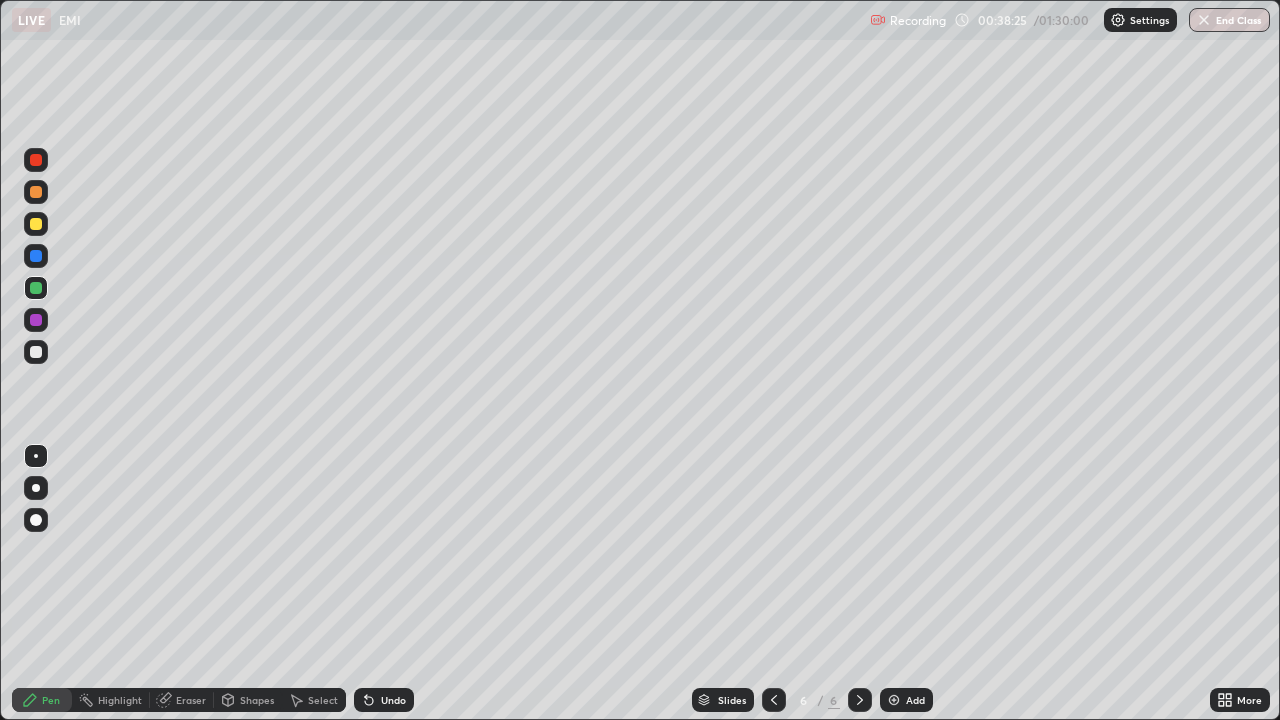 click at bounding box center (36, 256) 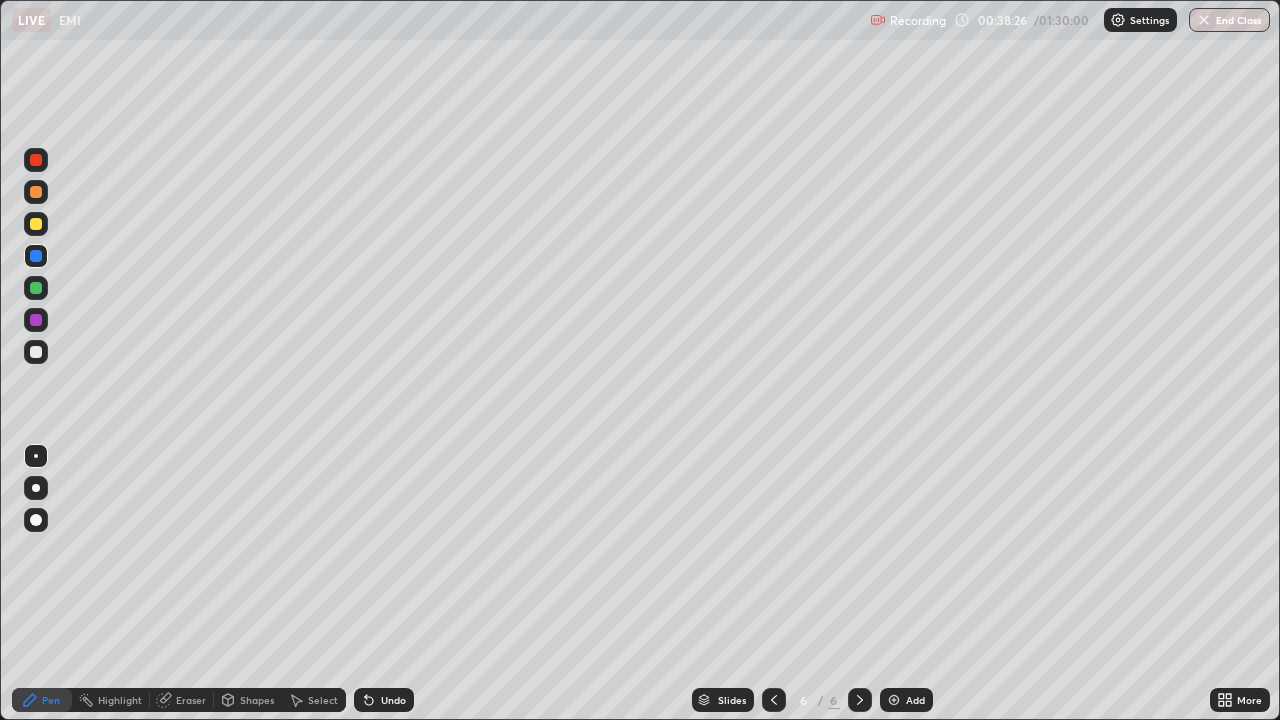 click at bounding box center (36, 224) 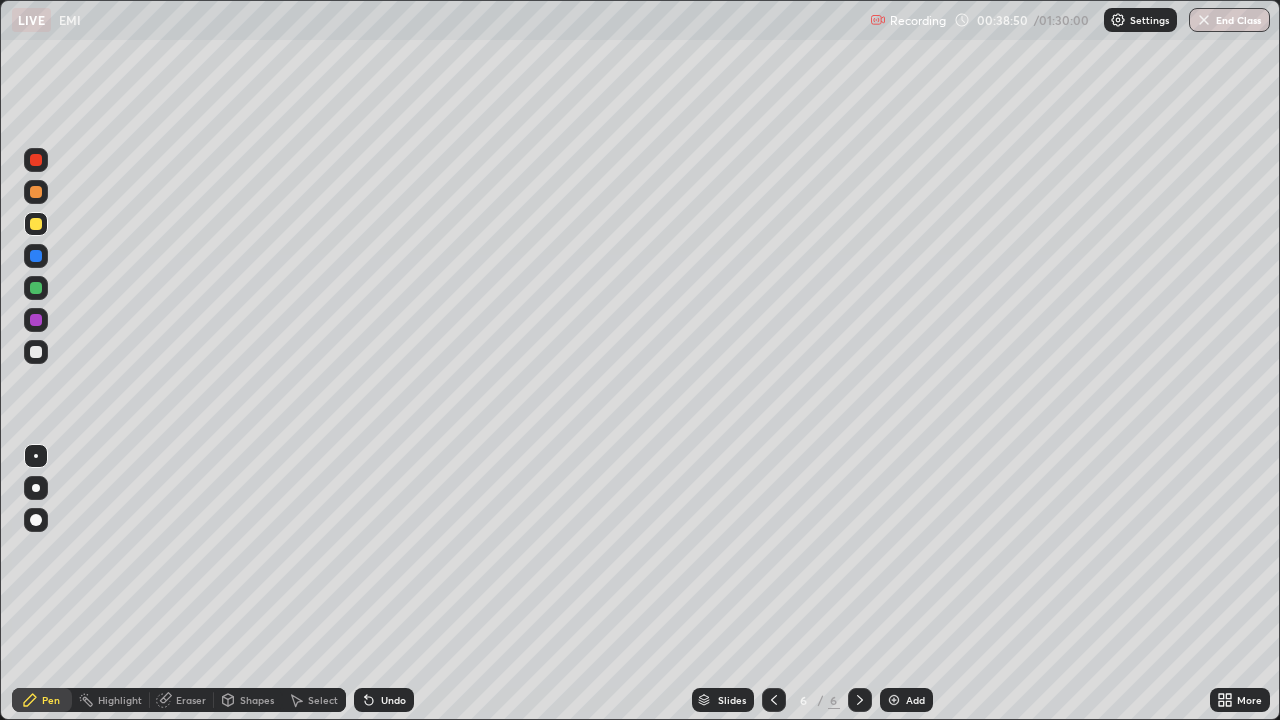 click at bounding box center (36, 192) 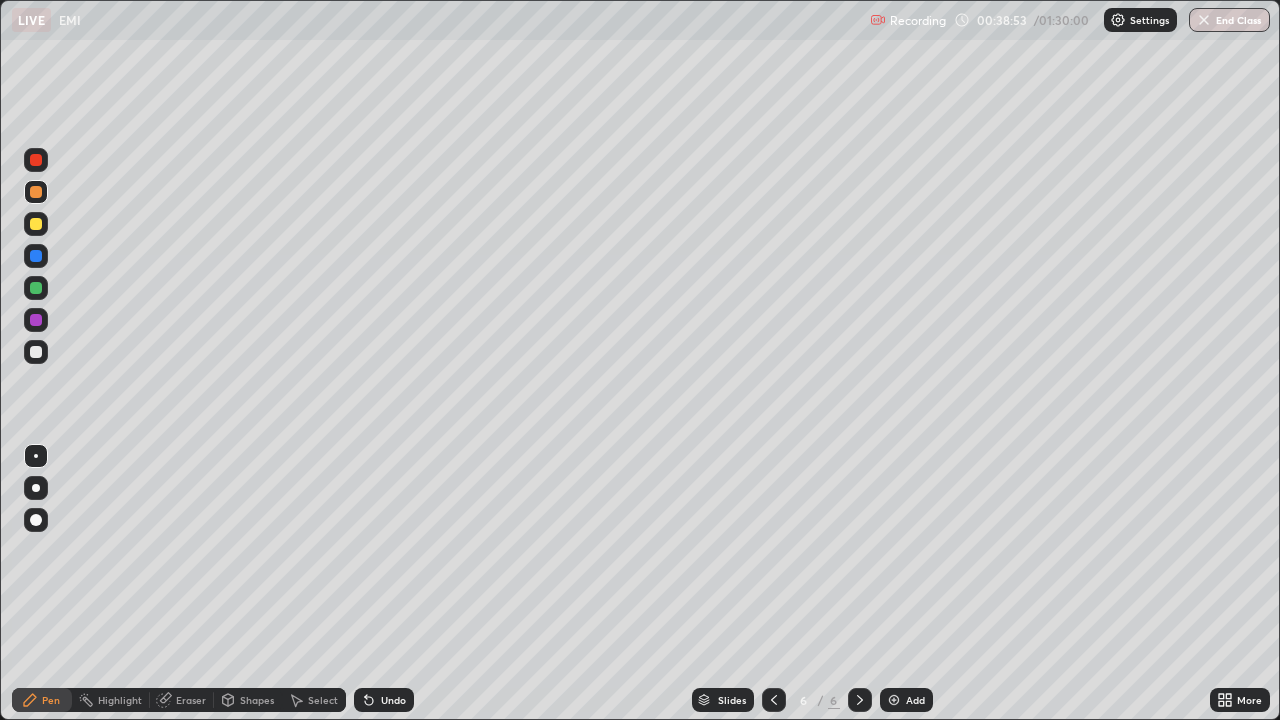 click at bounding box center [36, 352] 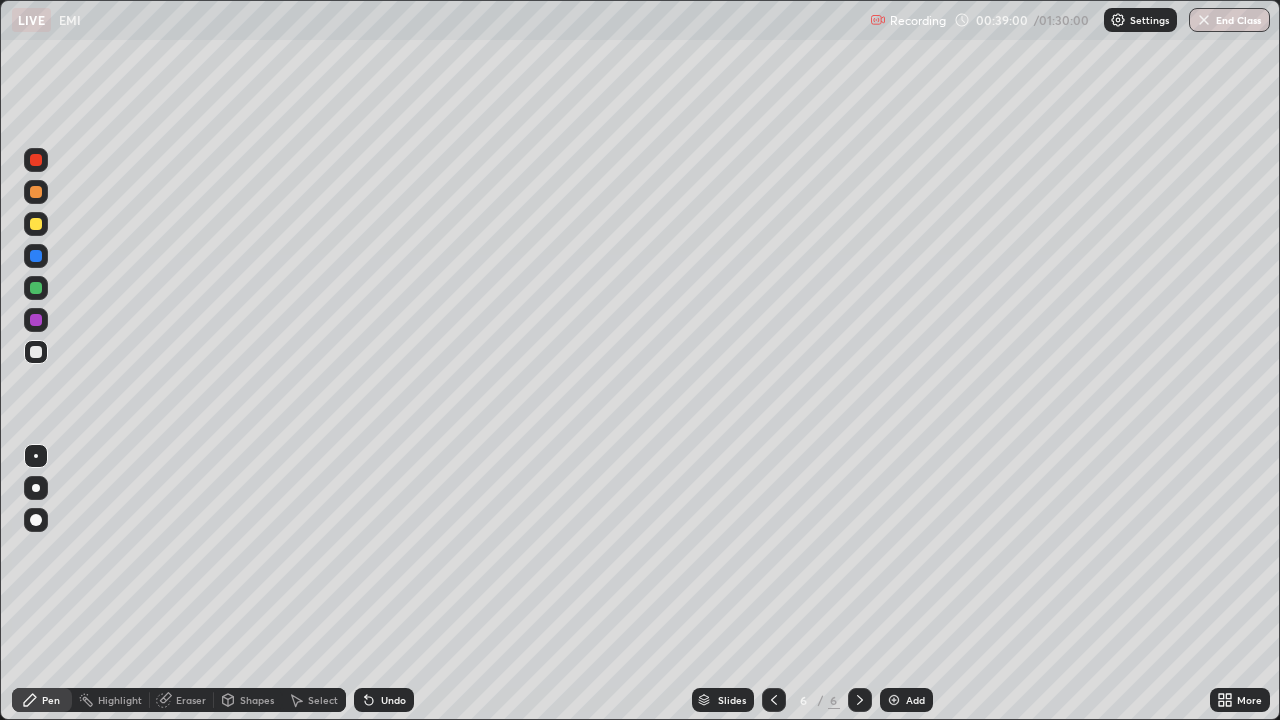click on "Undo" at bounding box center [384, 700] 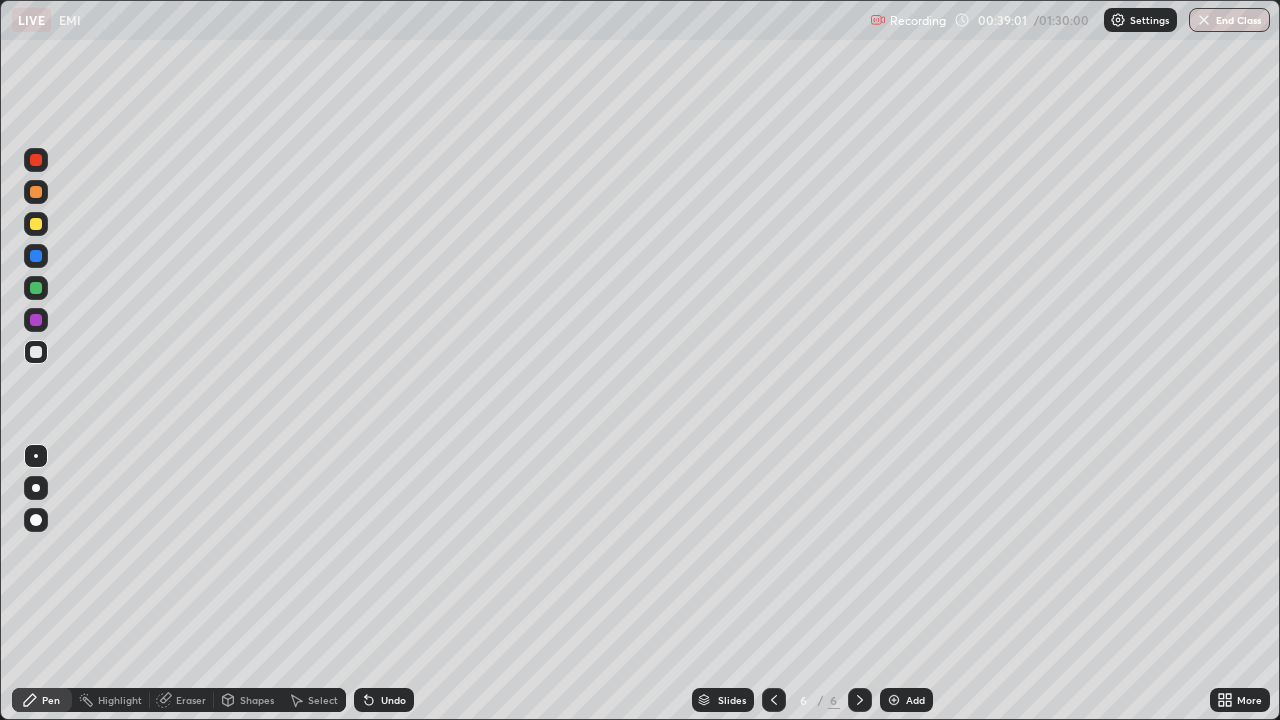click on "Undo" at bounding box center [384, 700] 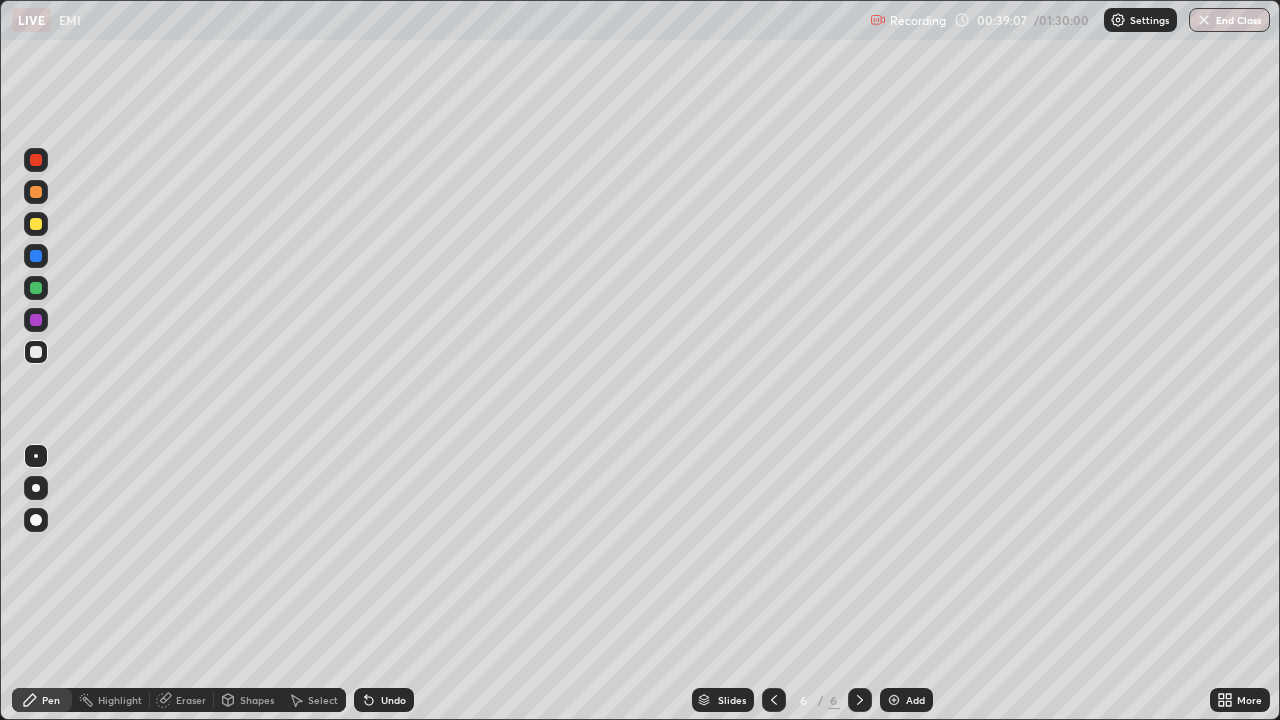click at bounding box center [36, 288] 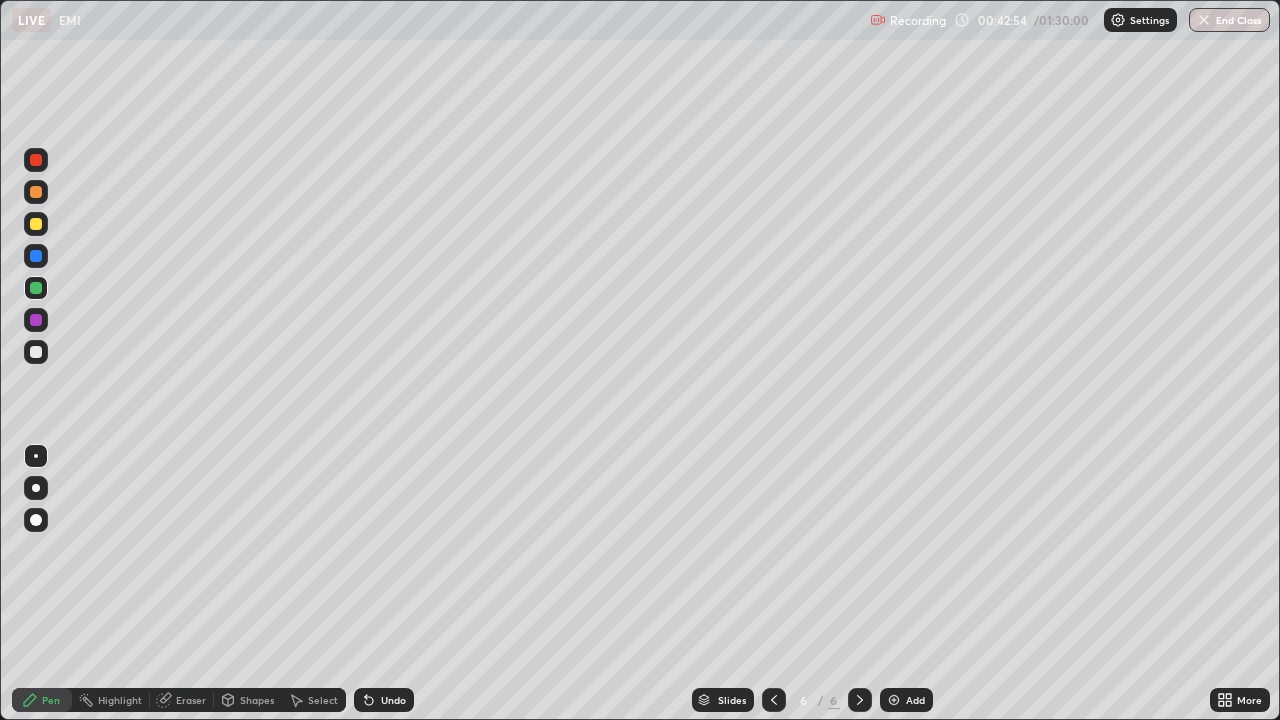 click at bounding box center (36, 352) 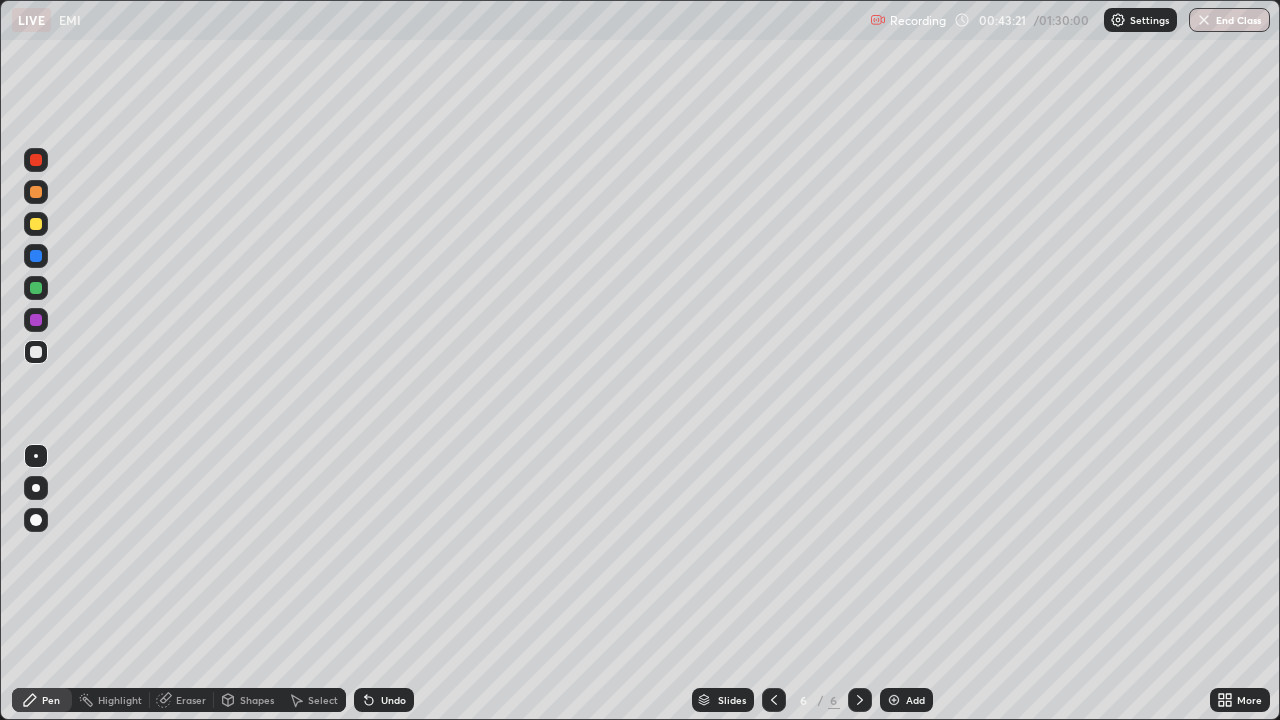 click on "Add" at bounding box center (915, 700) 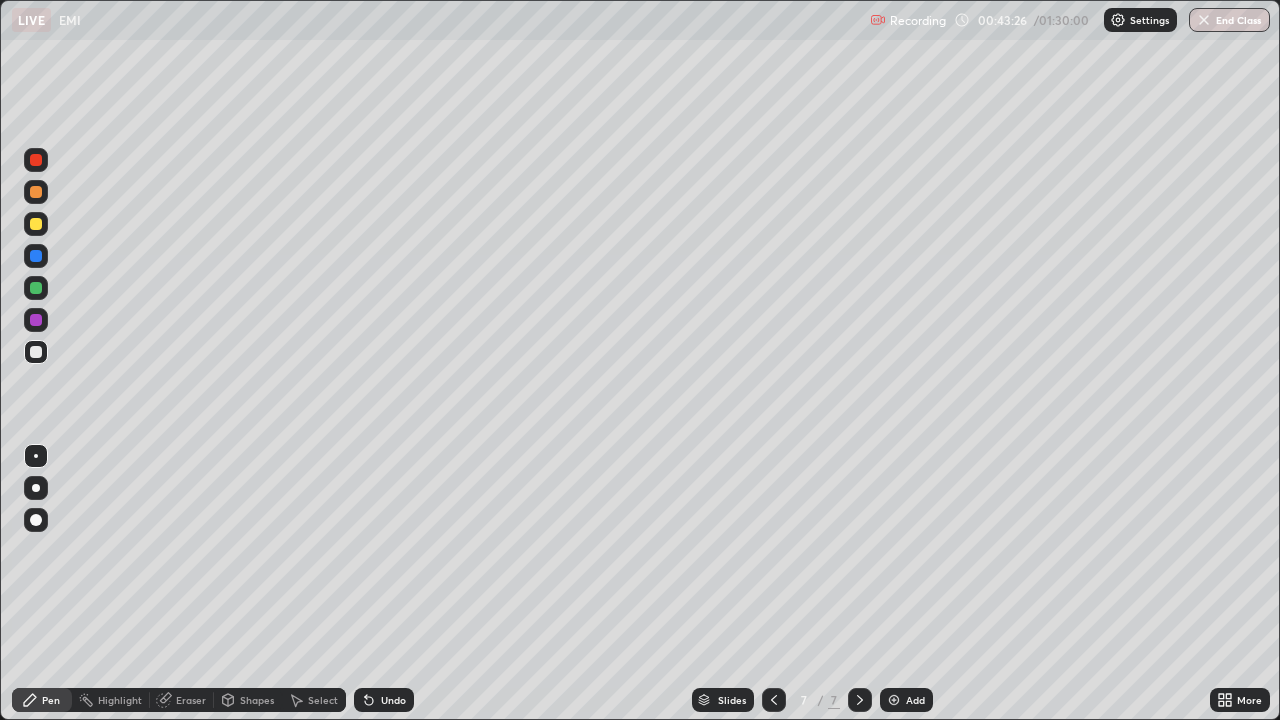click on "Shapes" at bounding box center (257, 700) 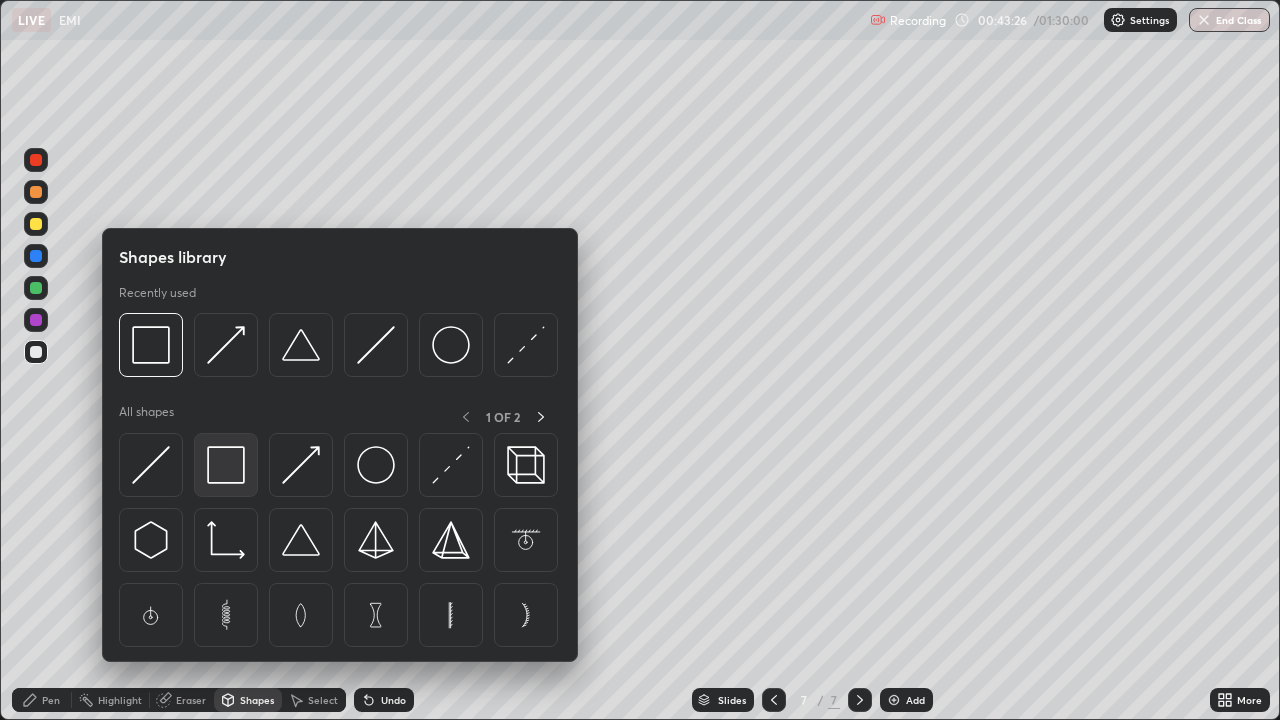click at bounding box center (226, 465) 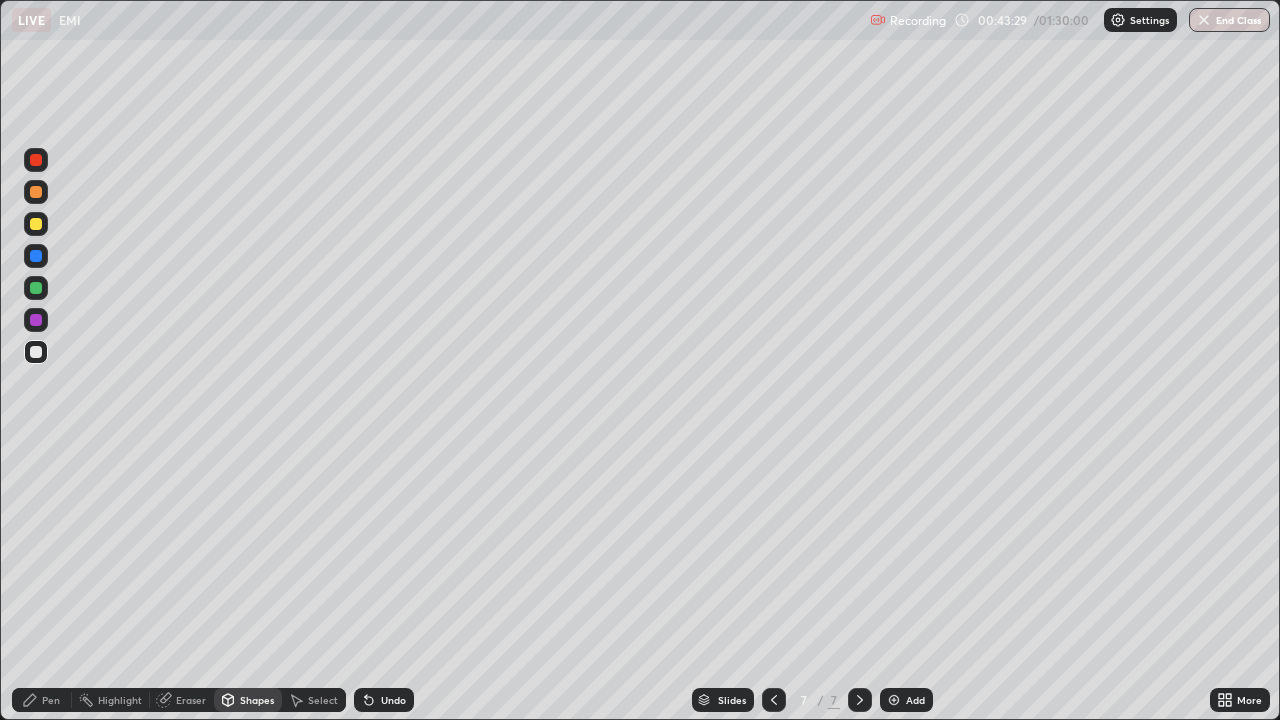 click on "Pen" at bounding box center [42, 700] 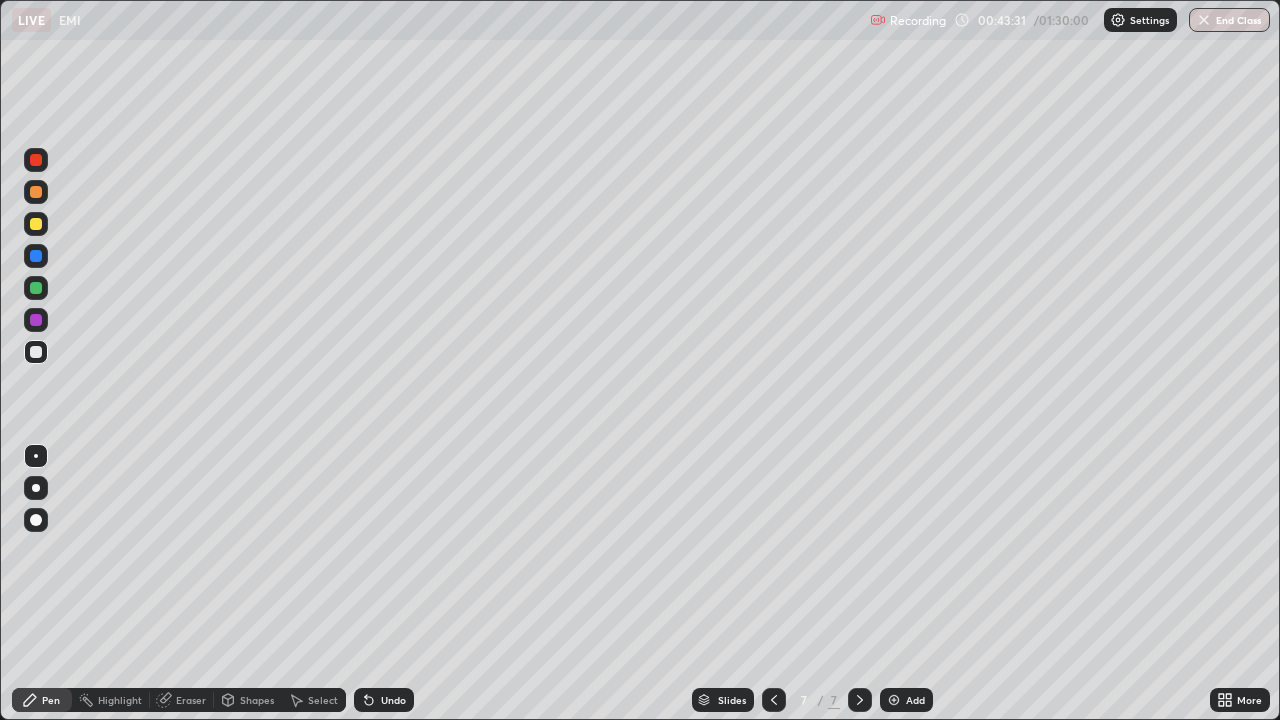 click at bounding box center (36, 320) 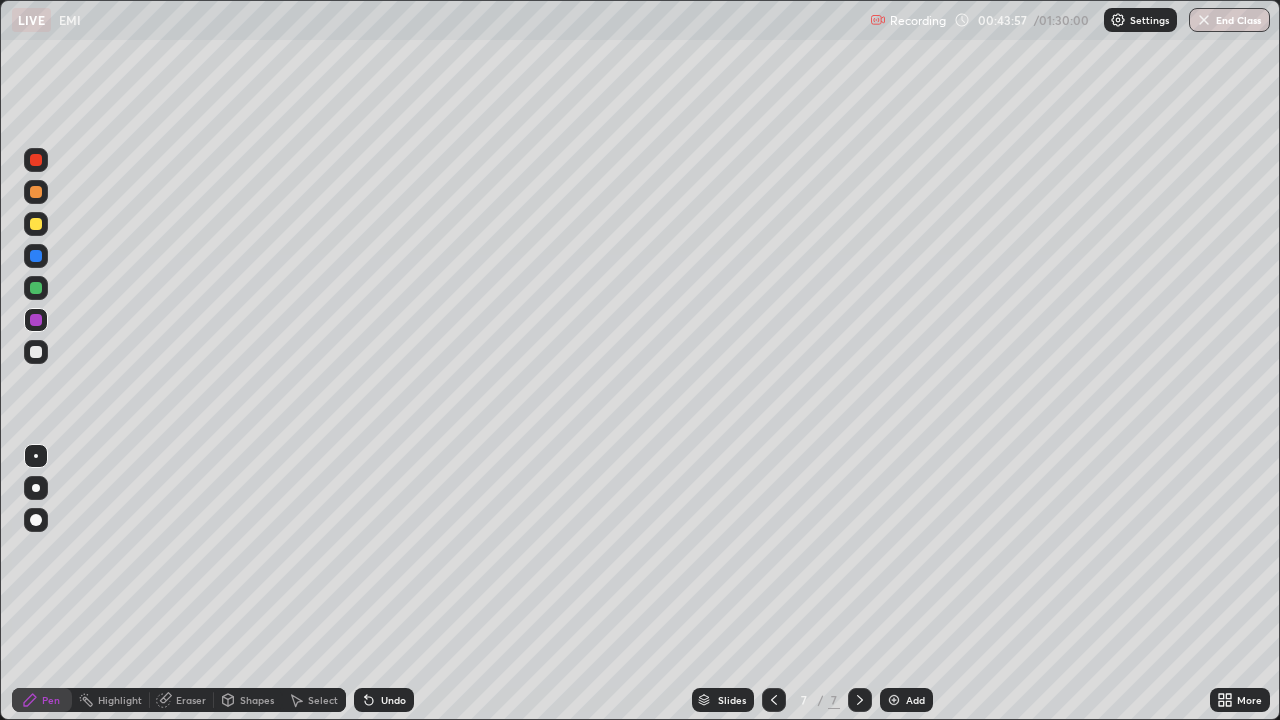click on "Undo" at bounding box center (384, 700) 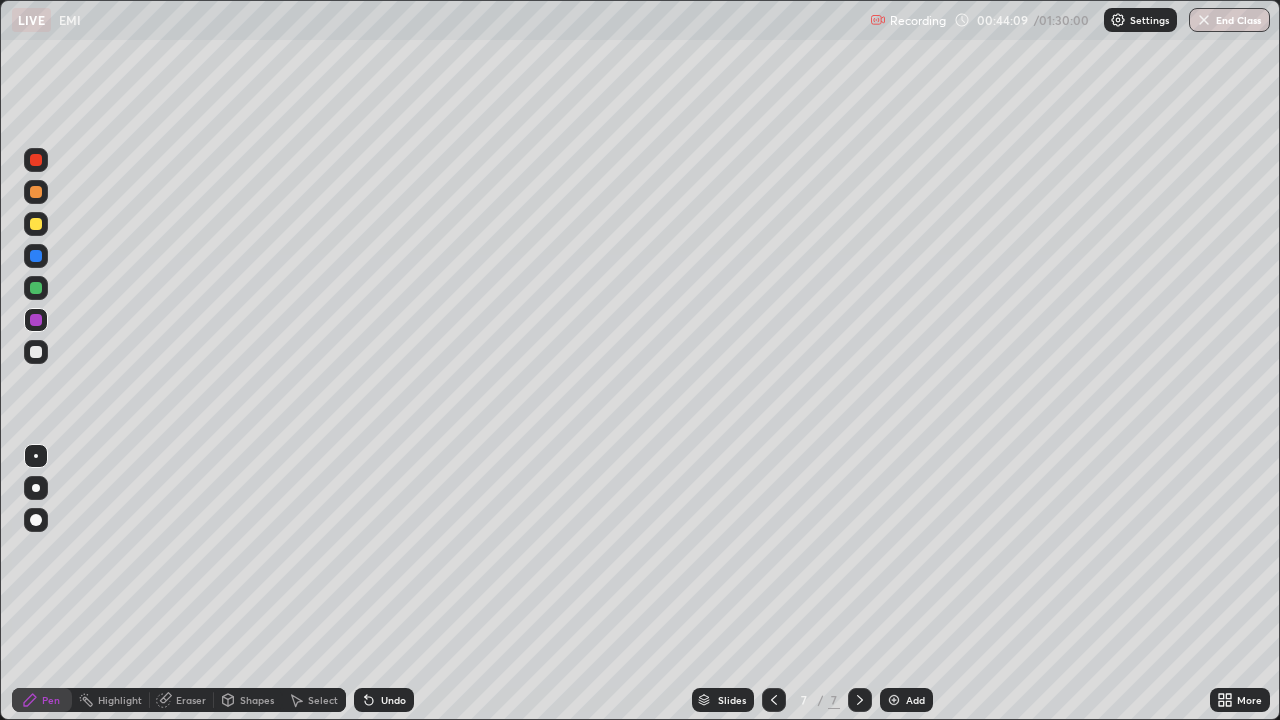 click on "Undo" at bounding box center [393, 700] 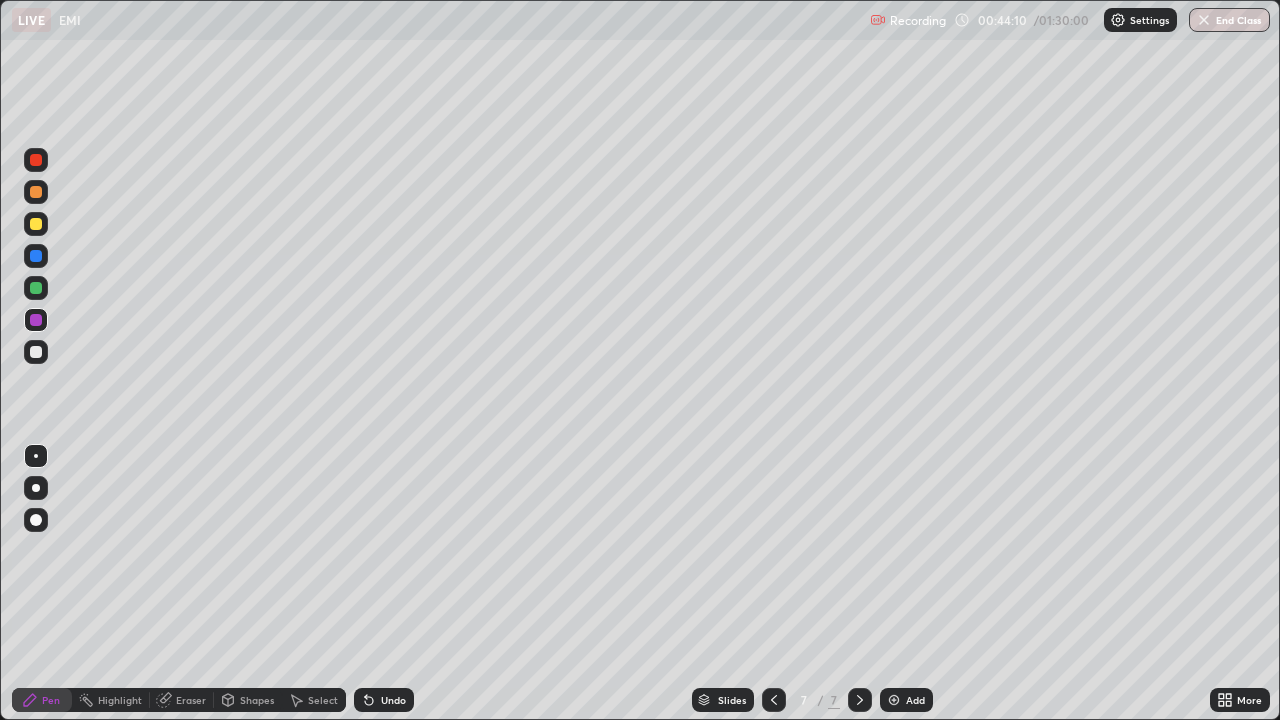 click on "Undo" at bounding box center (393, 700) 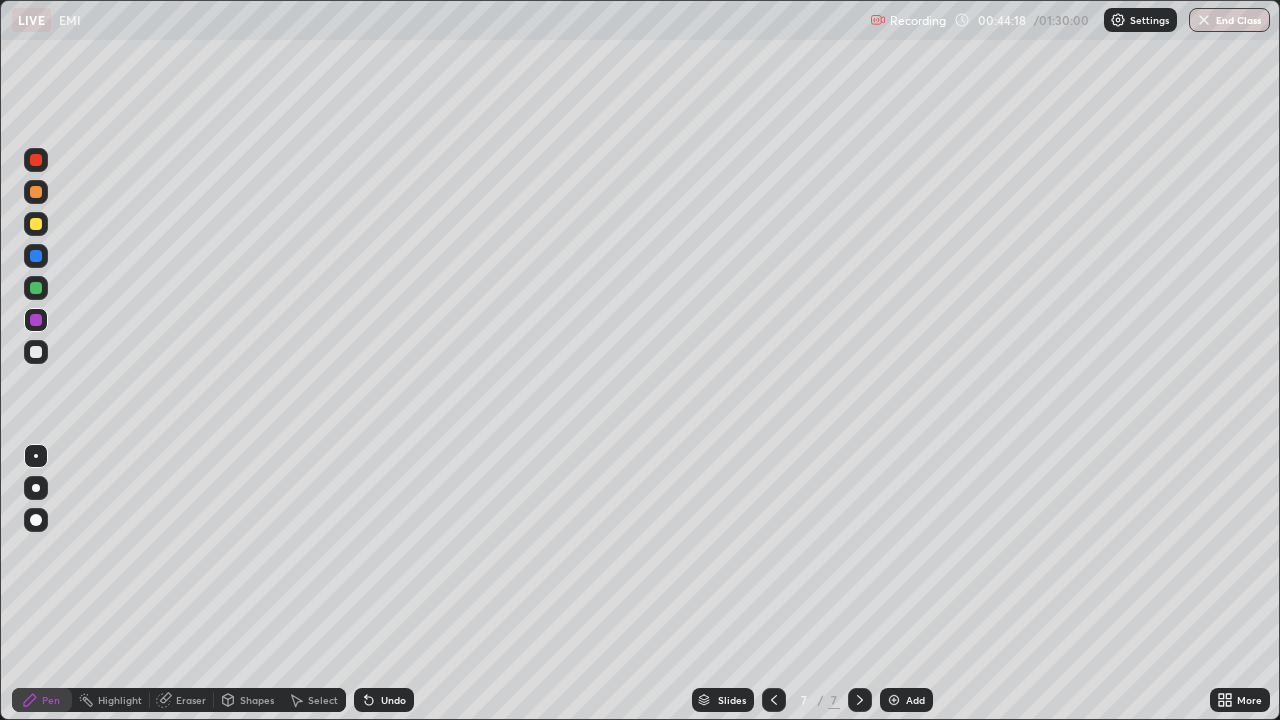click at bounding box center [36, 224] 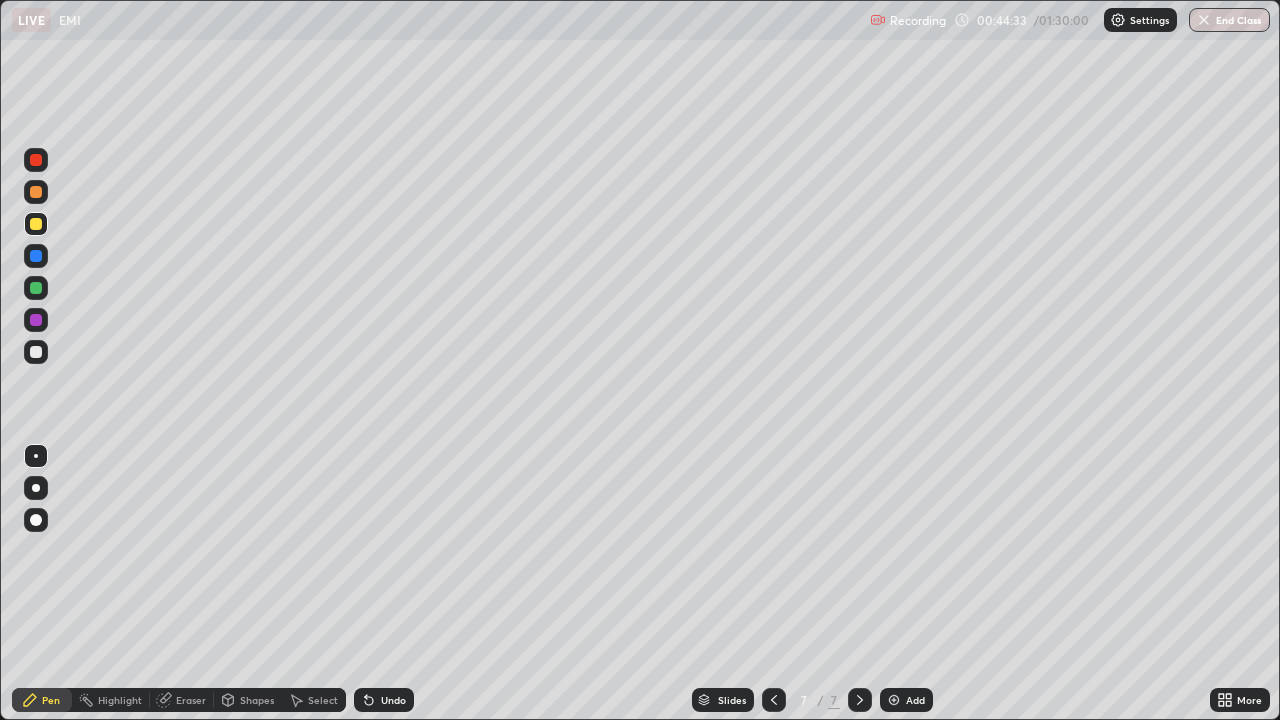 click on "Undo" at bounding box center (384, 700) 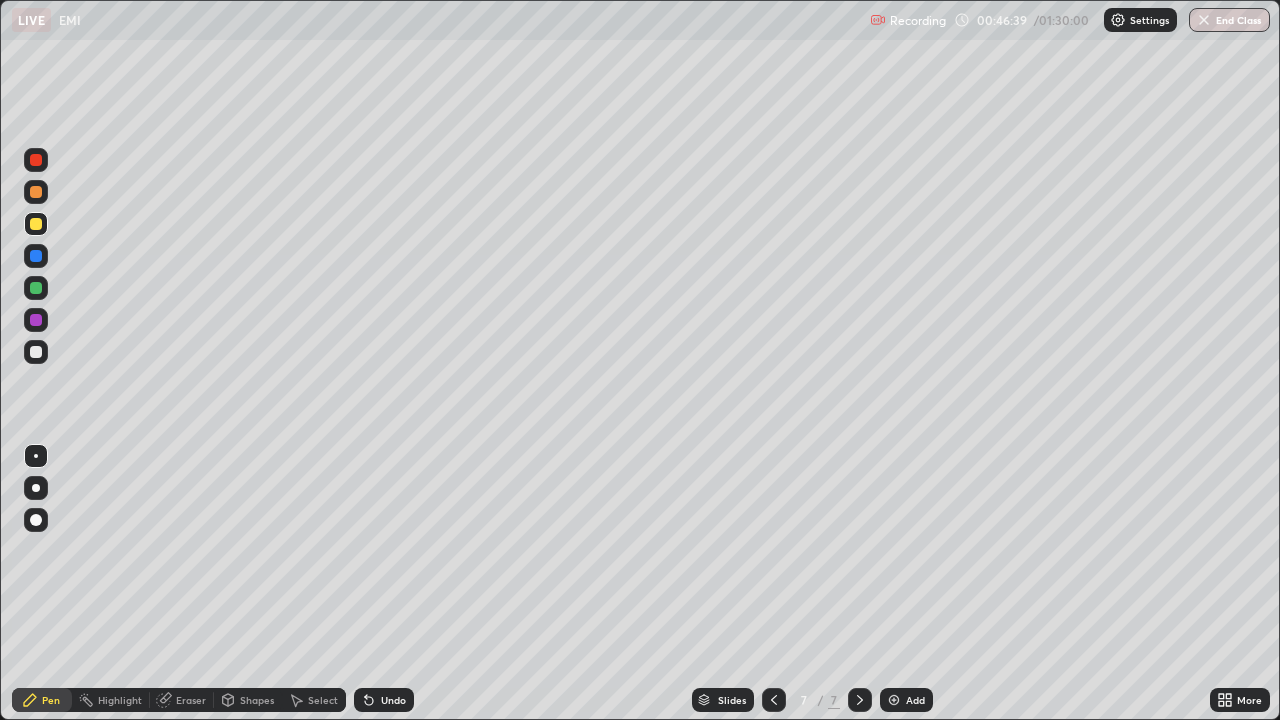 click on "Add" at bounding box center (915, 700) 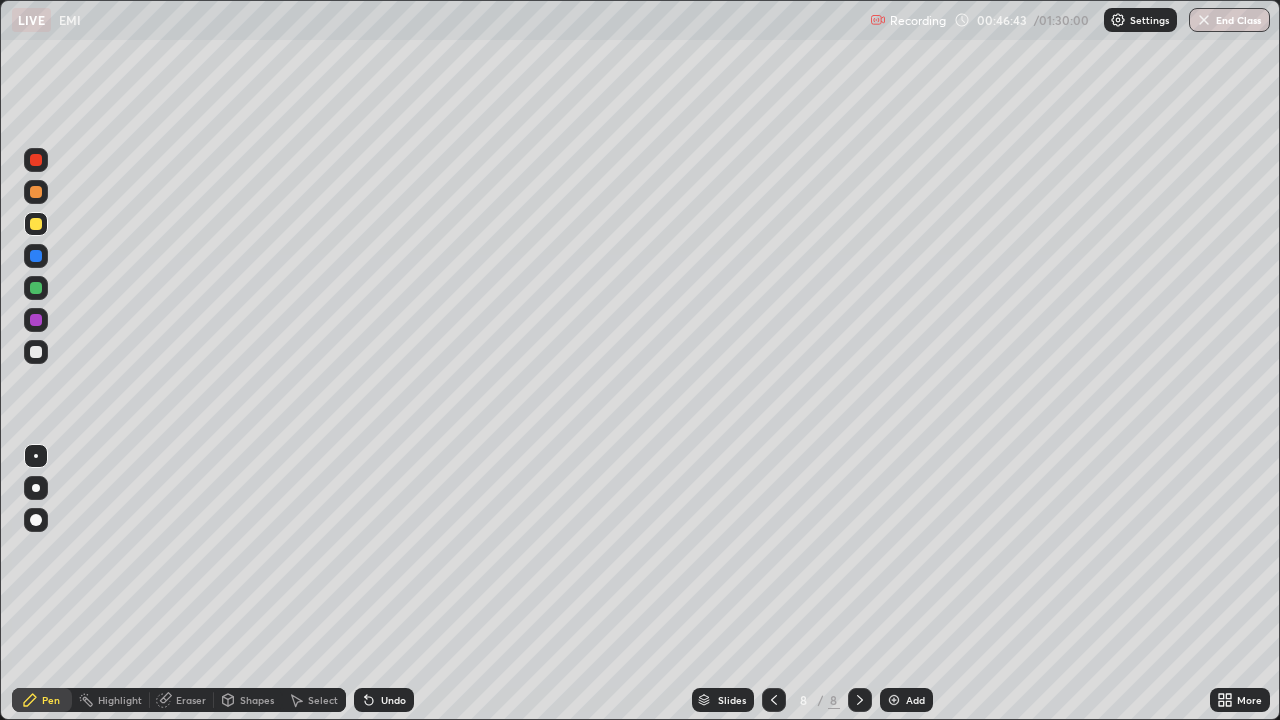 click 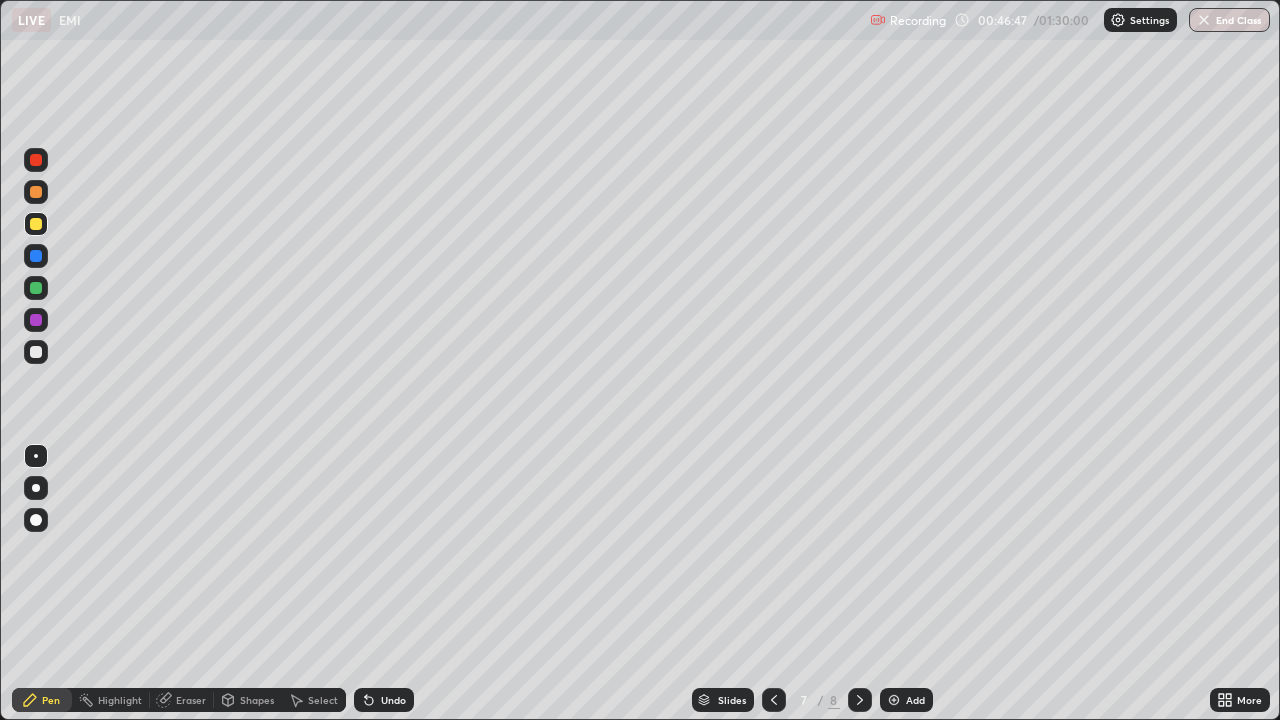 click 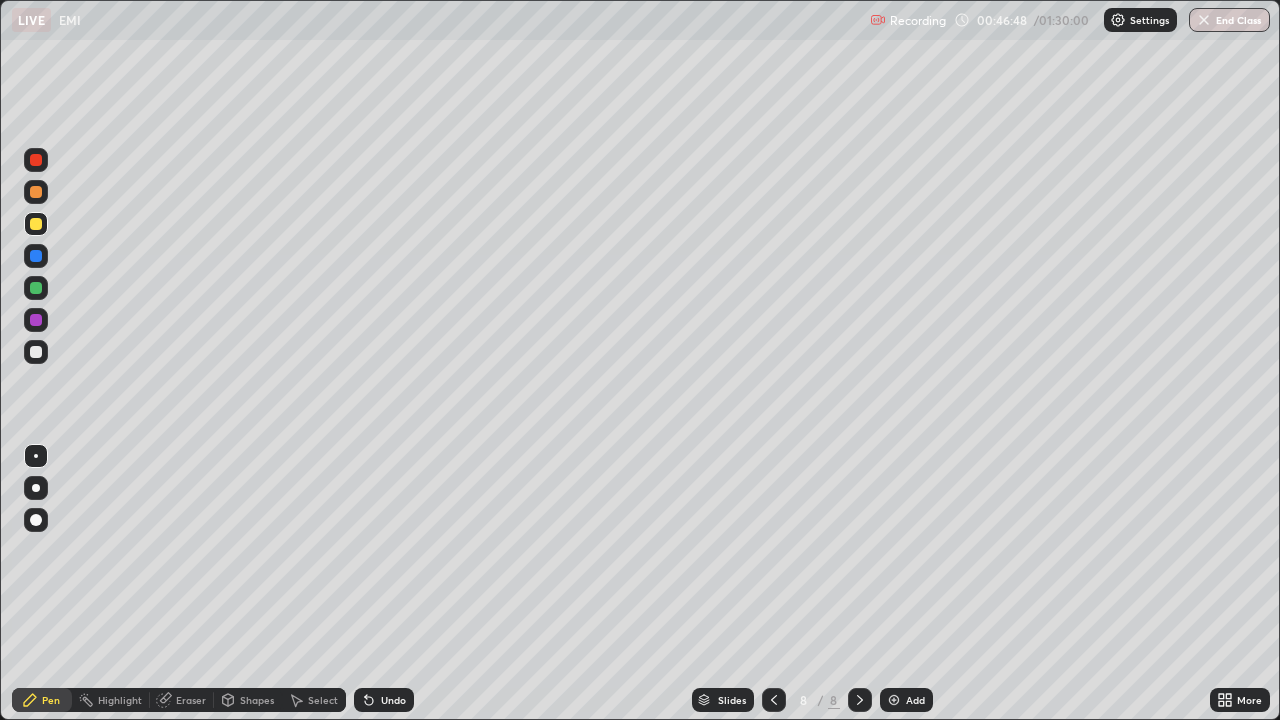 click at bounding box center [36, 352] 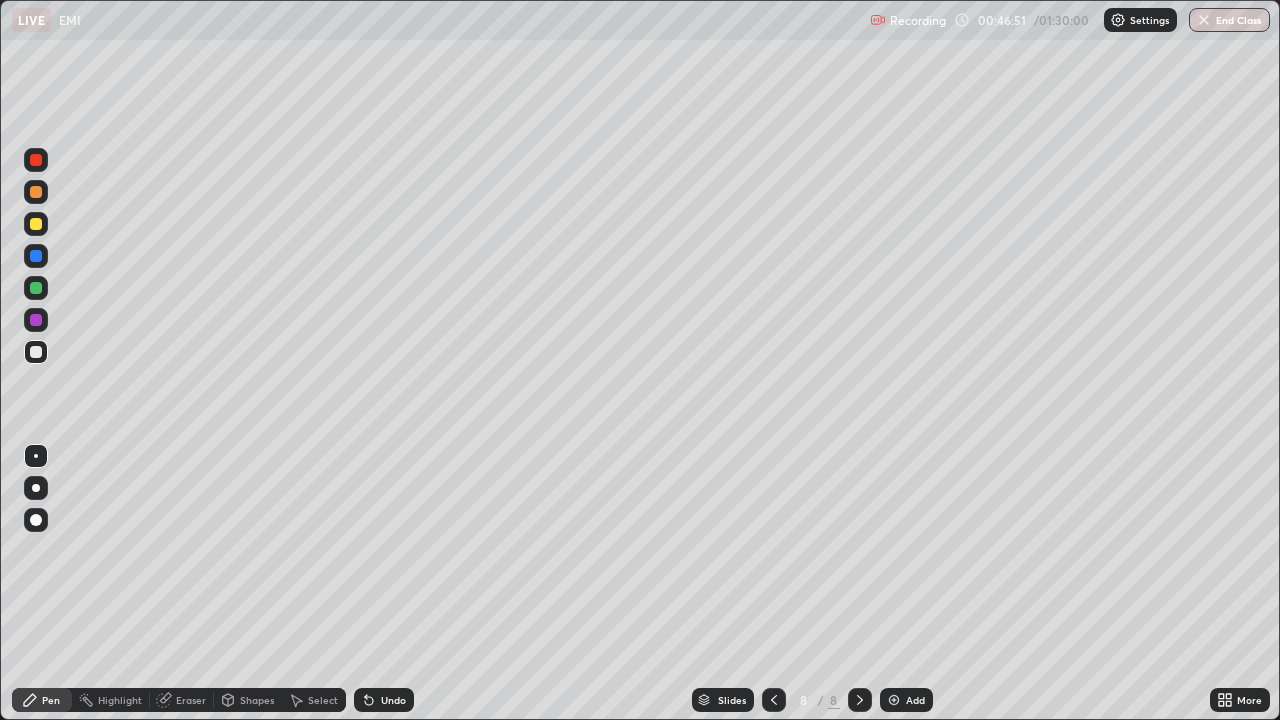 click 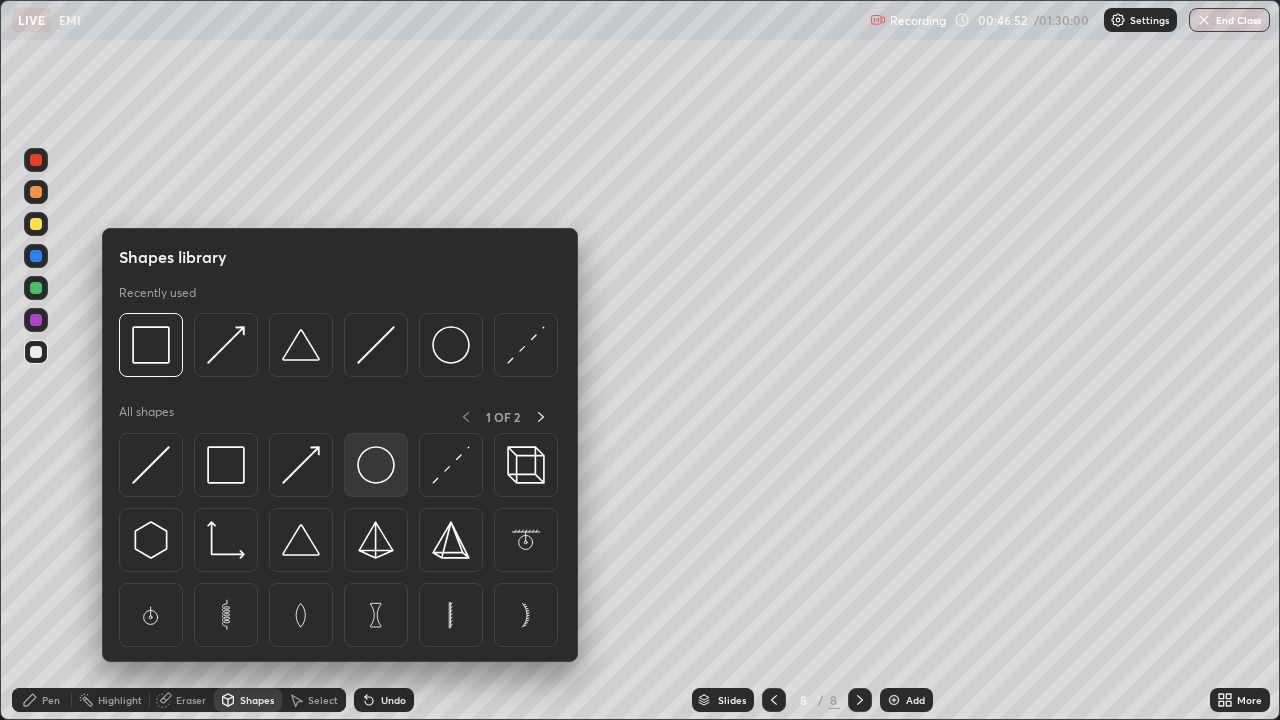 click at bounding box center [376, 465] 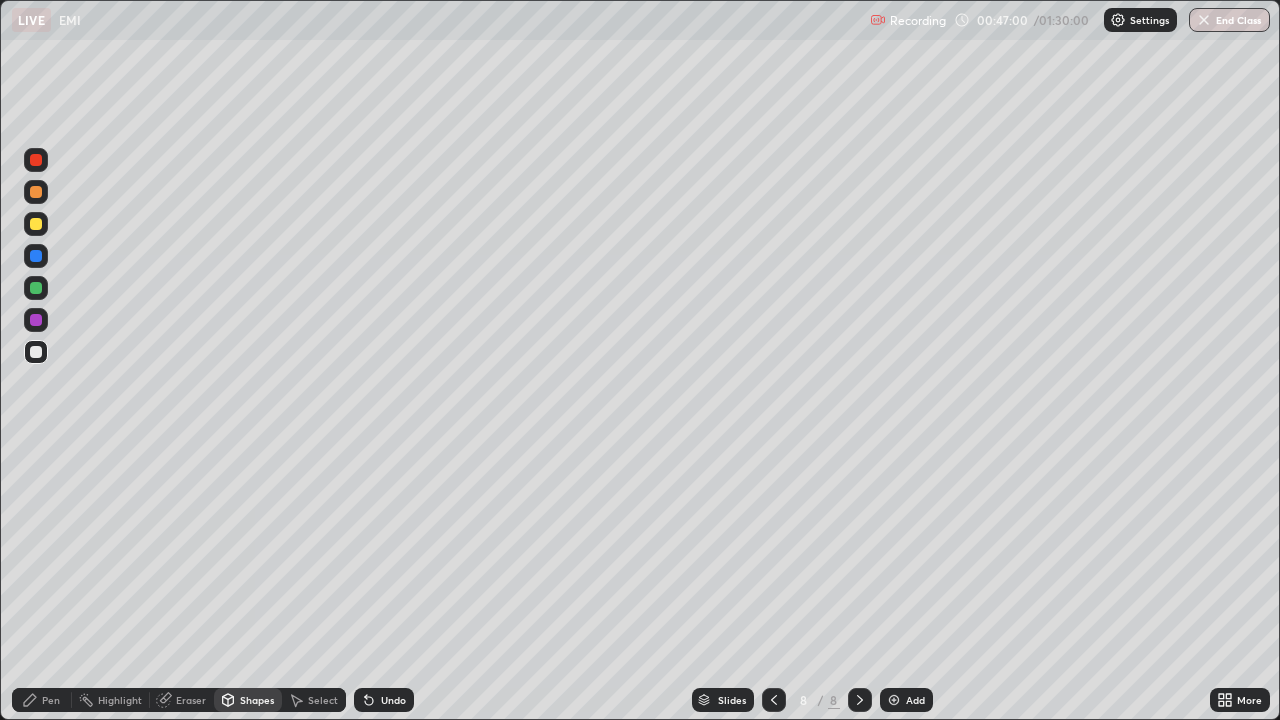 click on "Eraser" at bounding box center (191, 700) 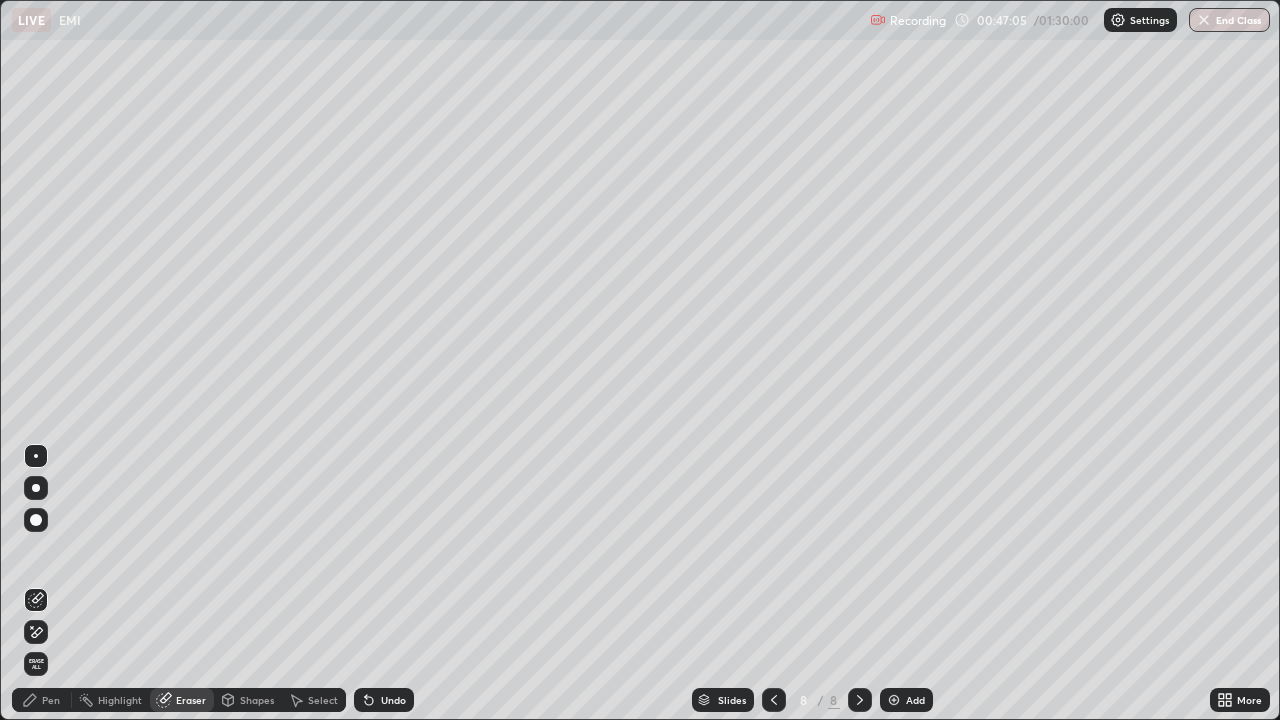 click on "Select" at bounding box center [314, 700] 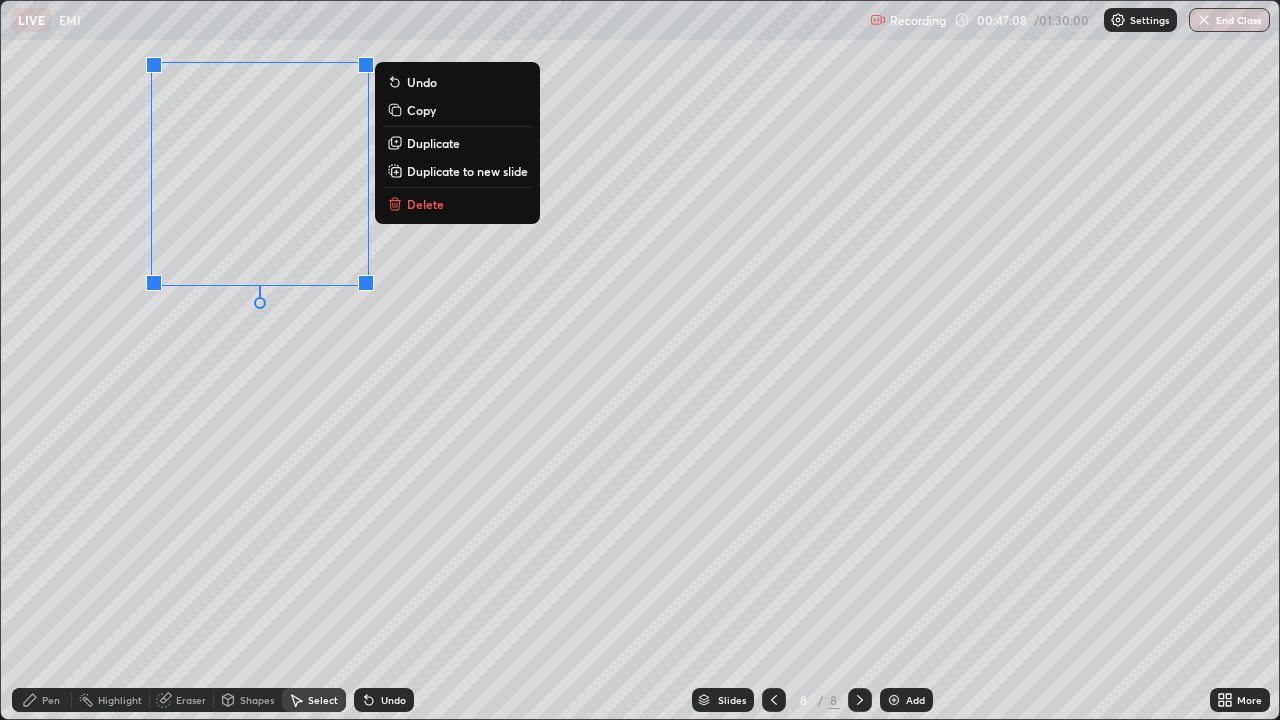 click on "Duplicate" at bounding box center [433, 143] 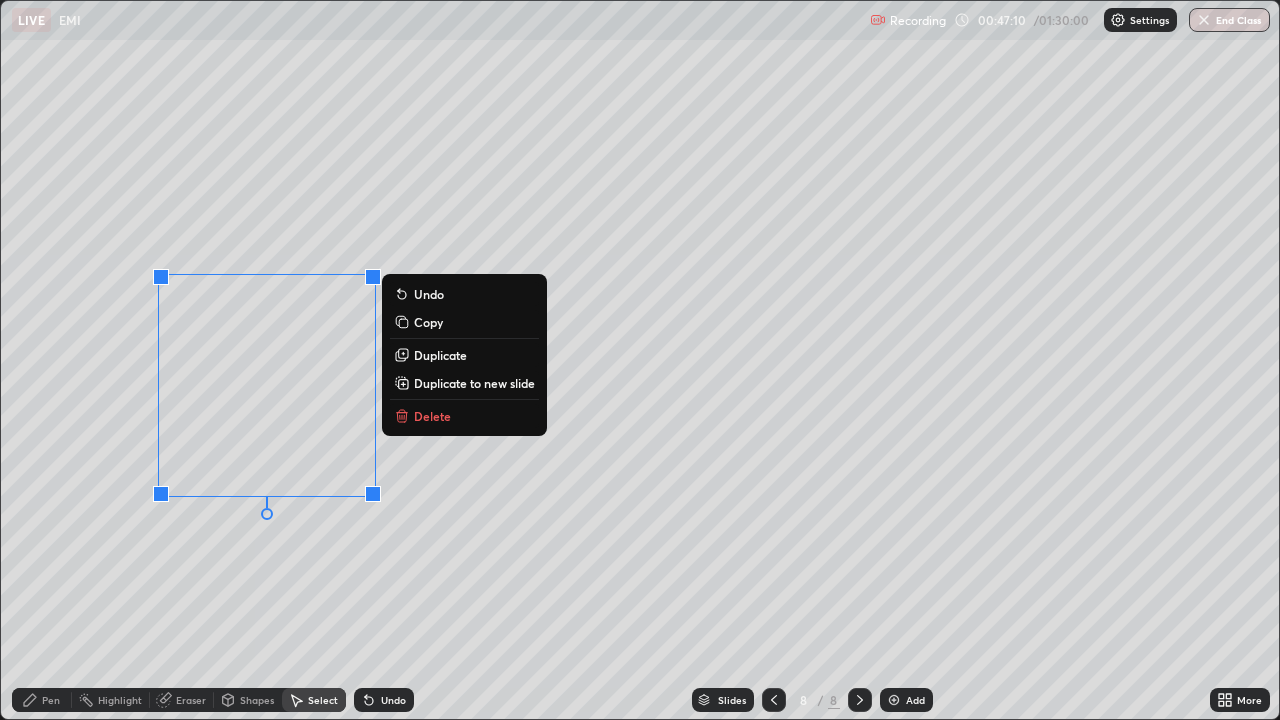 click on "Pen" at bounding box center [51, 700] 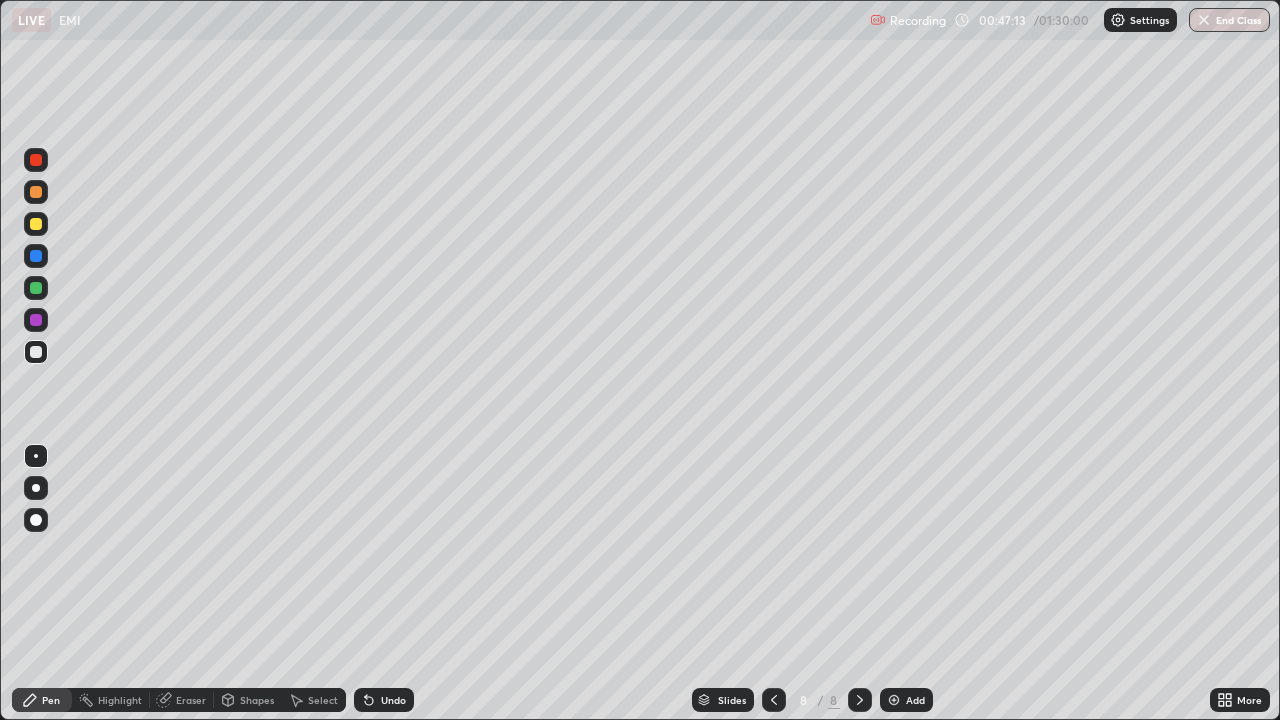 click at bounding box center (36, 320) 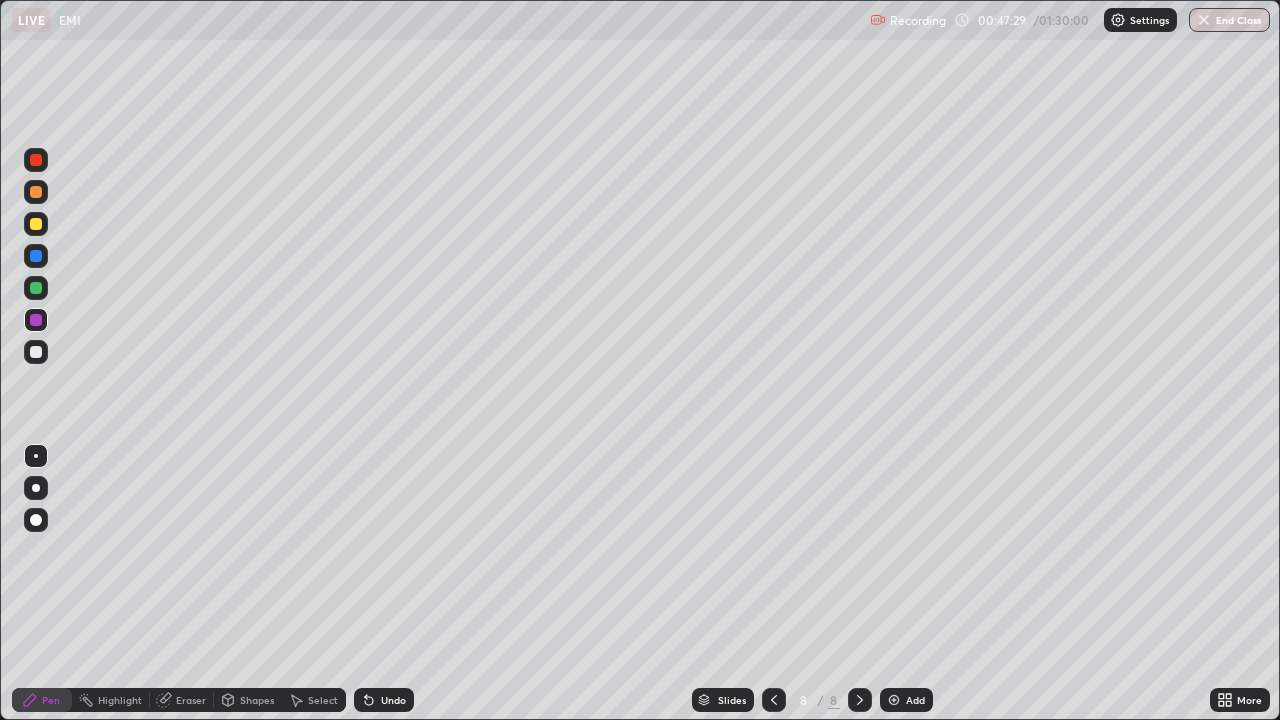 click on "Undo" at bounding box center (384, 700) 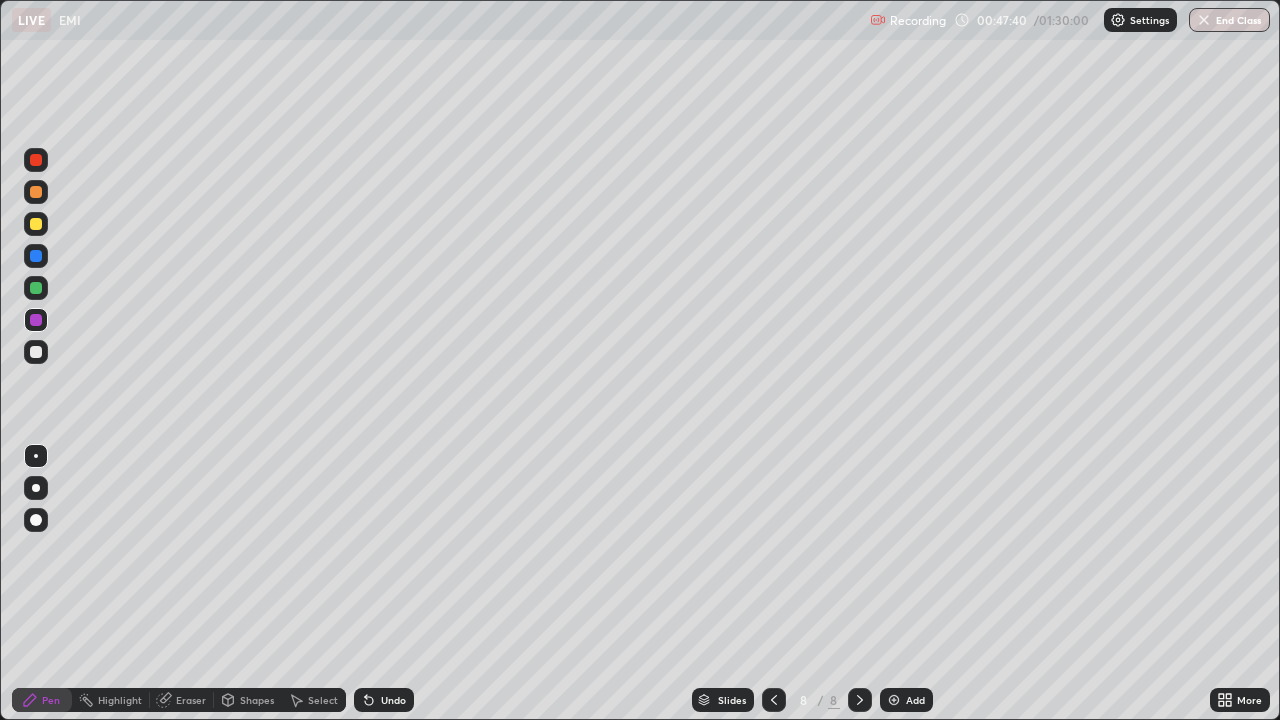 click on "Shapes" at bounding box center [248, 700] 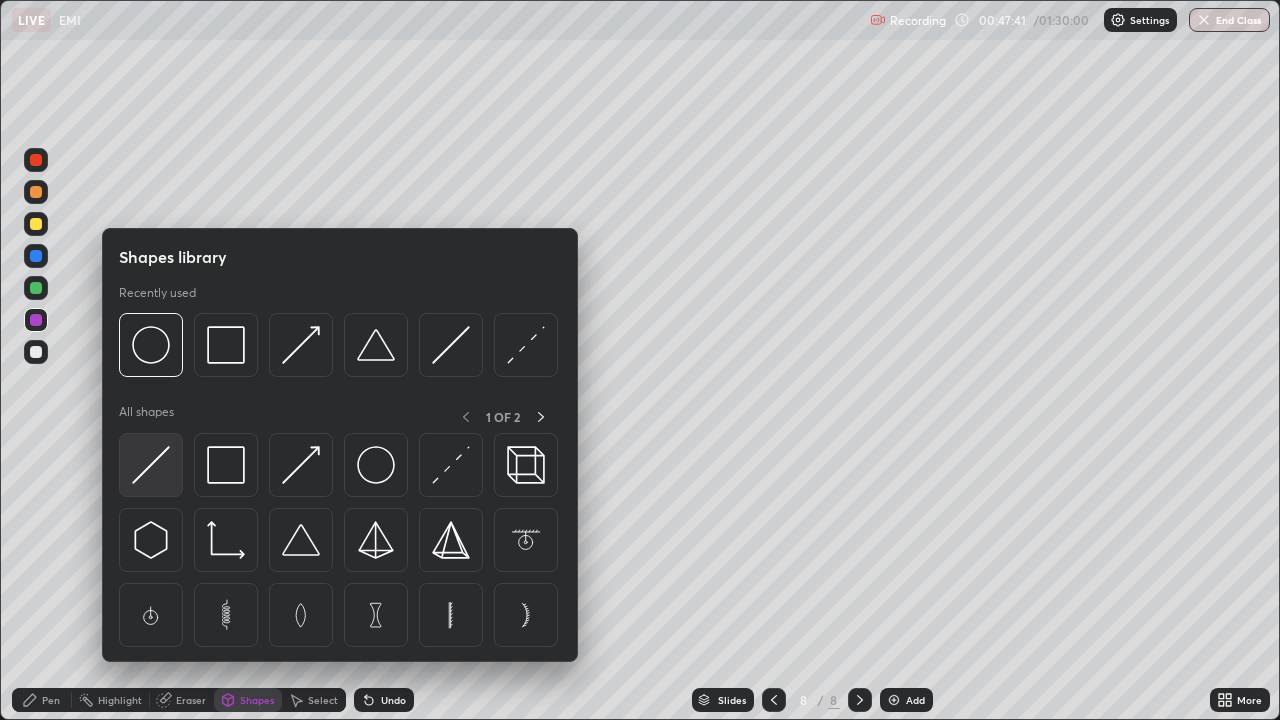 click at bounding box center [151, 465] 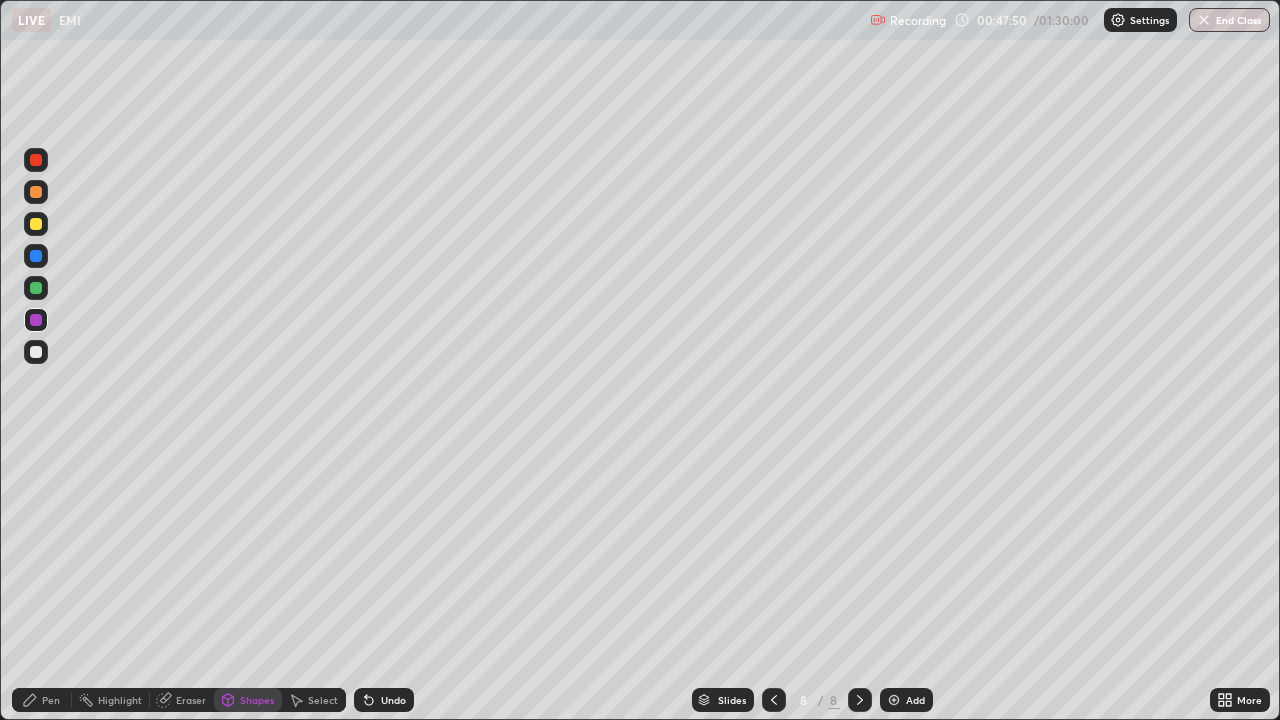 click on "Pen" at bounding box center [51, 700] 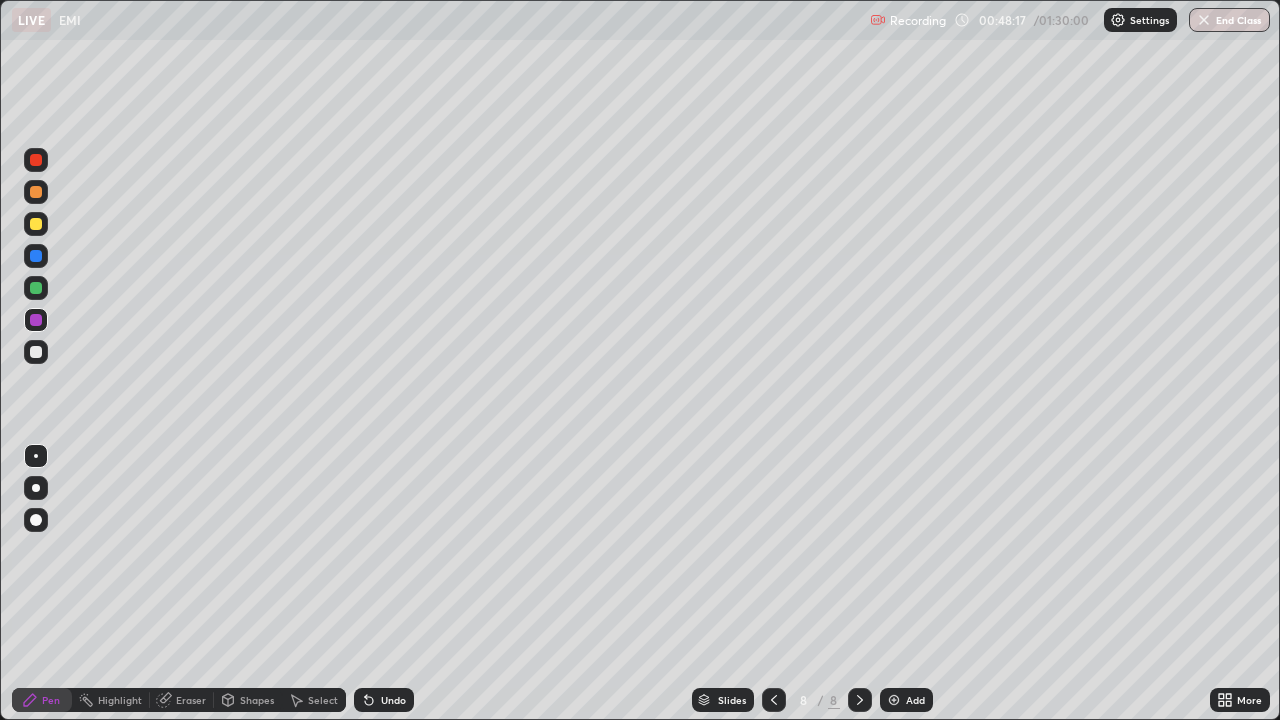 click at bounding box center [36, 288] 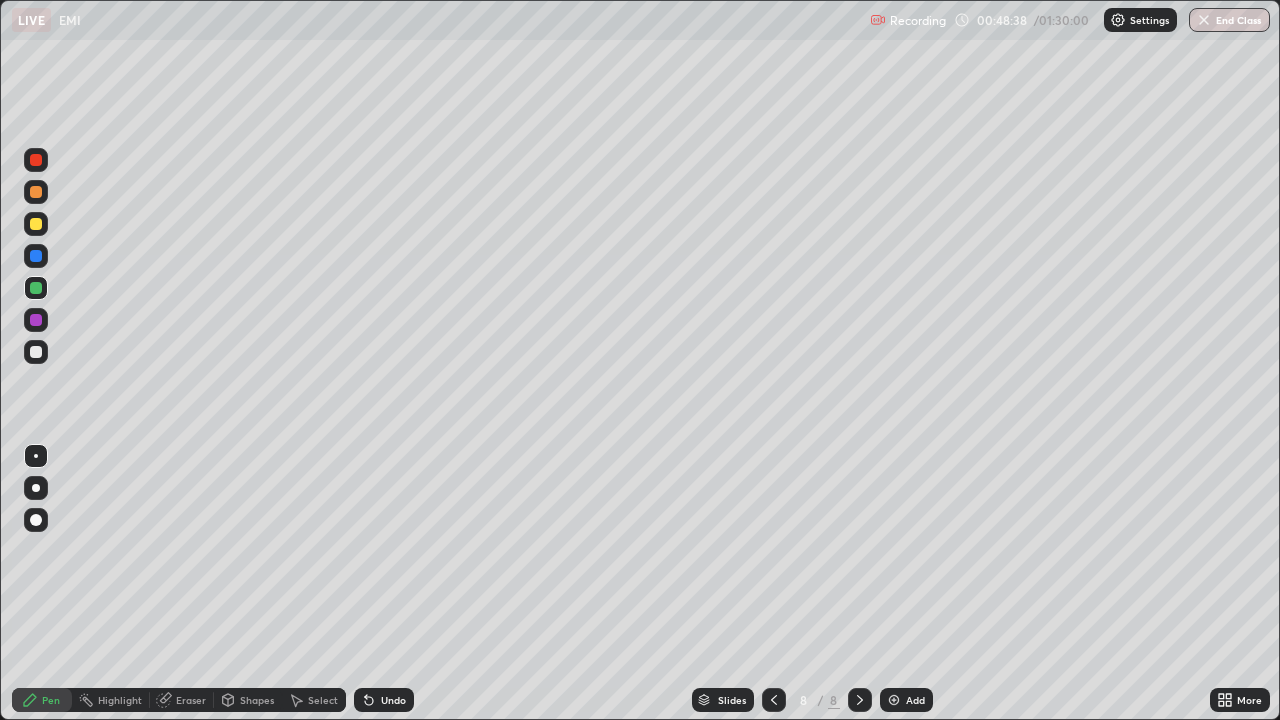click at bounding box center (36, 224) 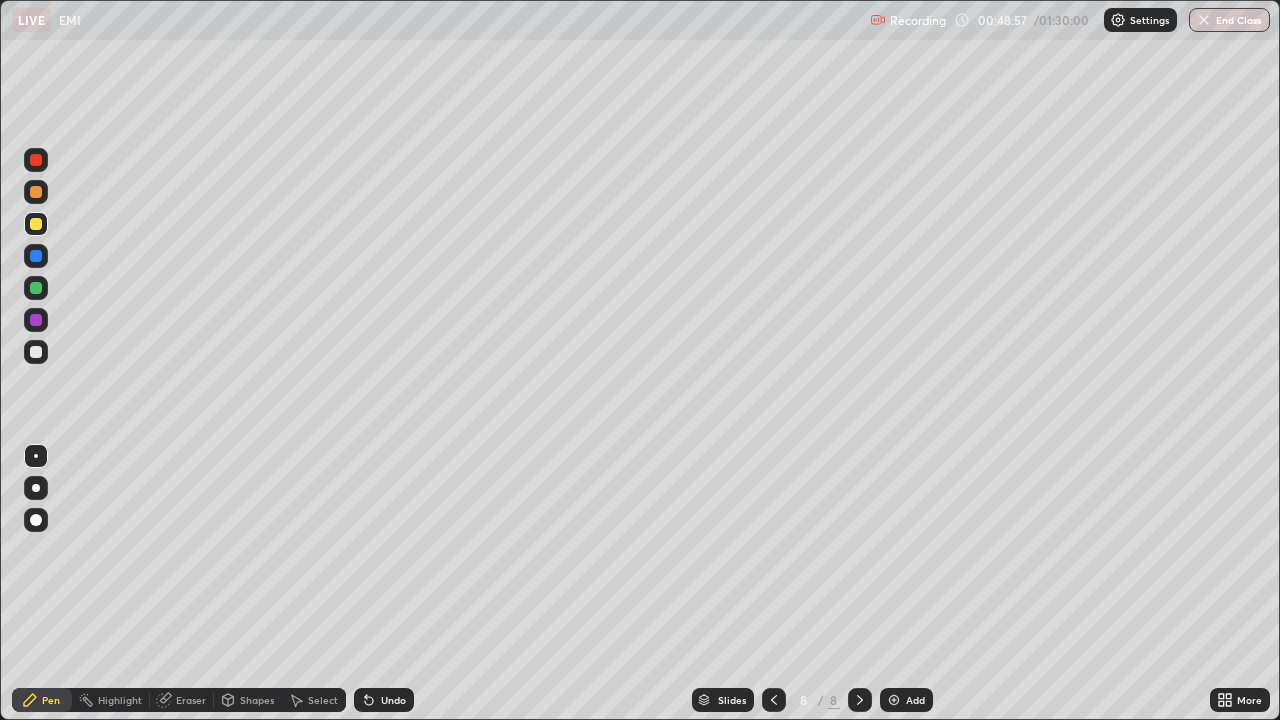 click at bounding box center (36, 352) 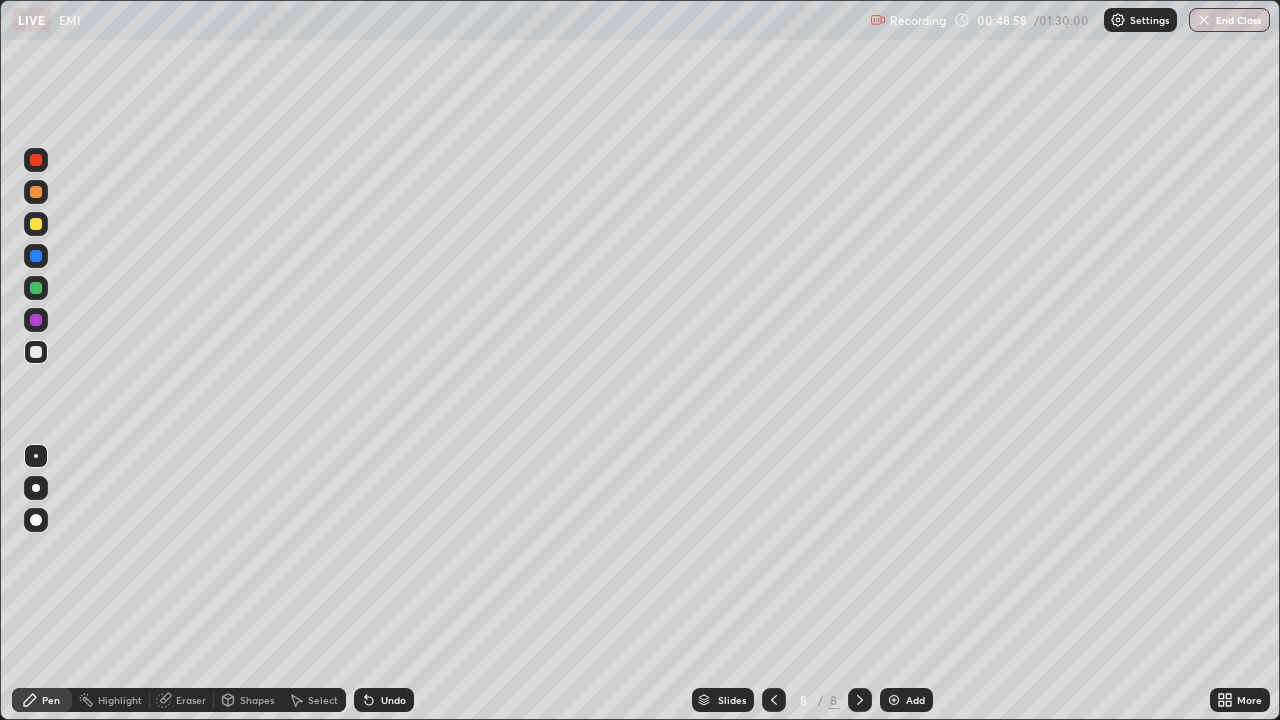 click at bounding box center [36, 320] 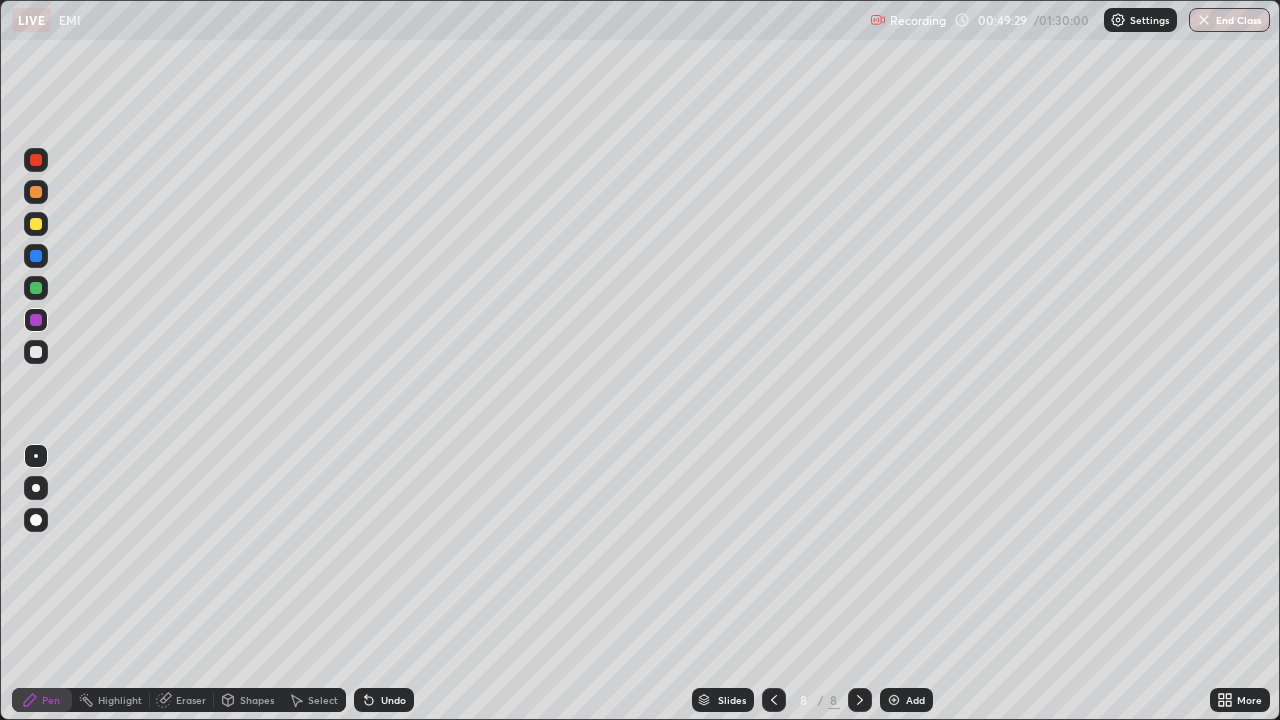 click at bounding box center [36, 288] 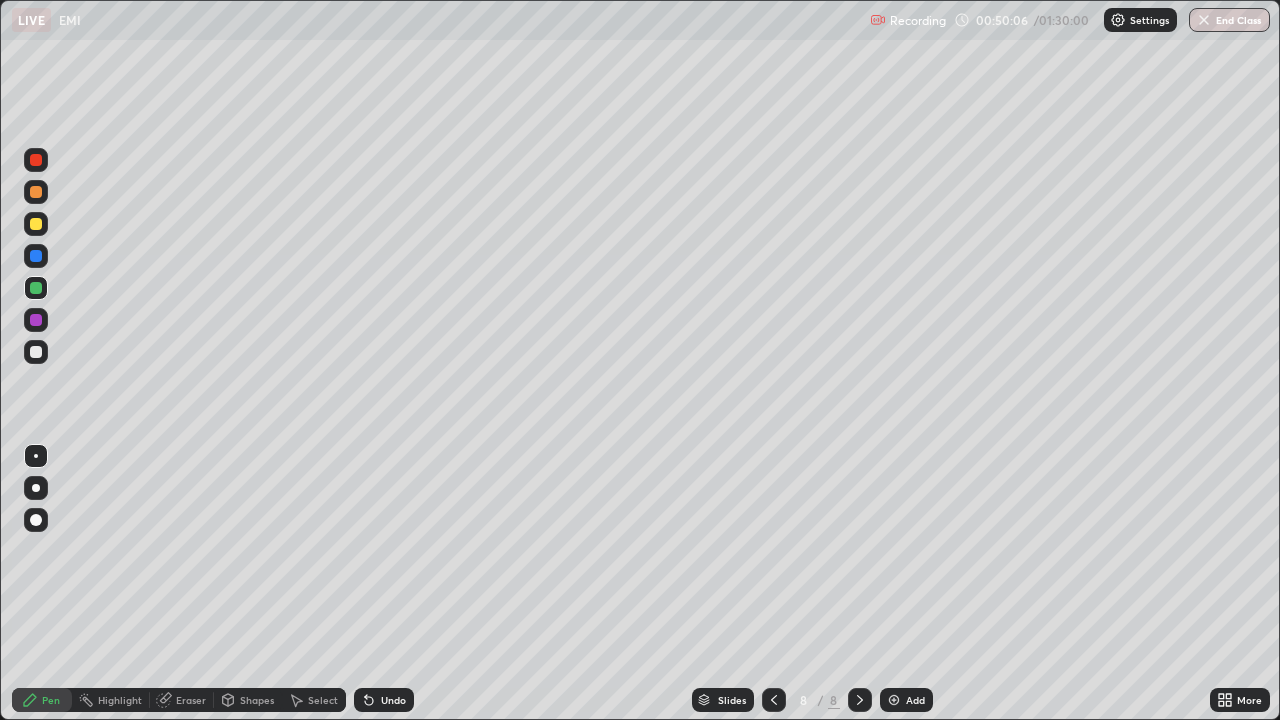 click at bounding box center (36, 224) 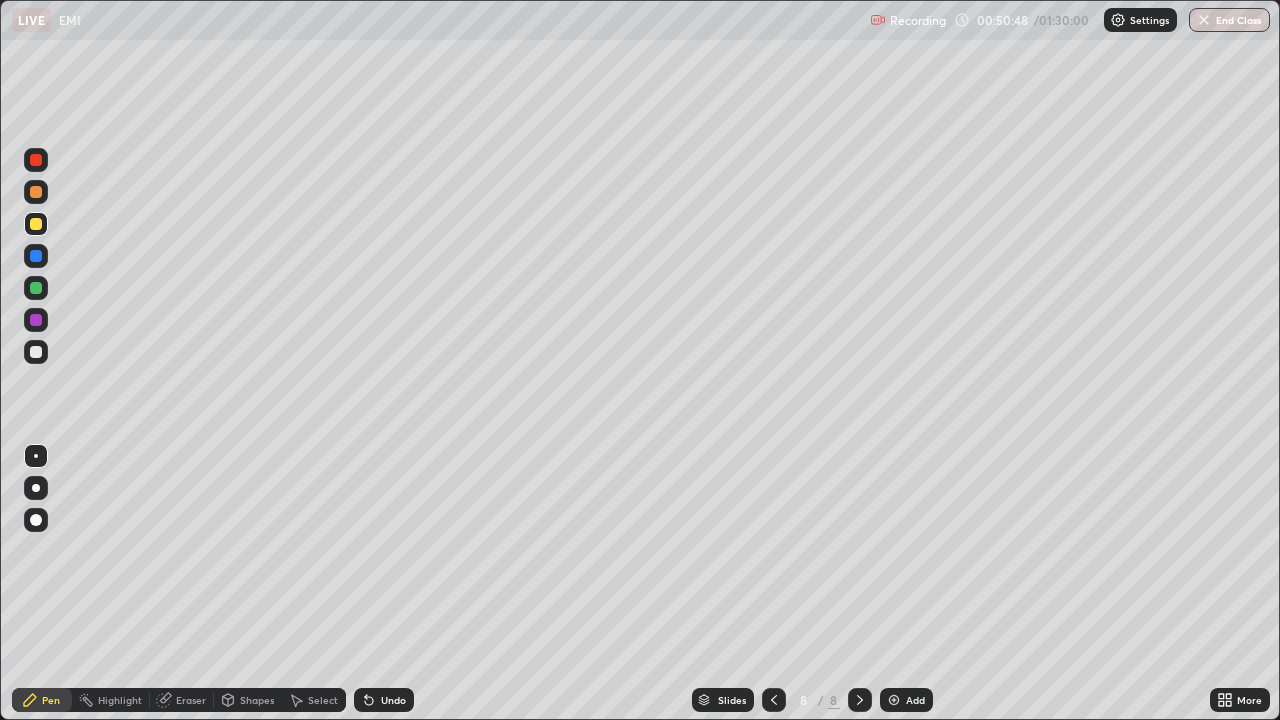 click on "Shapes" at bounding box center (248, 700) 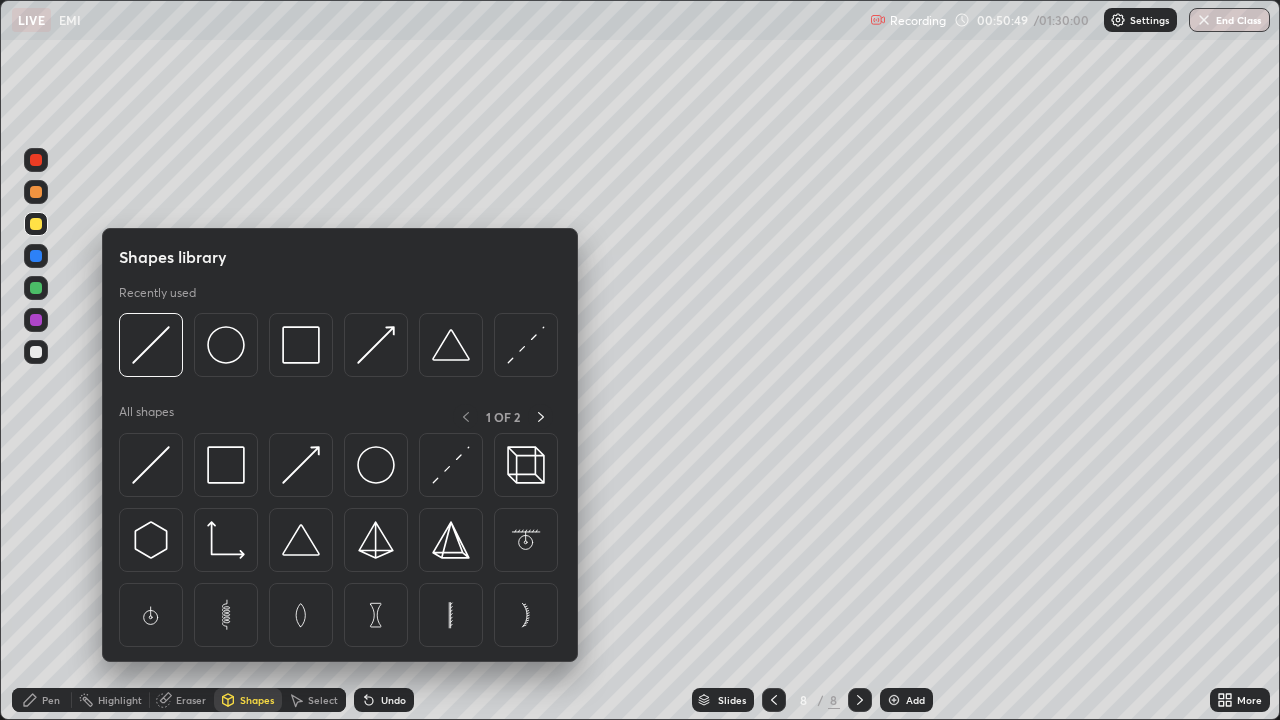 click on "Select" at bounding box center (323, 700) 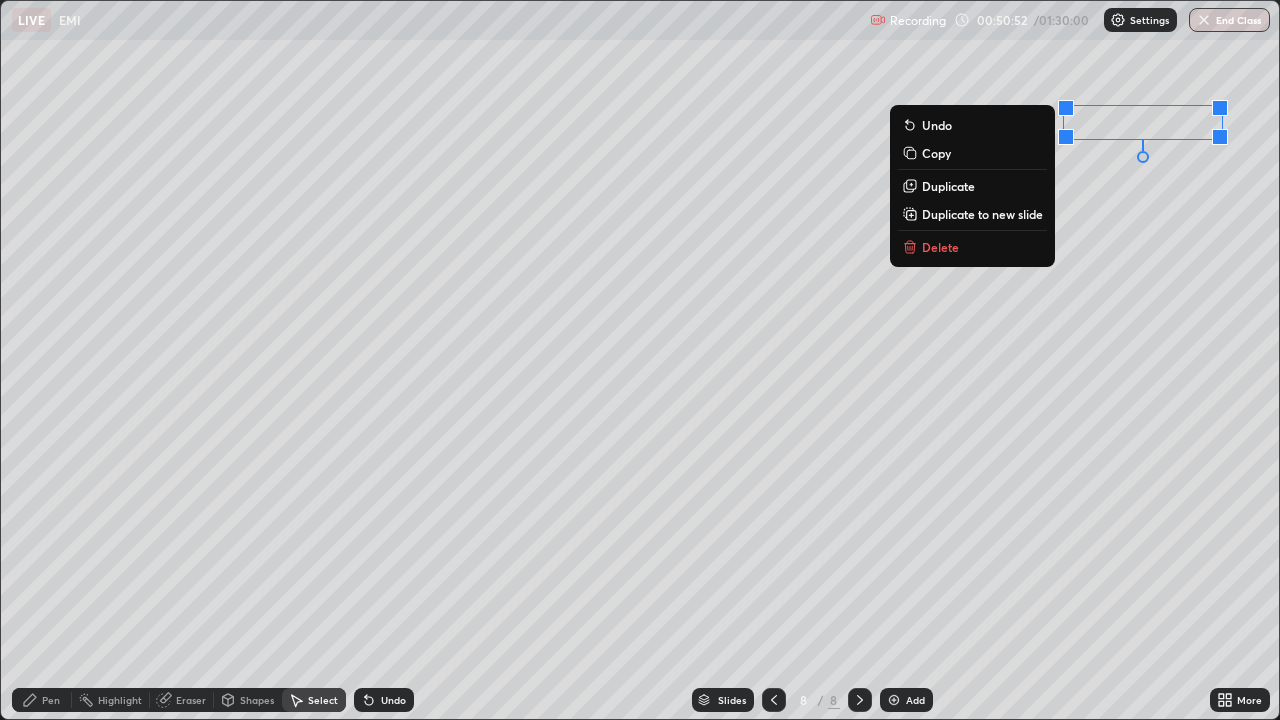 click on "Duplicate" at bounding box center [948, 186] 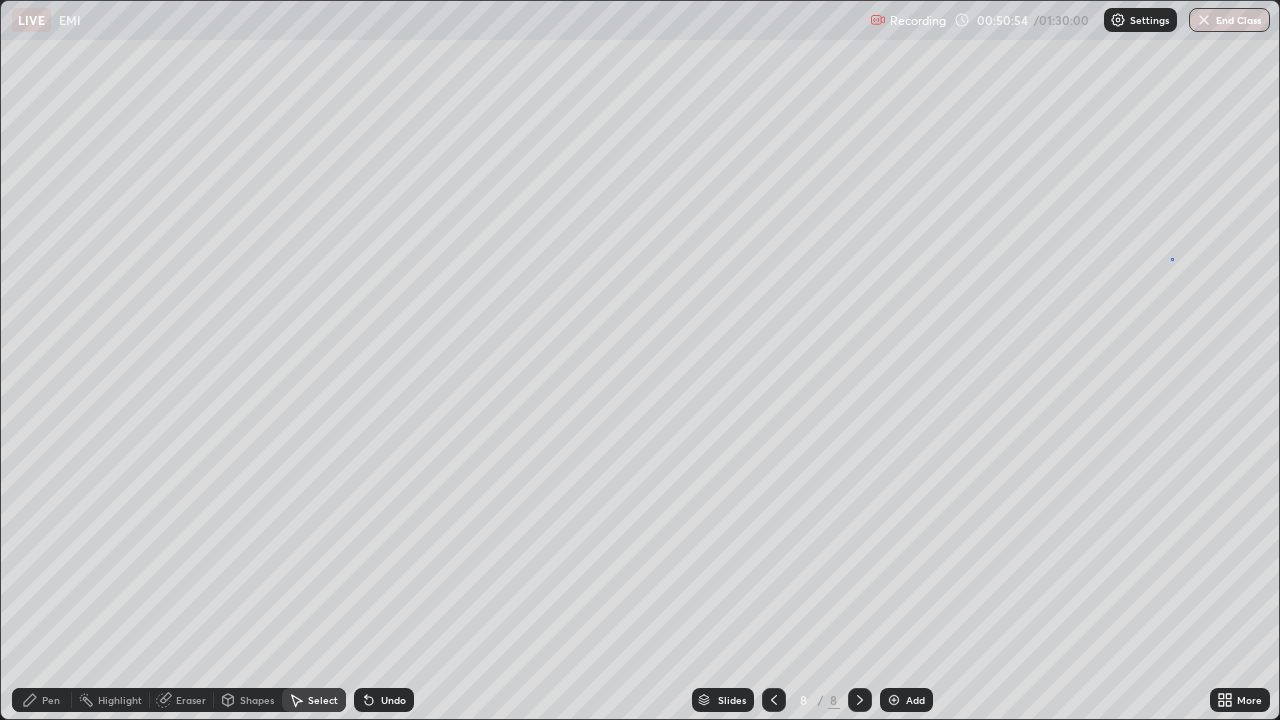 click on "0 ° Undo Copy Duplicate Duplicate to new slide Delete" at bounding box center [640, 360] 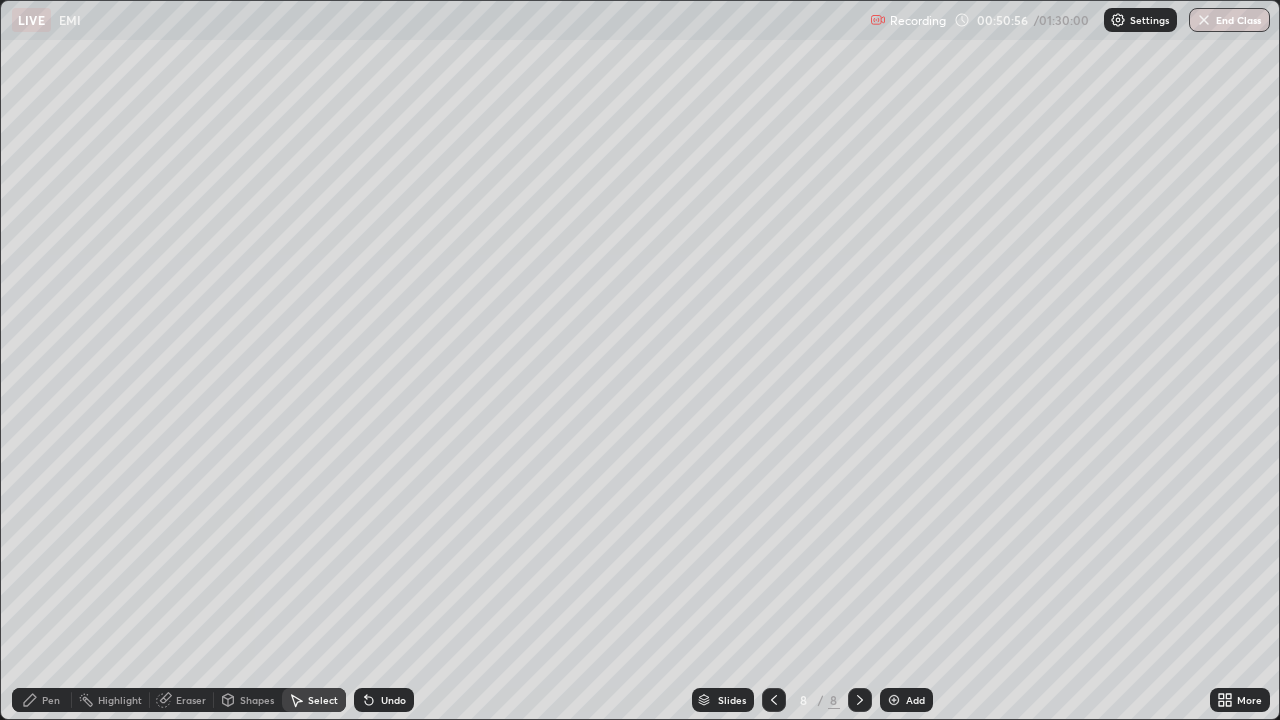 click on "Pen" at bounding box center [42, 700] 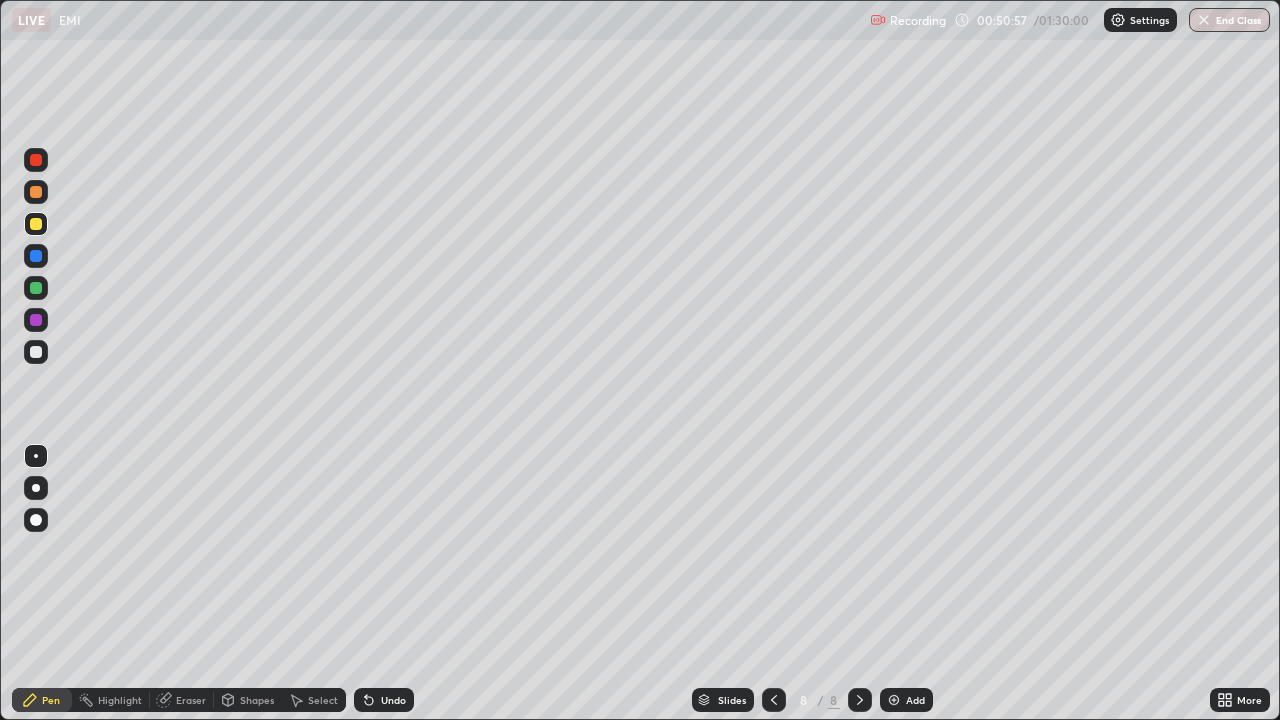 click at bounding box center (36, 352) 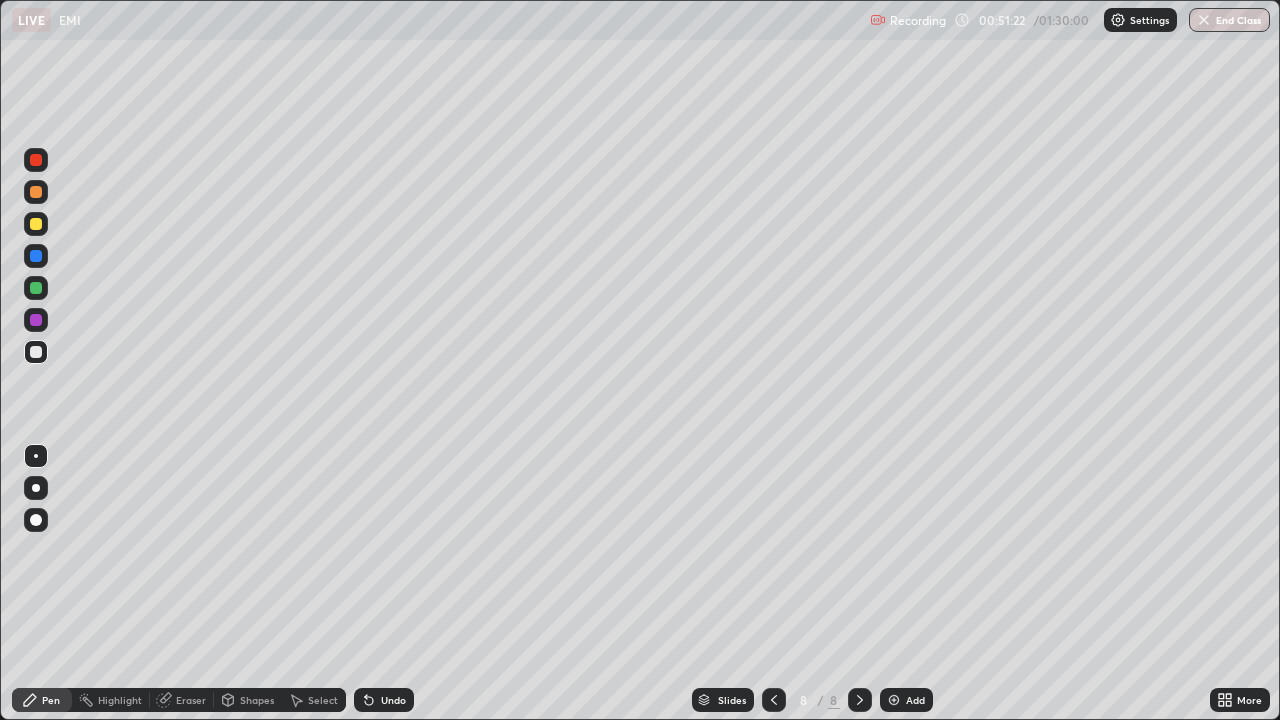 click at bounding box center (36, 288) 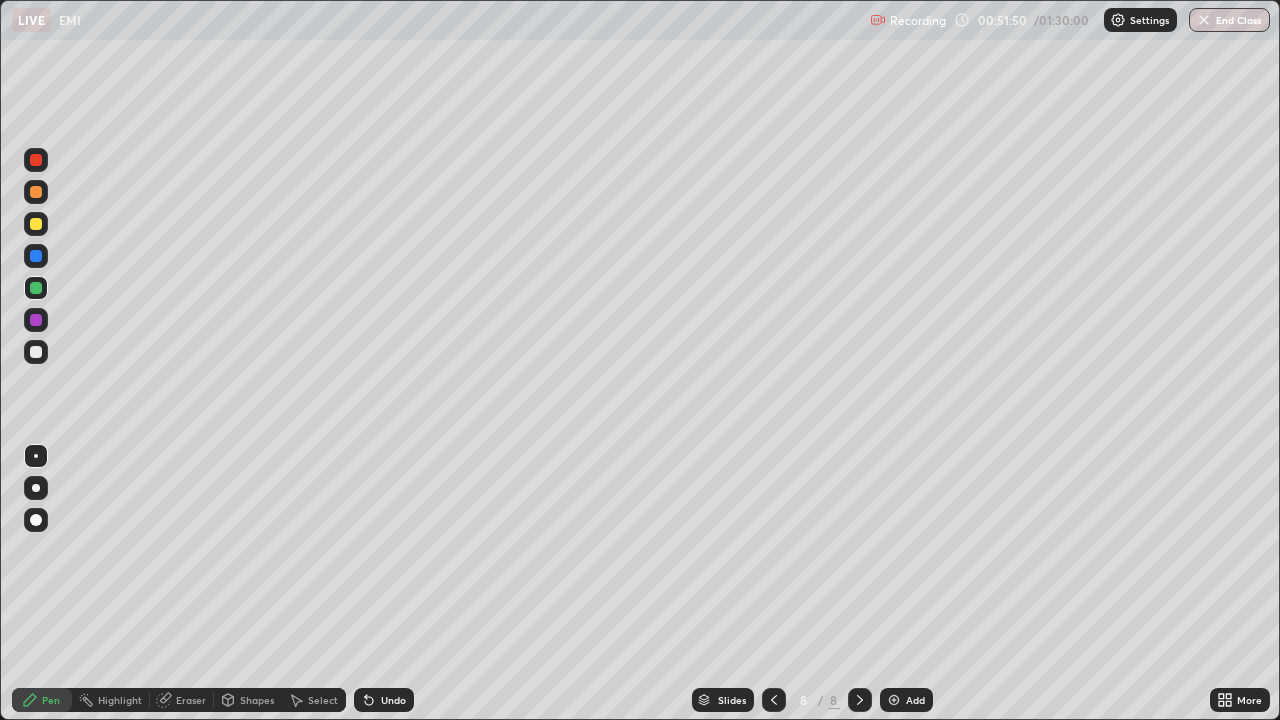 click on "Undo" at bounding box center (393, 700) 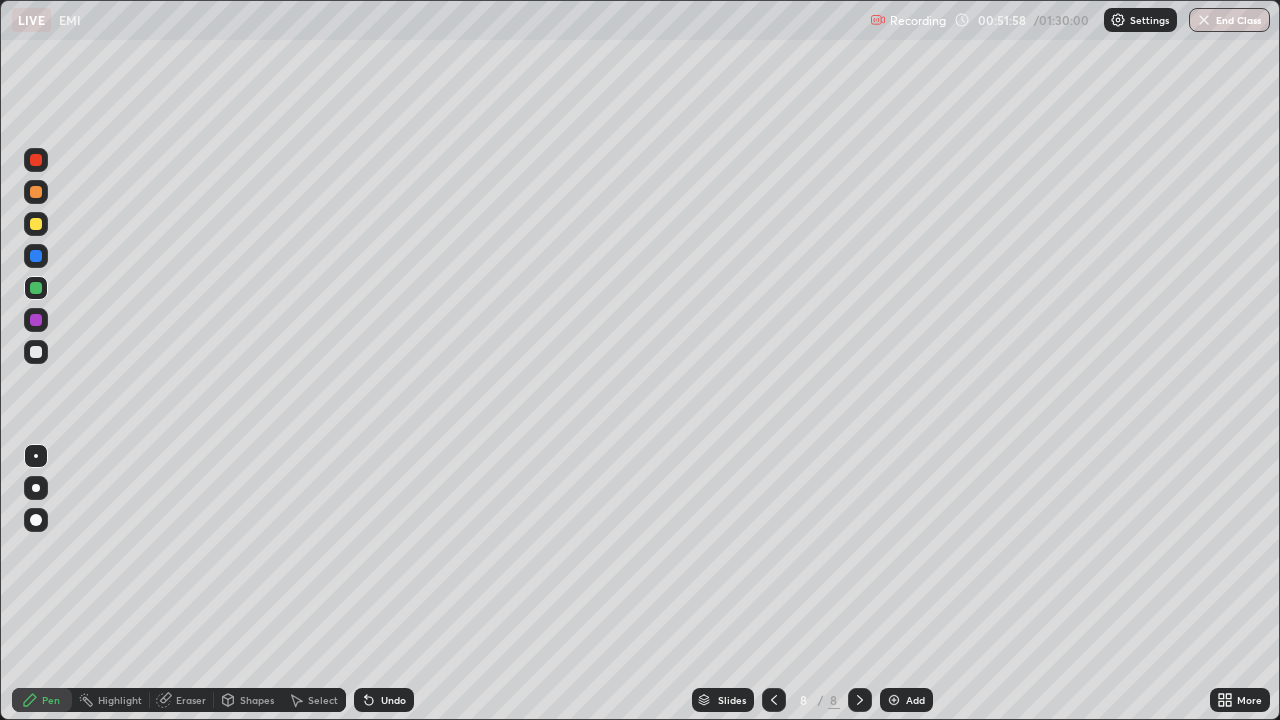click at bounding box center (36, 352) 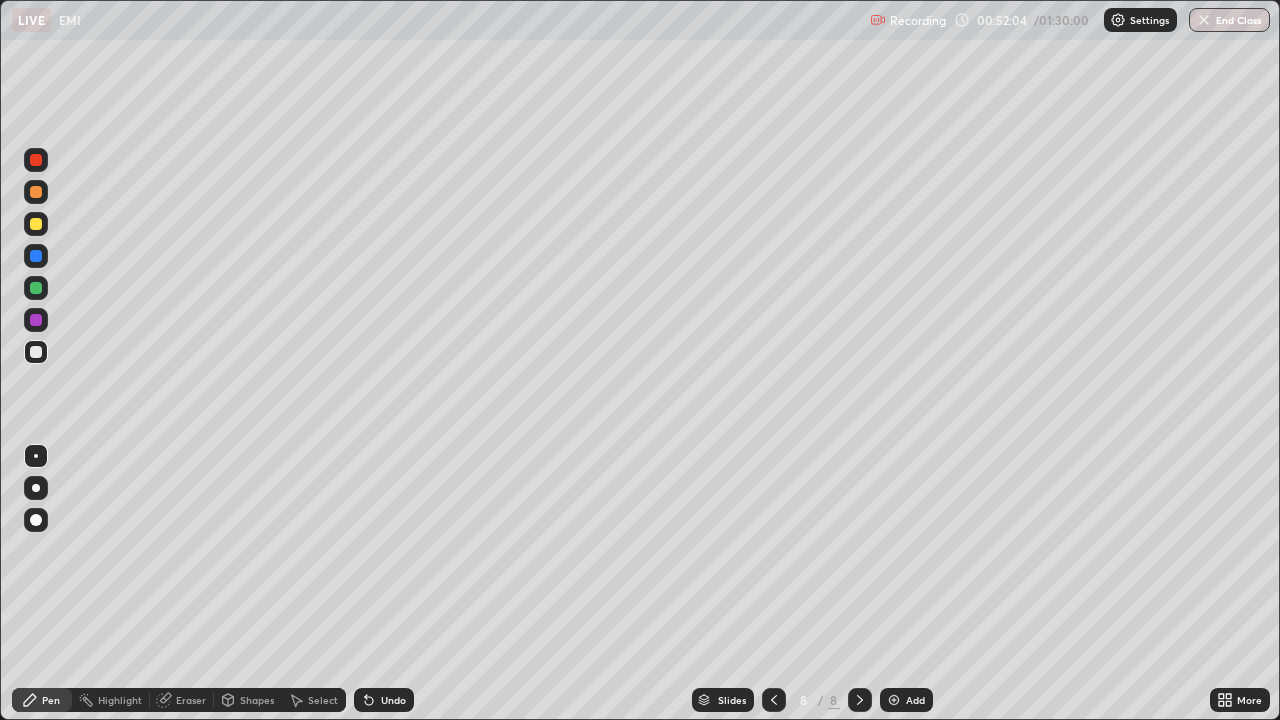 click on "Select" at bounding box center (323, 700) 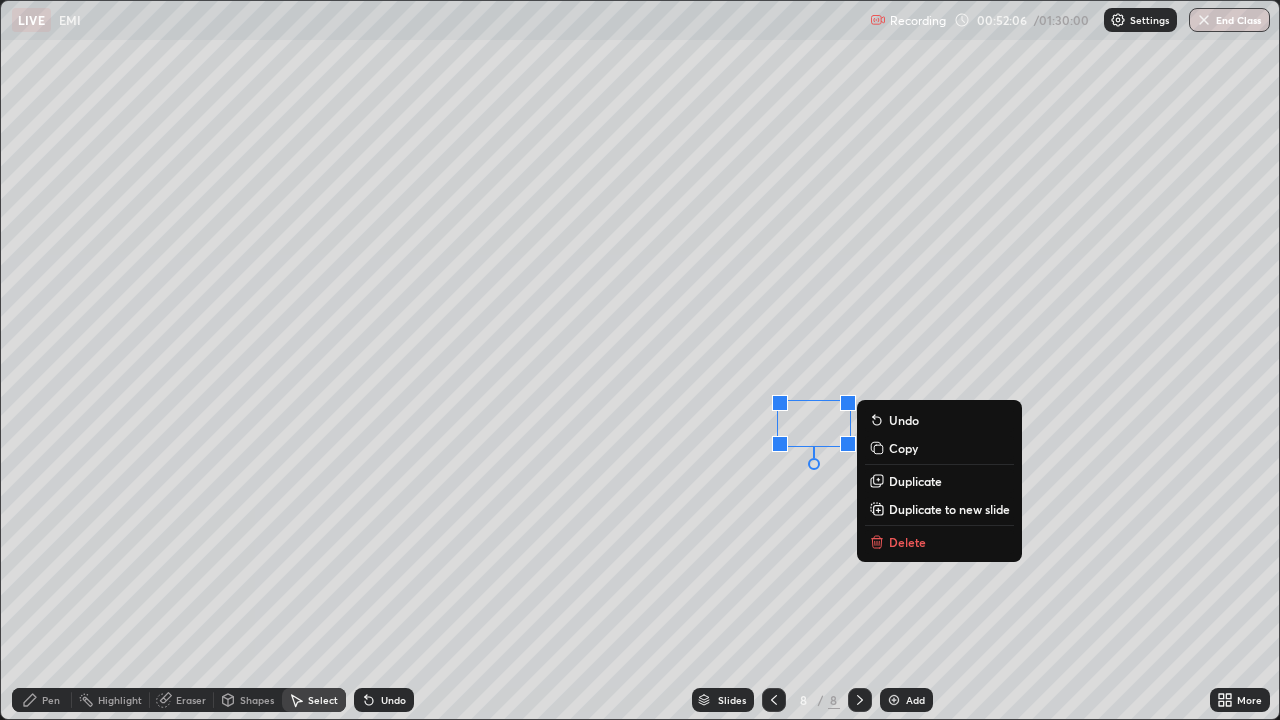click on "Duplicate" at bounding box center [915, 481] 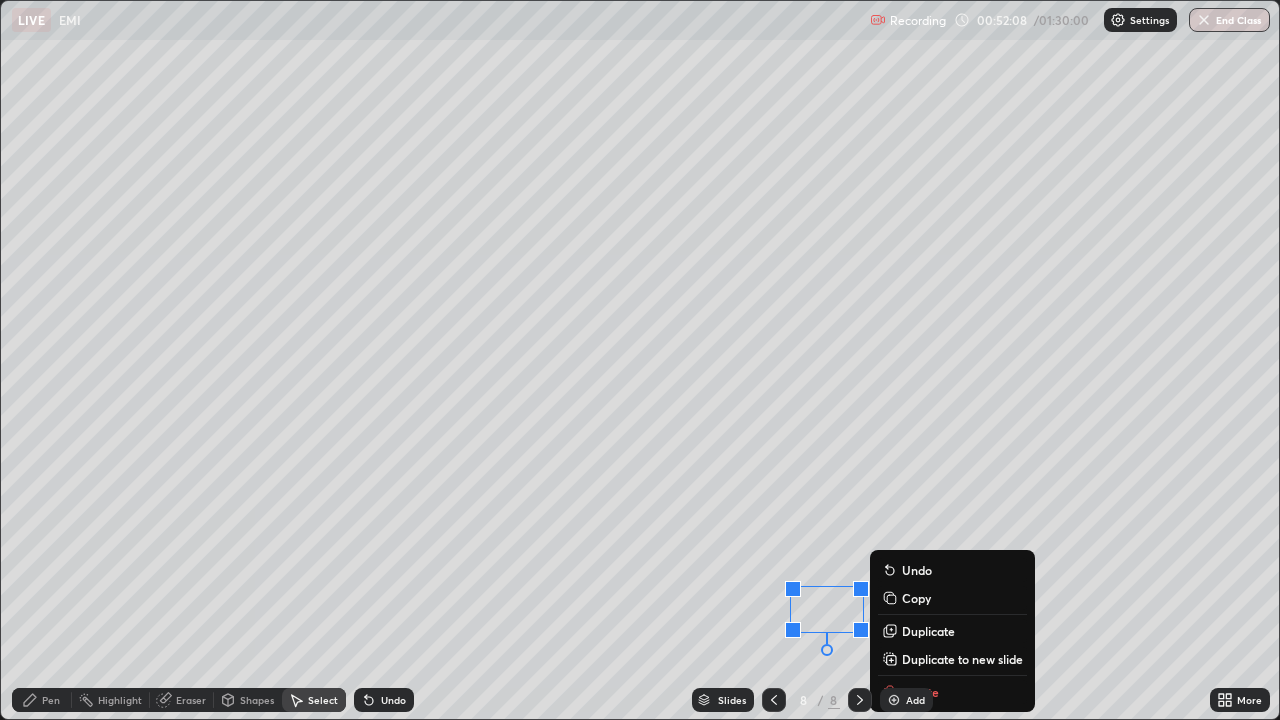 click 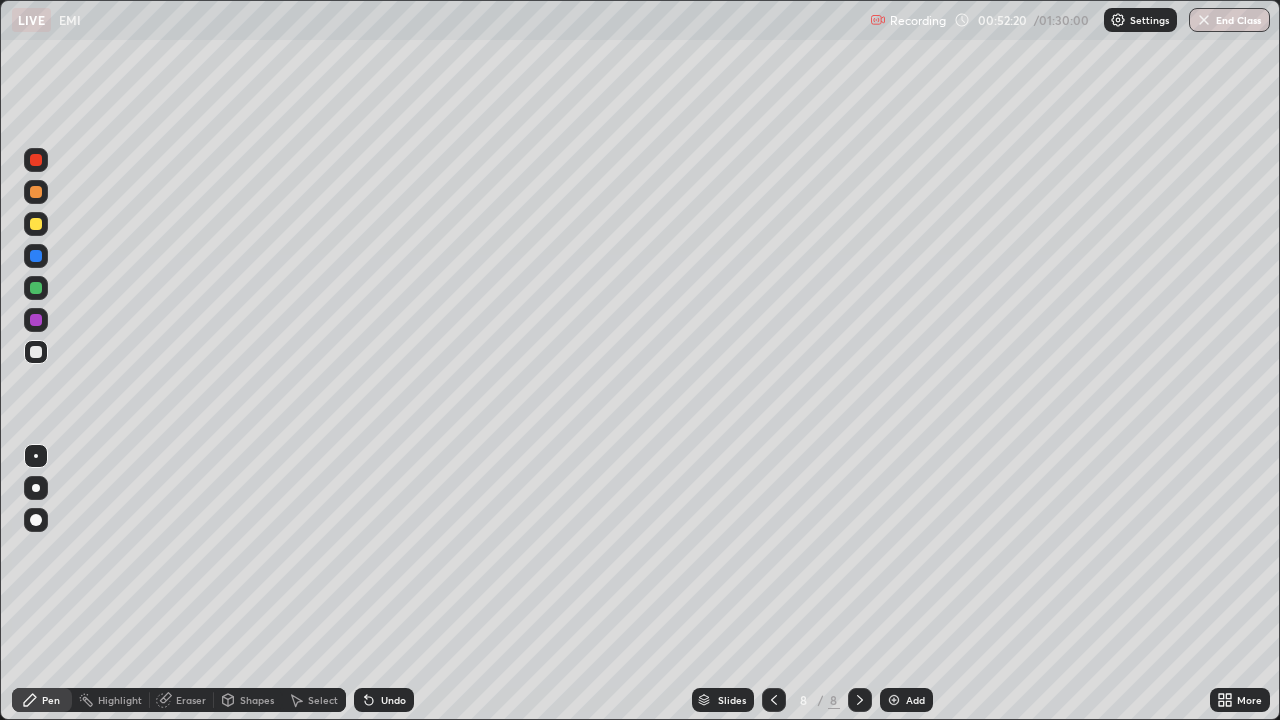 click at bounding box center [36, 320] 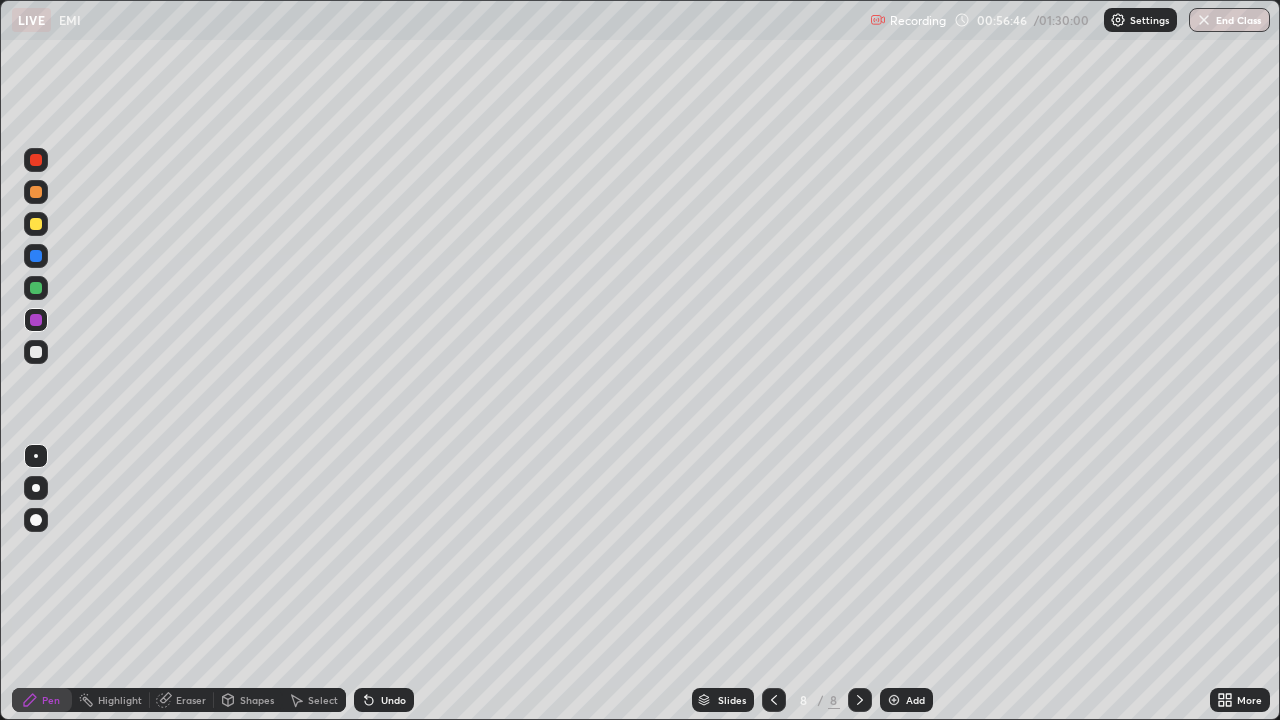 click at bounding box center [894, 700] 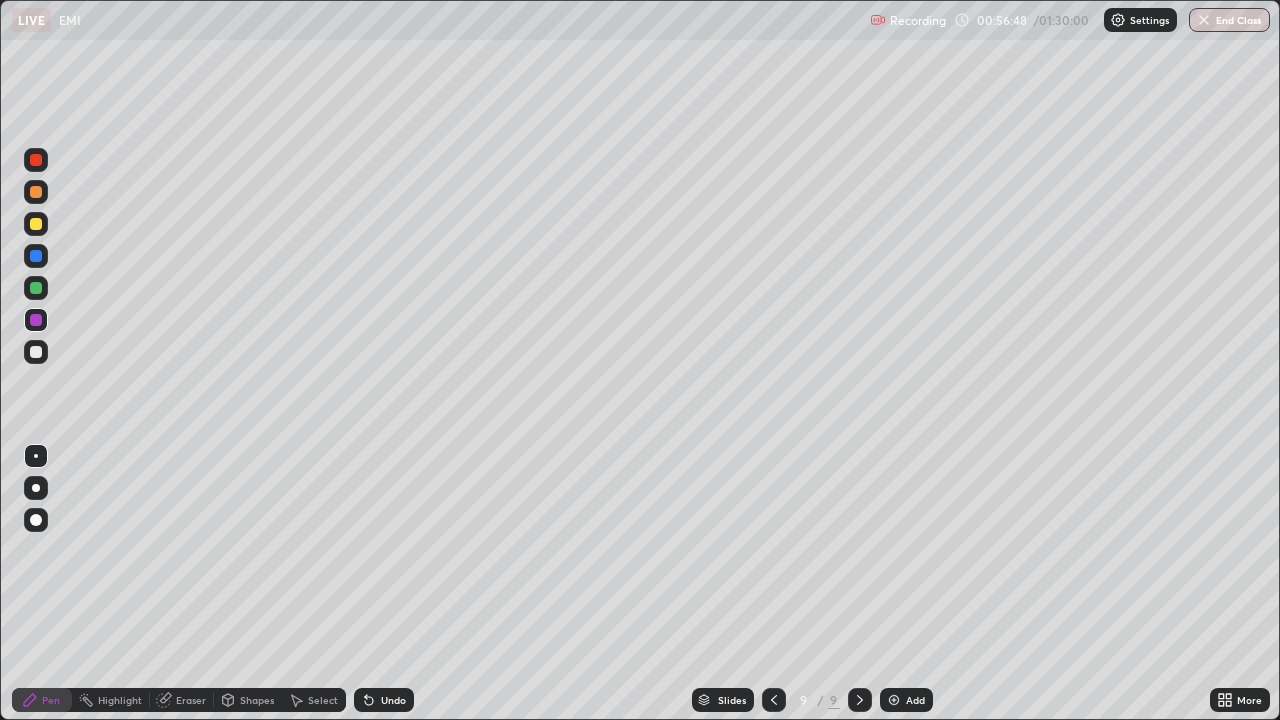click at bounding box center [36, 288] 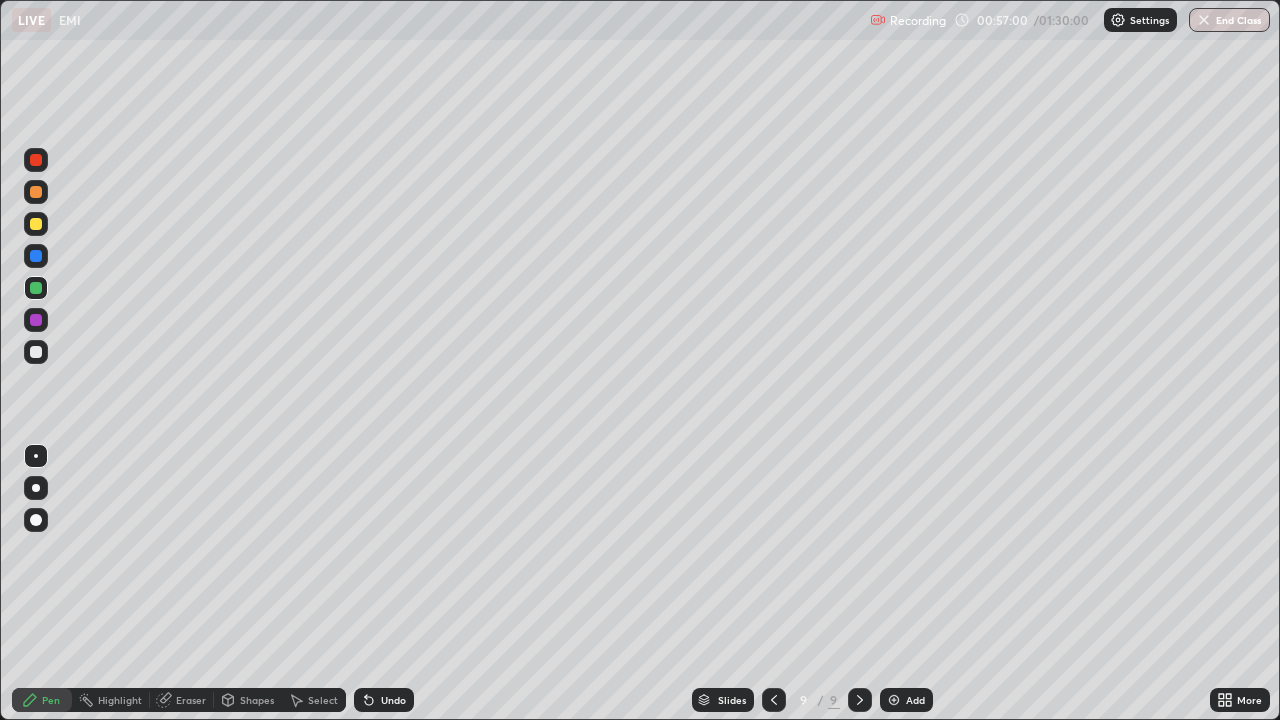 click at bounding box center (36, 352) 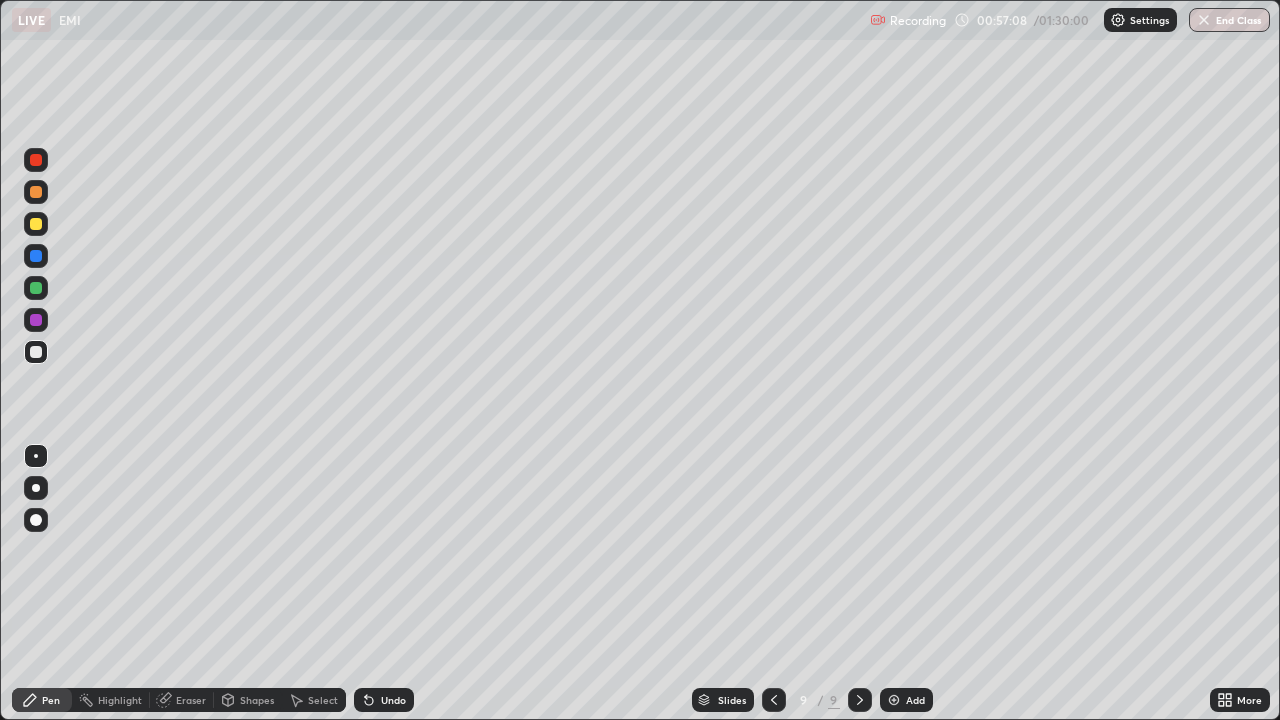click on "Undo" at bounding box center [393, 700] 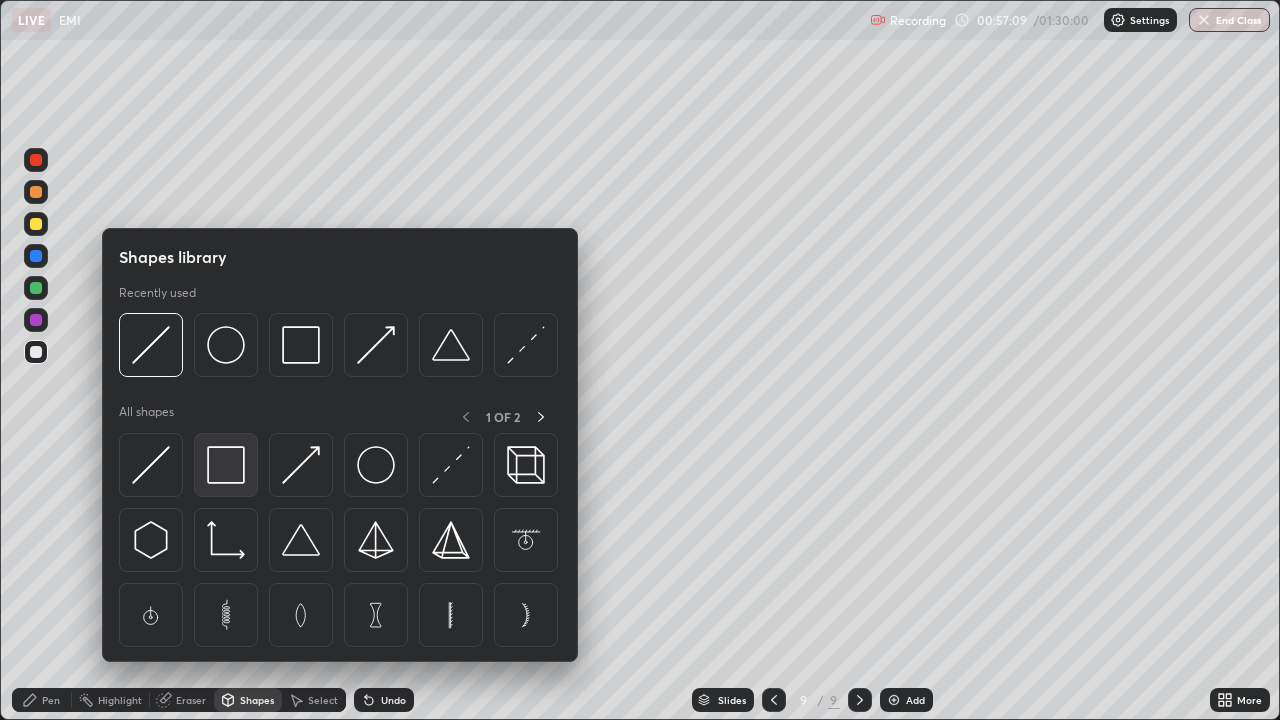 click at bounding box center (226, 465) 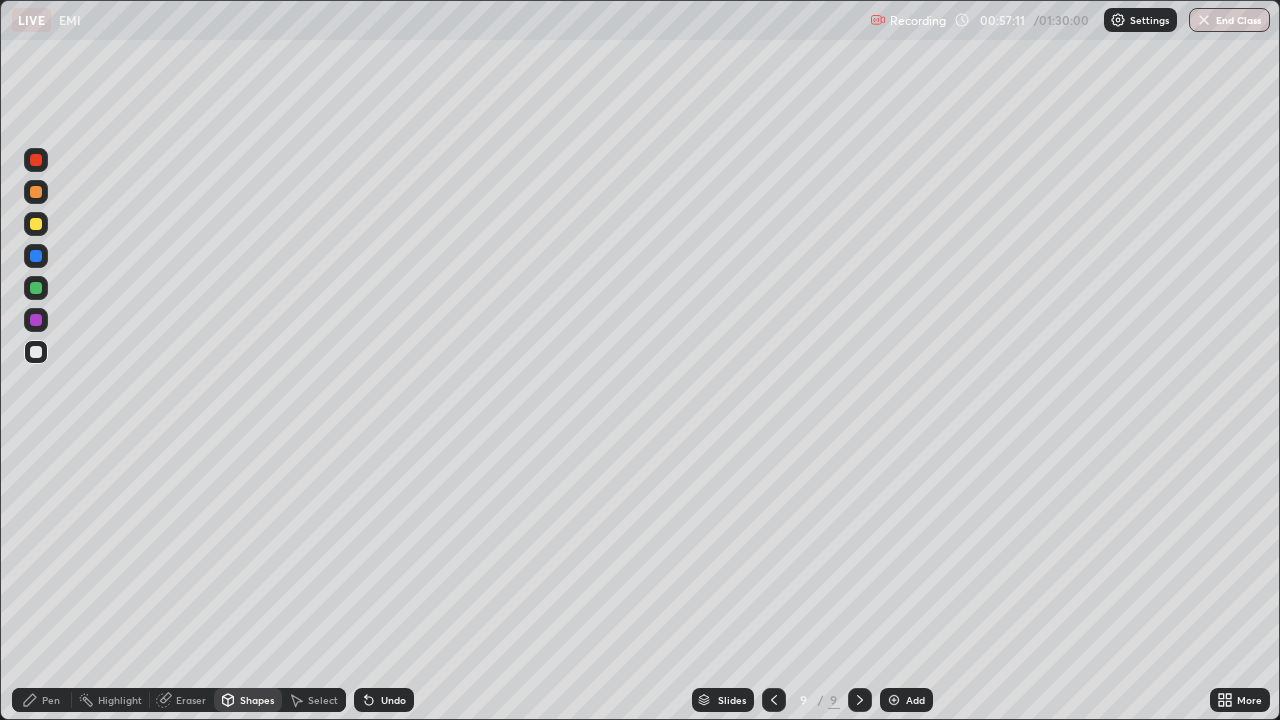 click at bounding box center [36, 320] 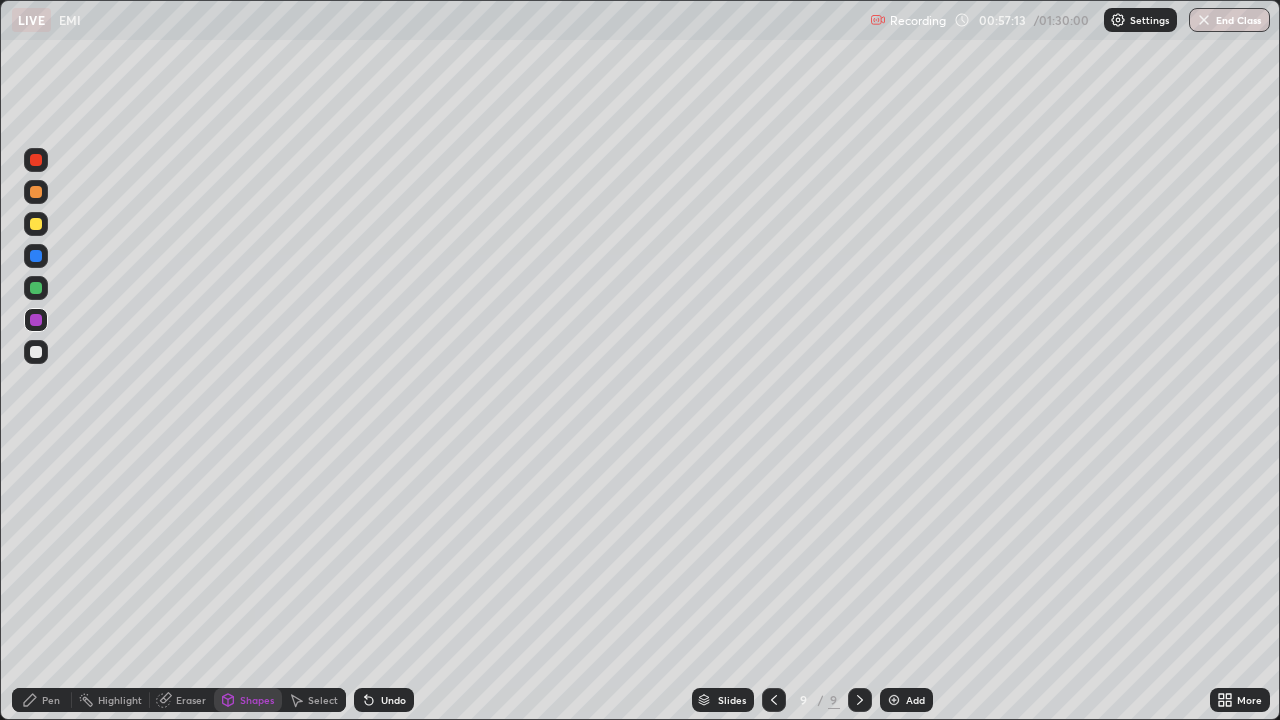 click on "Undo" at bounding box center [393, 700] 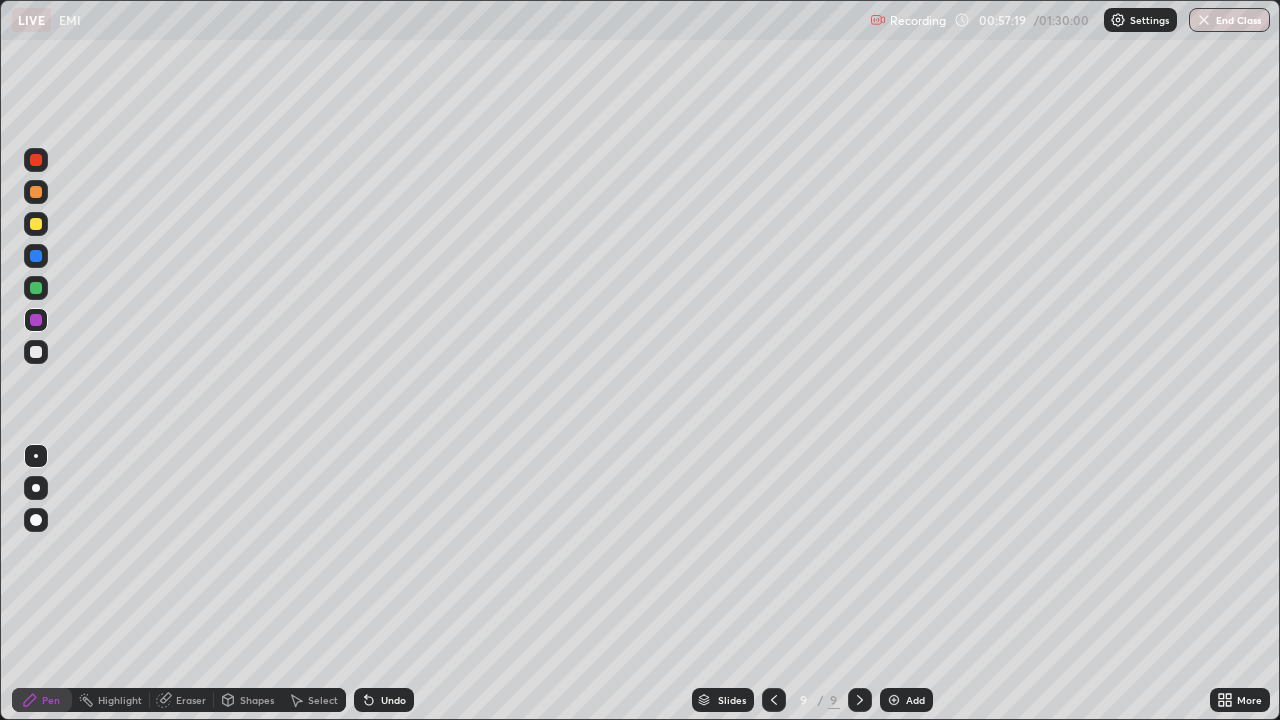click on "Undo" at bounding box center (384, 700) 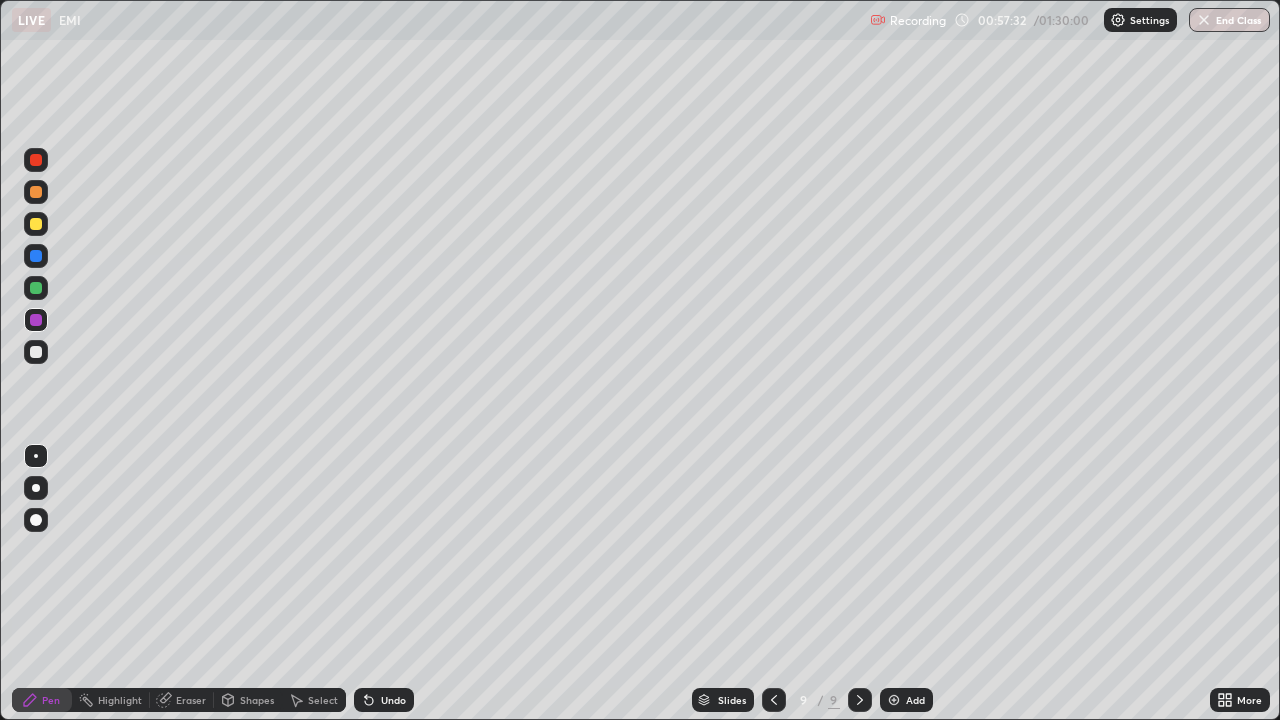 click at bounding box center [36, 224] 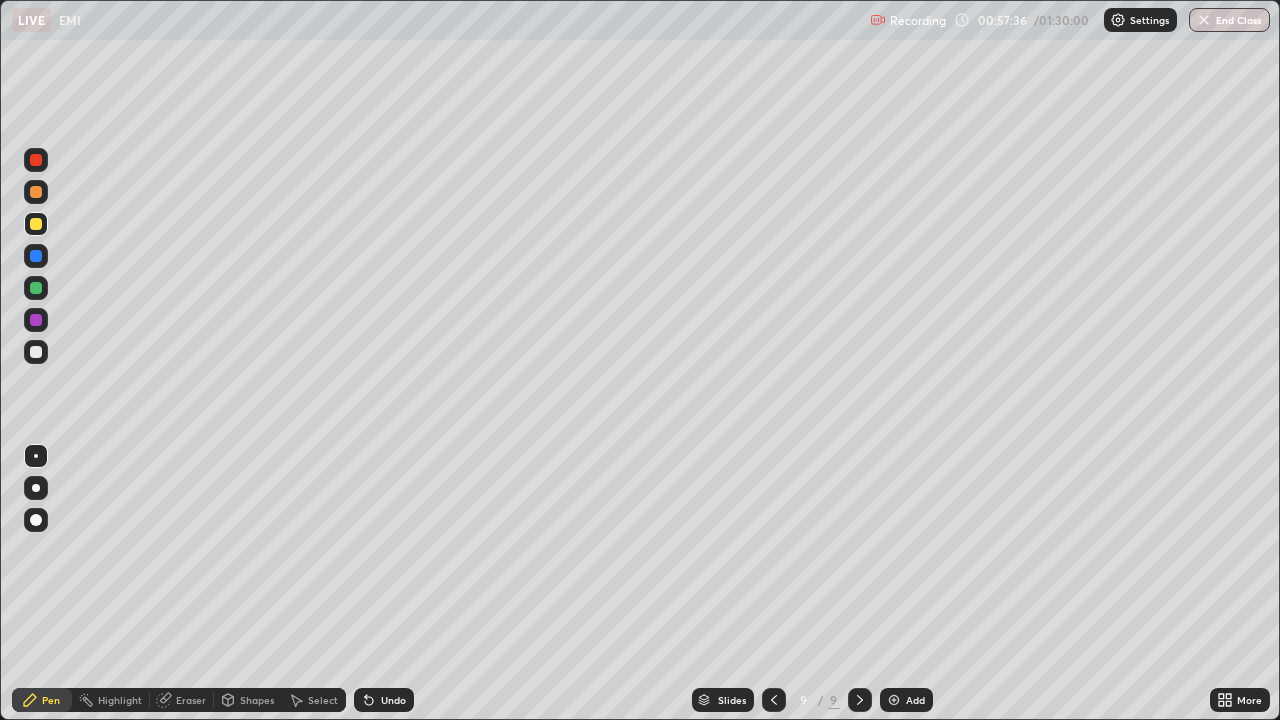 click 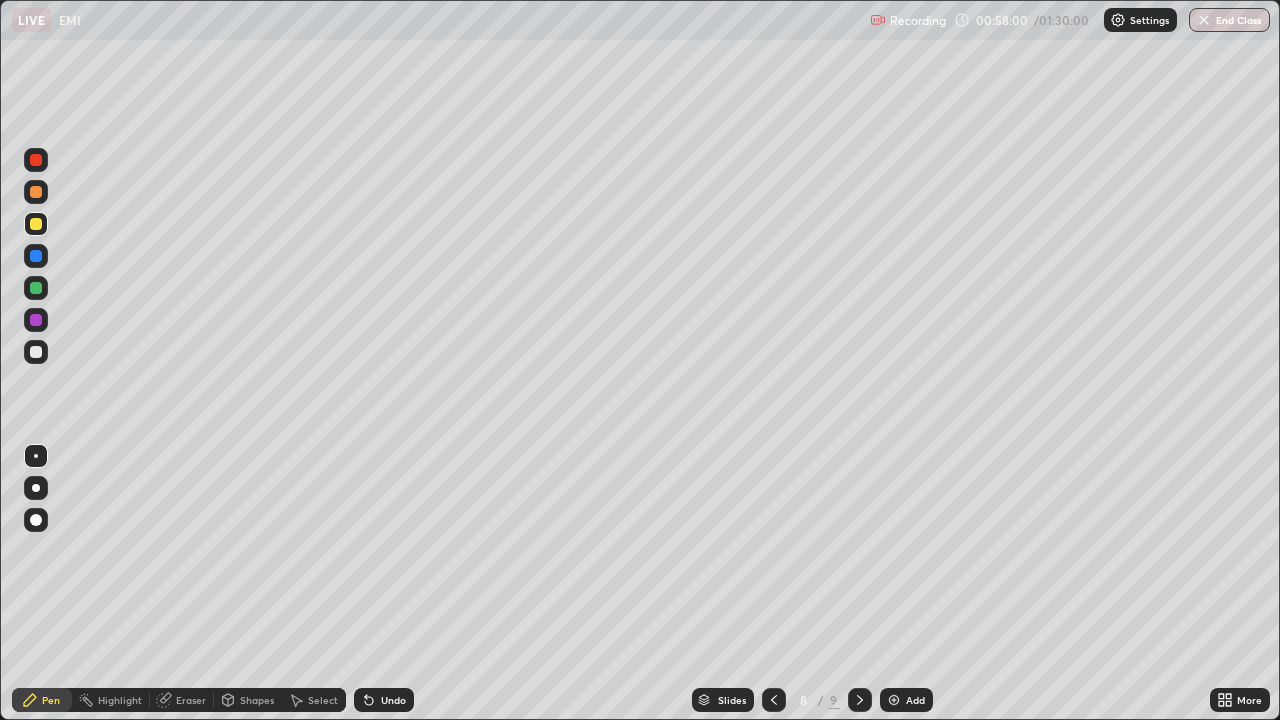 click on "Undo" at bounding box center [393, 700] 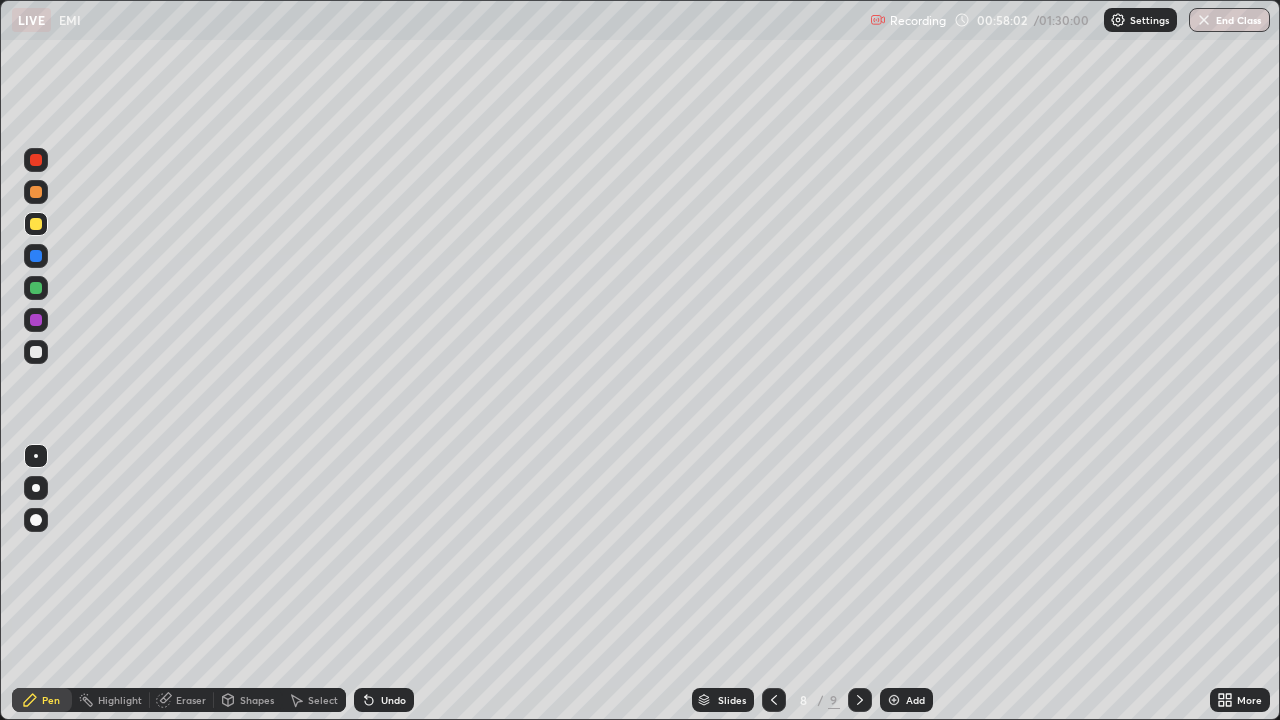 click on "Undo" at bounding box center [384, 700] 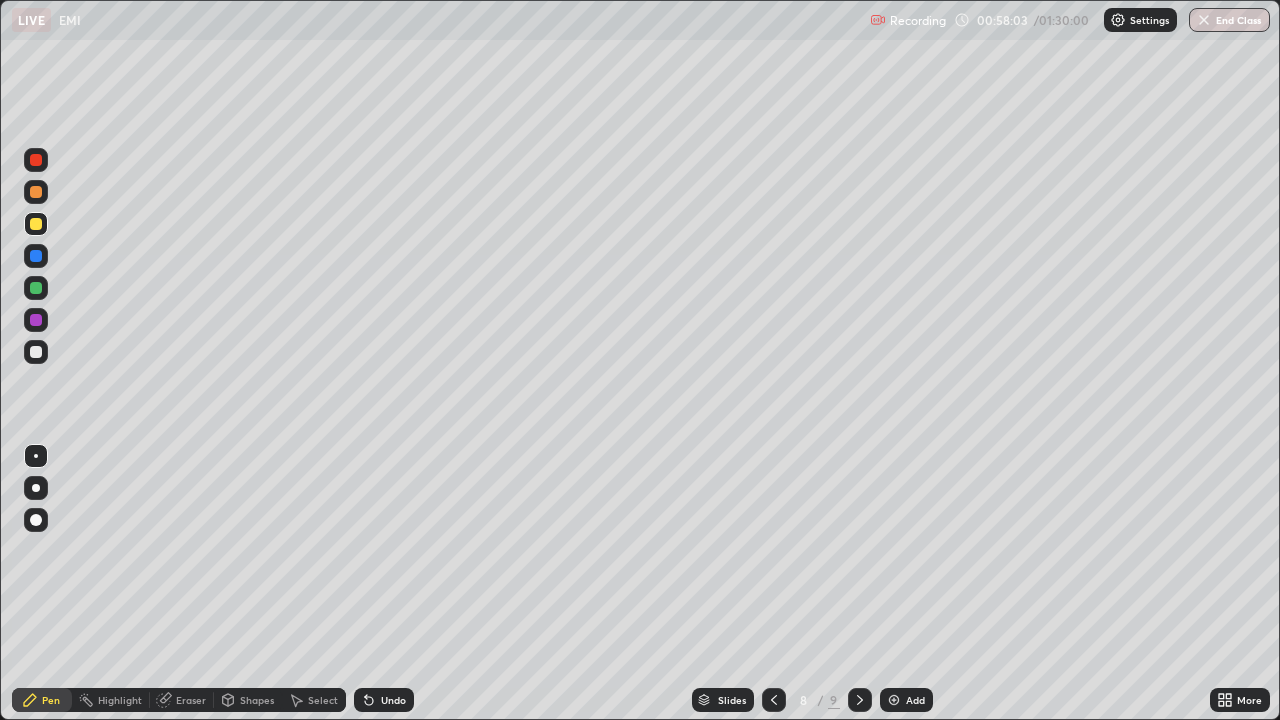 click 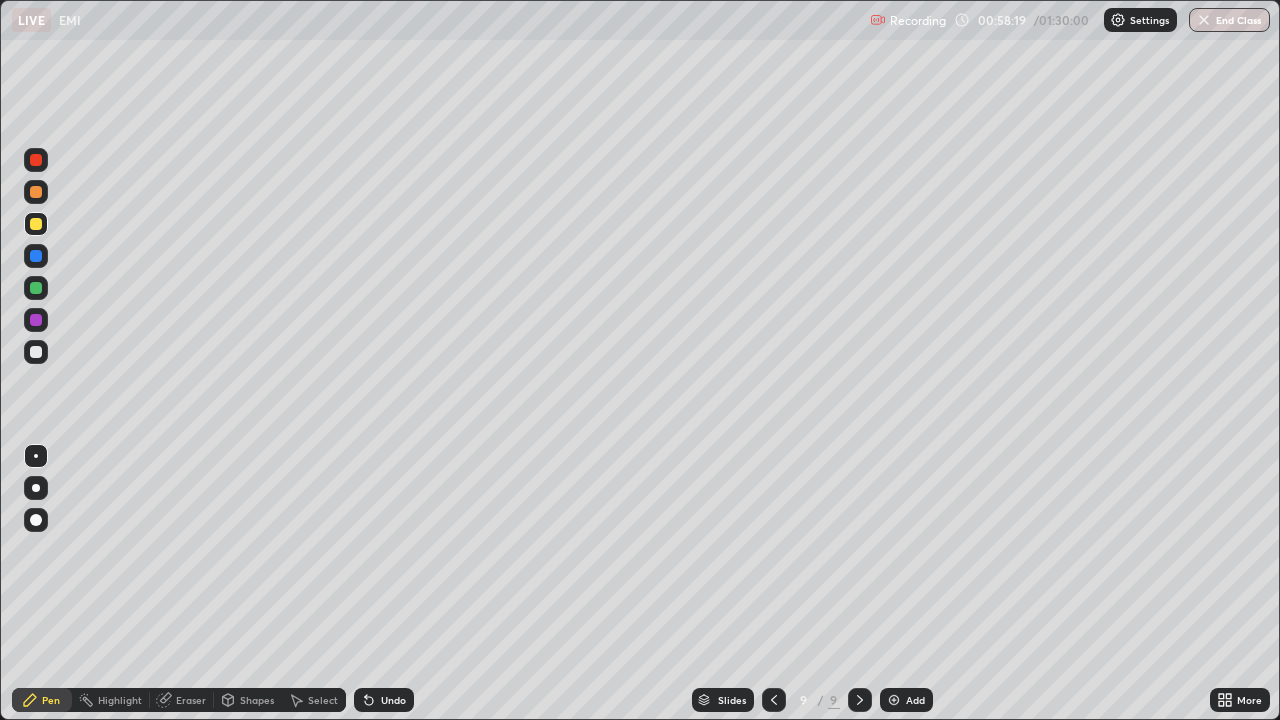 click on "Undo" at bounding box center (393, 700) 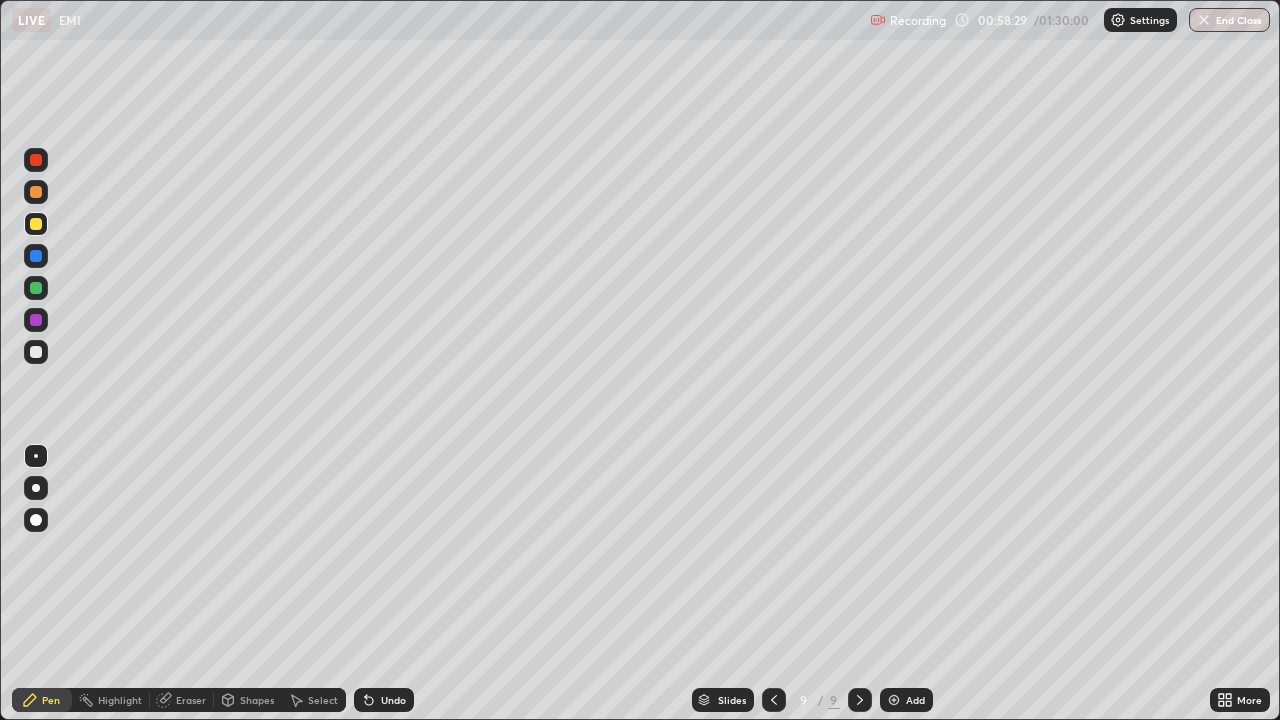 click at bounding box center (36, 320) 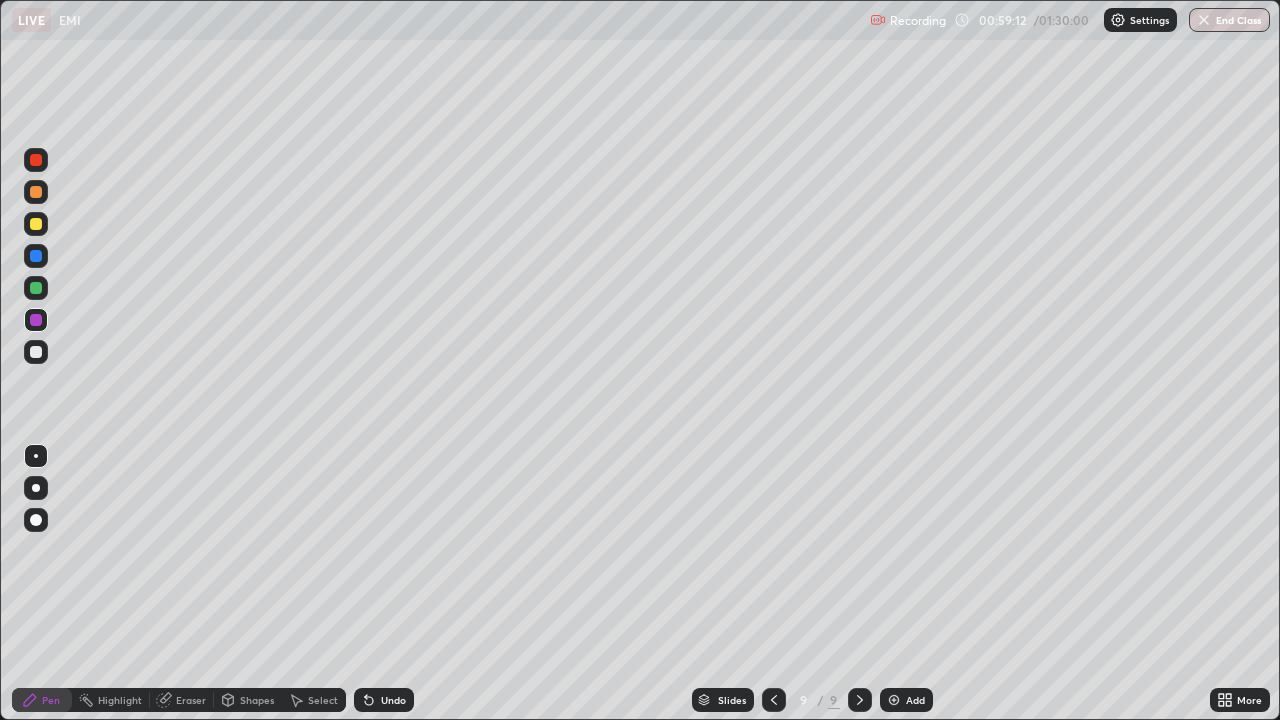 click at bounding box center (36, 288) 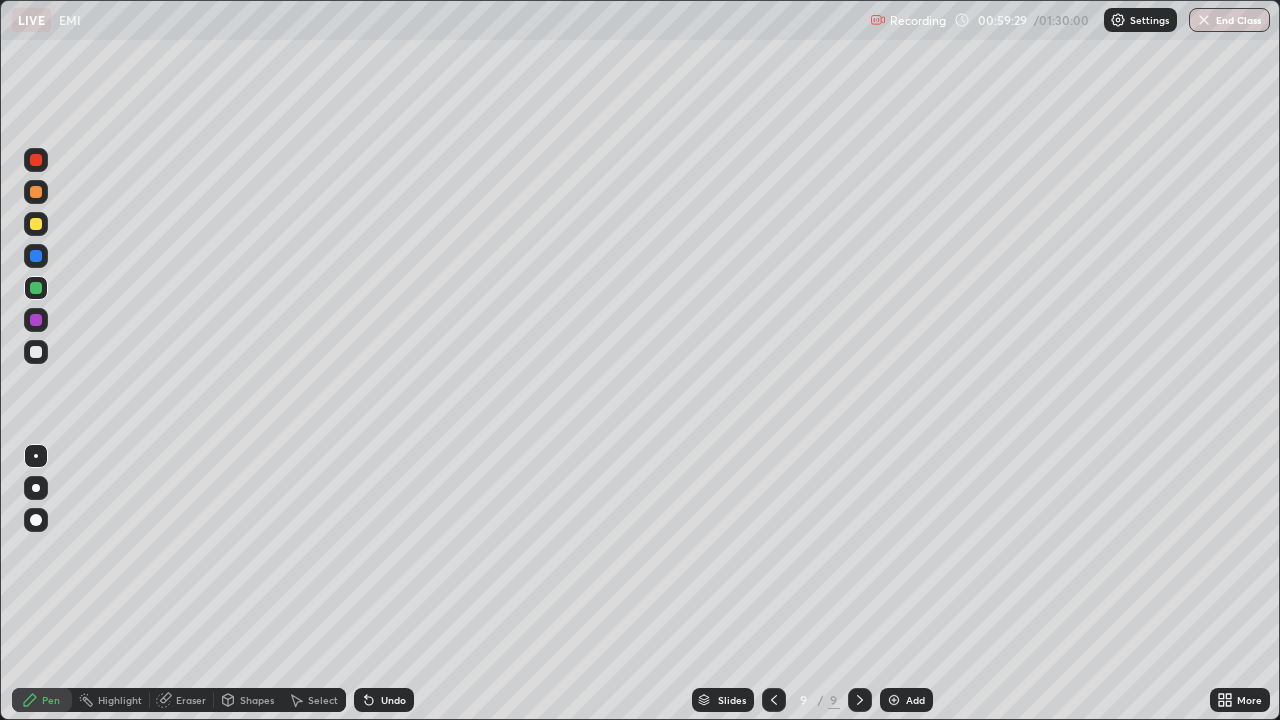 click at bounding box center (36, 352) 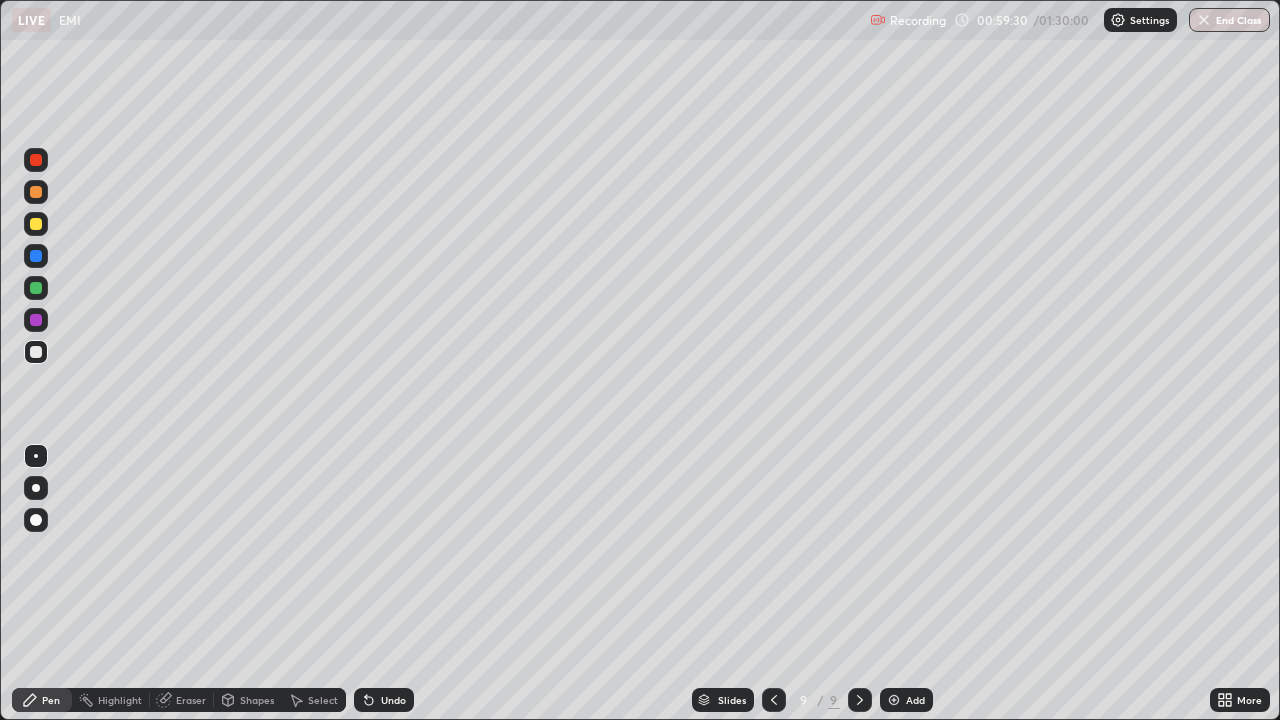 click at bounding box center (36, 320) 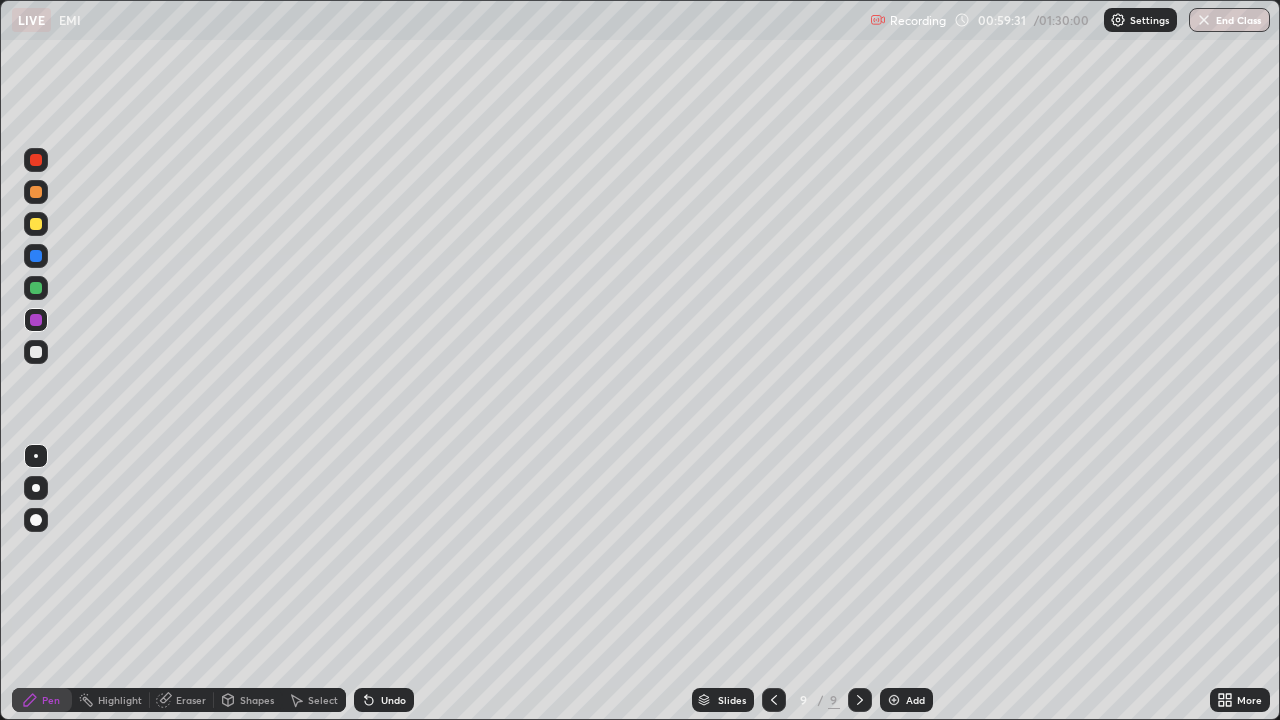 click at bounding box center [36, 288] 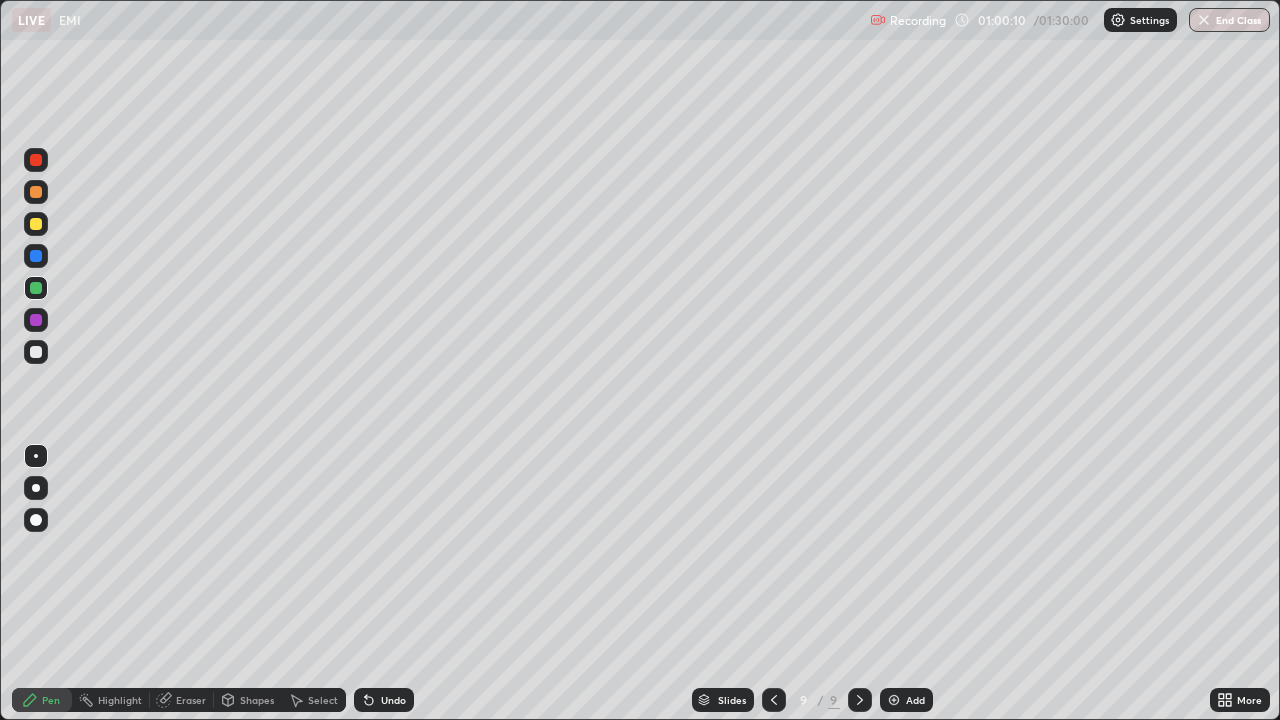 click at bounding box center [36, 224] 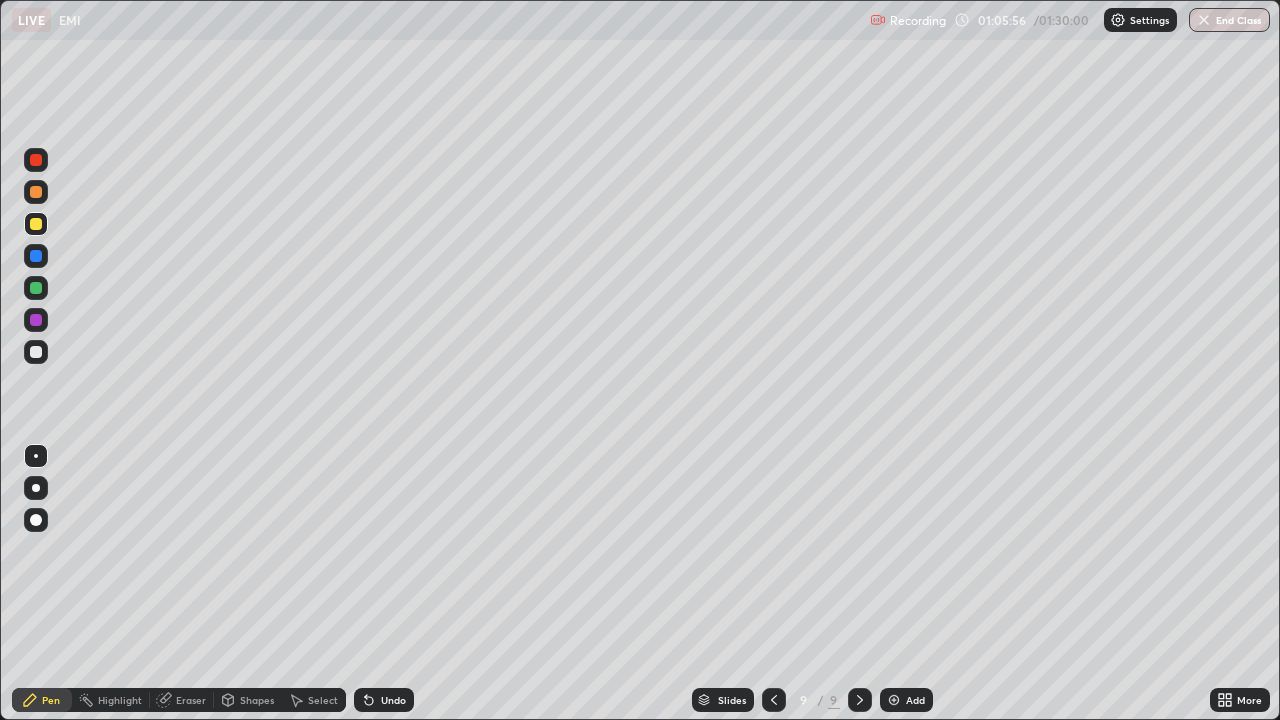 click on "Add" at bounding box center (906, 700) 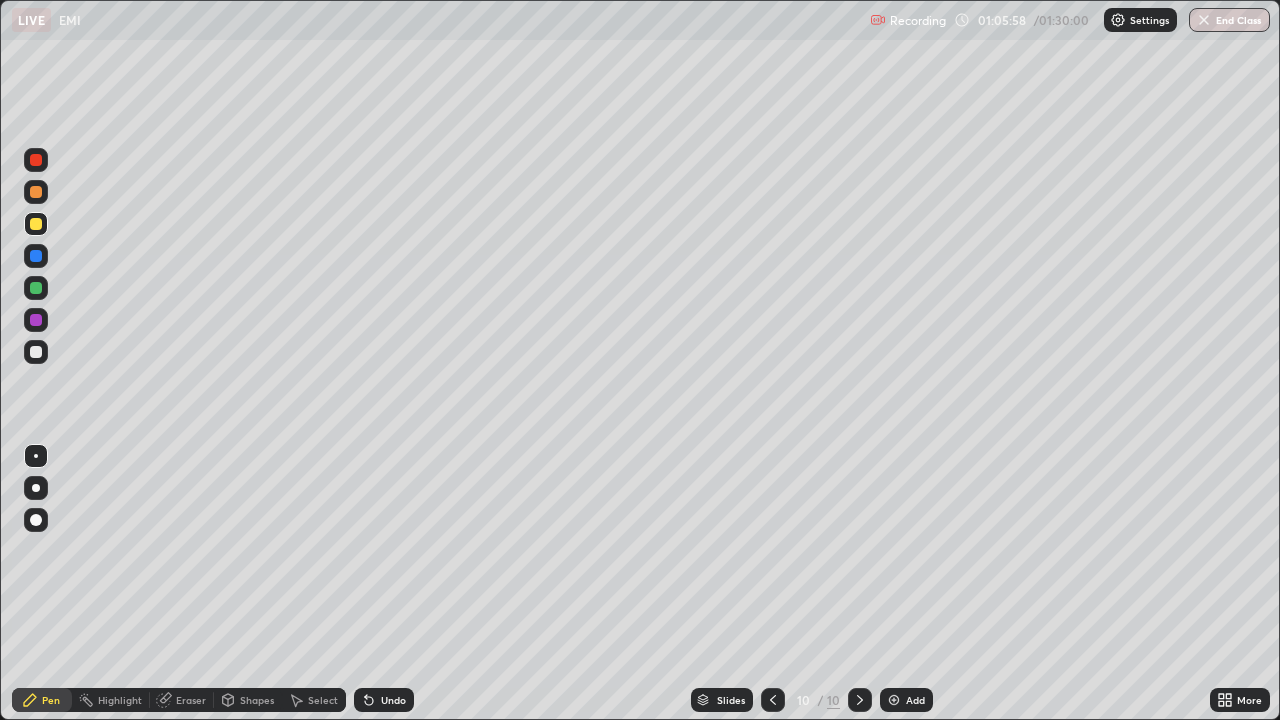 click at bounding box center (36, 288) 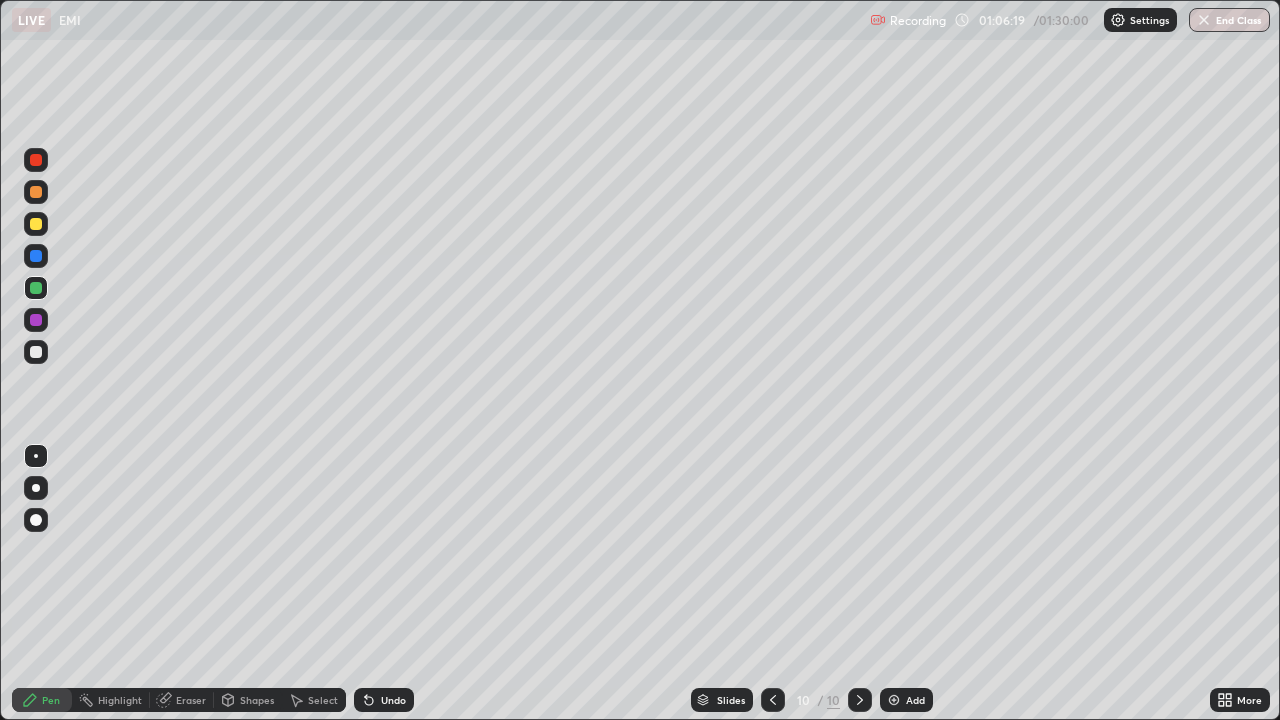 click at bounding box center [36, 224] 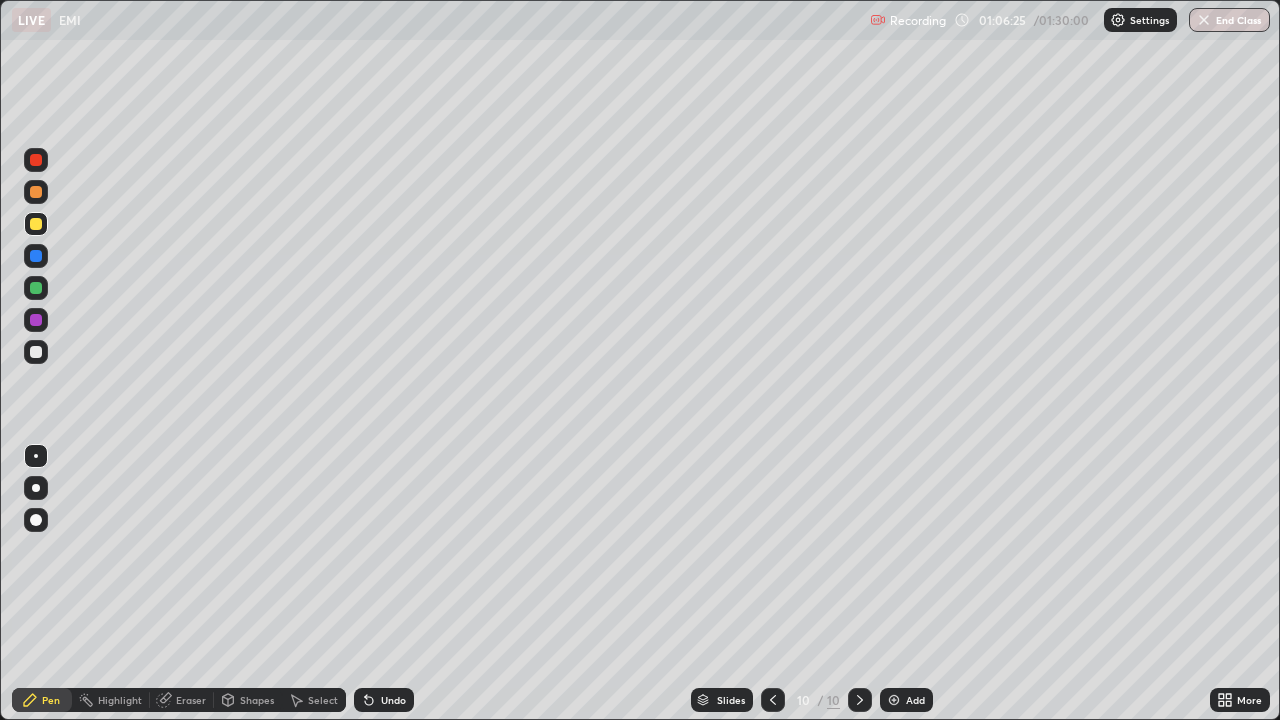 click at bounding box center (36, 288) 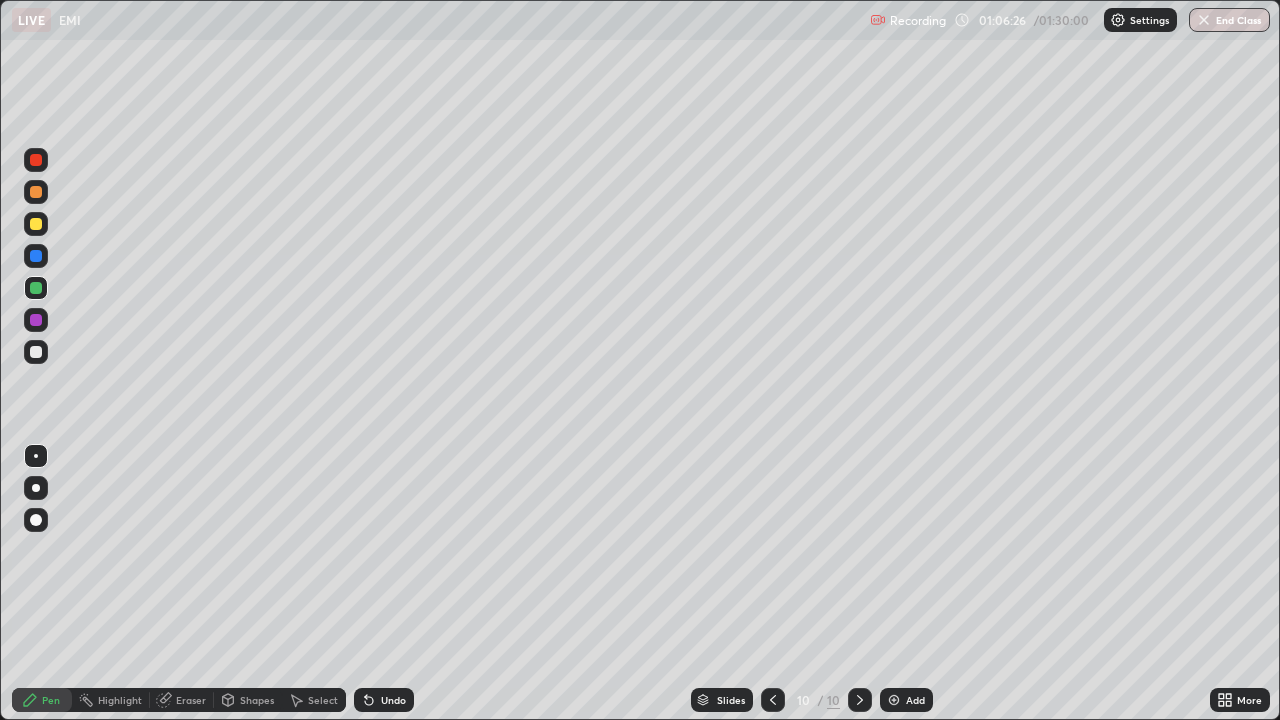 click at bounding box center [36, 224] 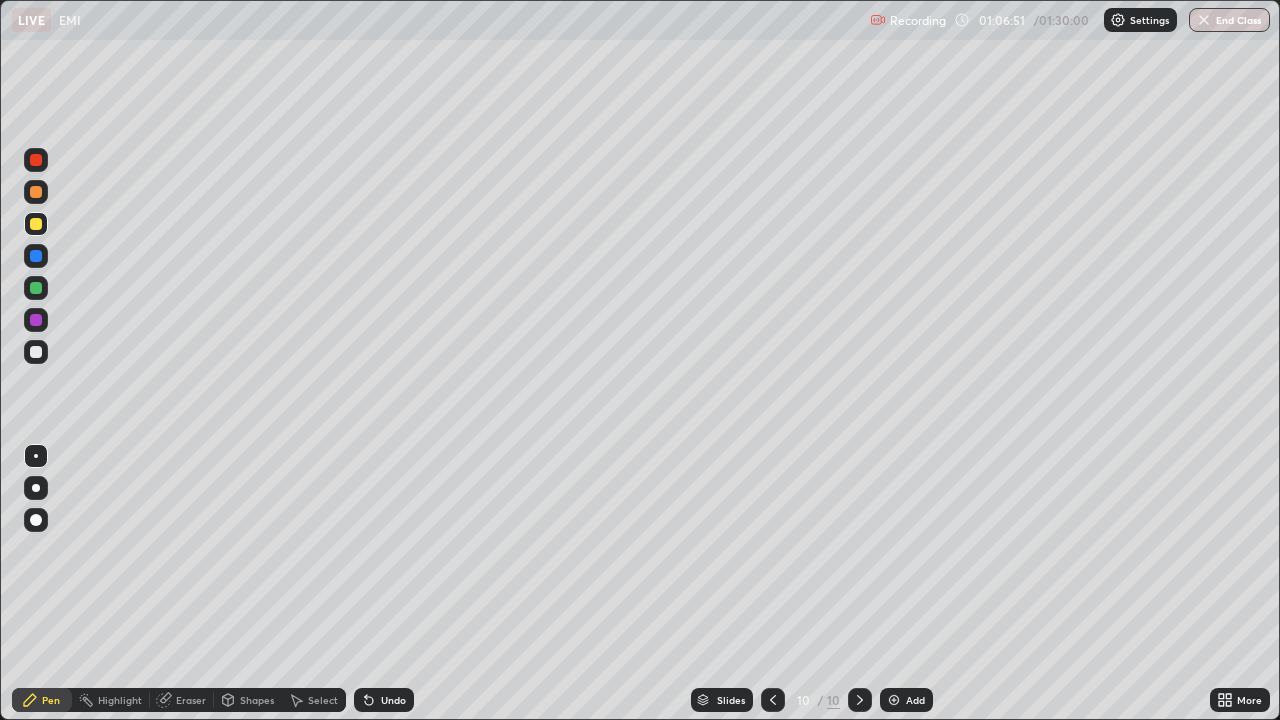 click at bounding box center [36, 320] 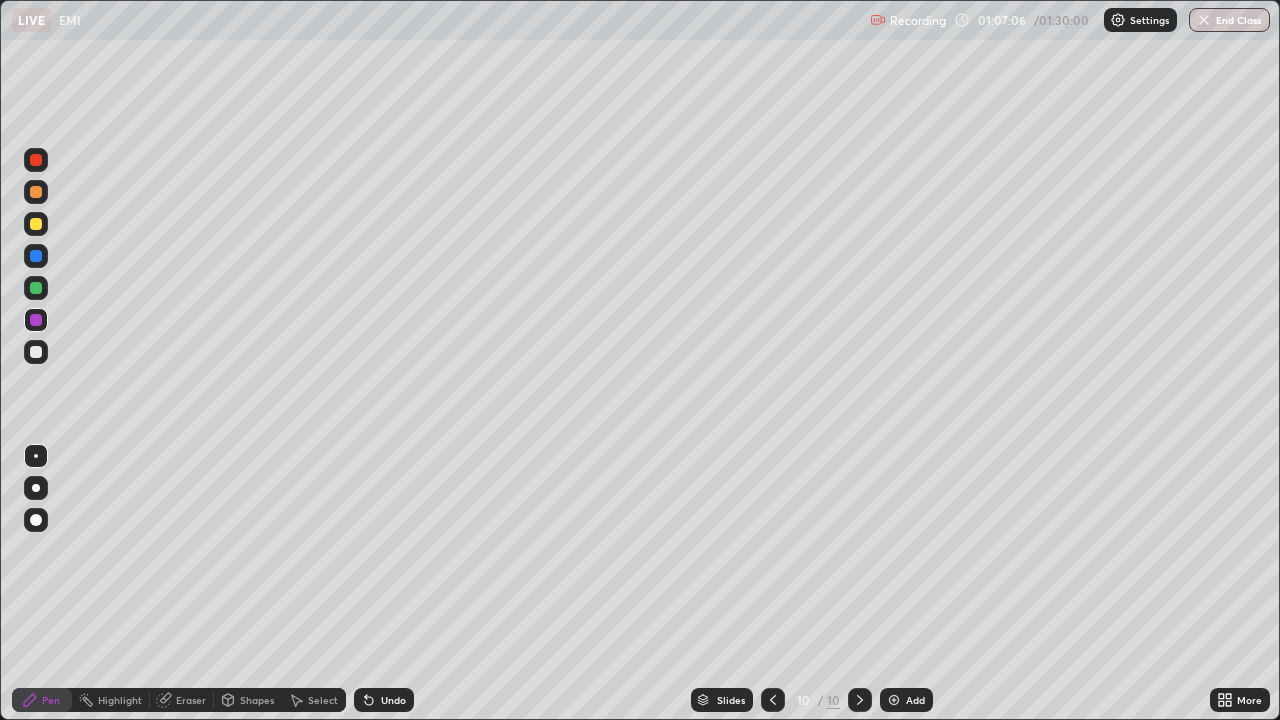 click on "Shapes" at bounding box center (257, 700) 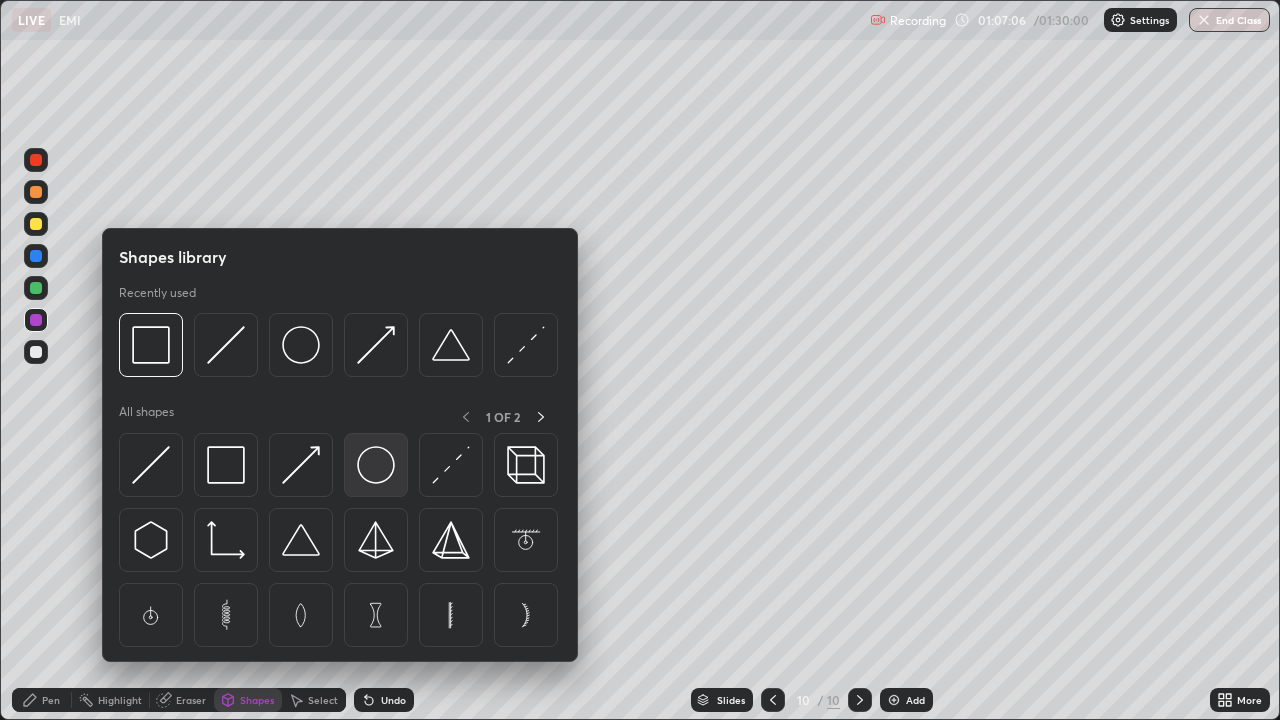 click at bounding box center [376, 465] 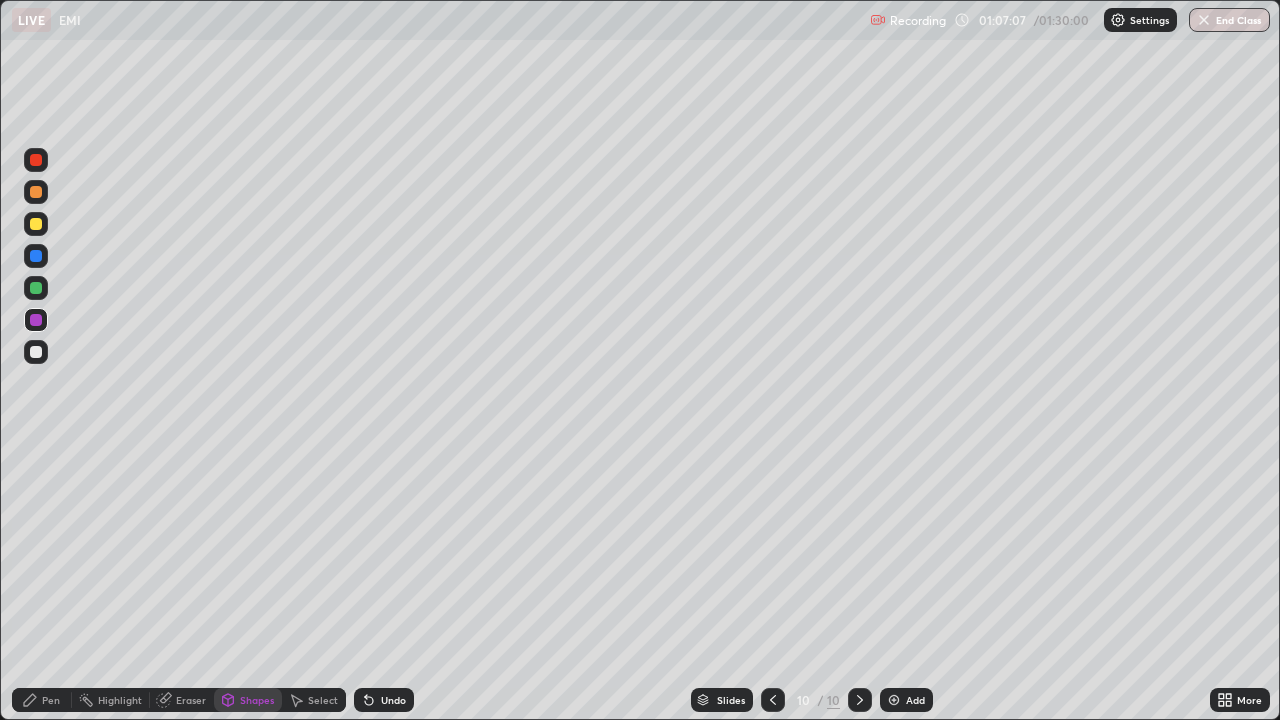 click at bounding box center (36, 288) 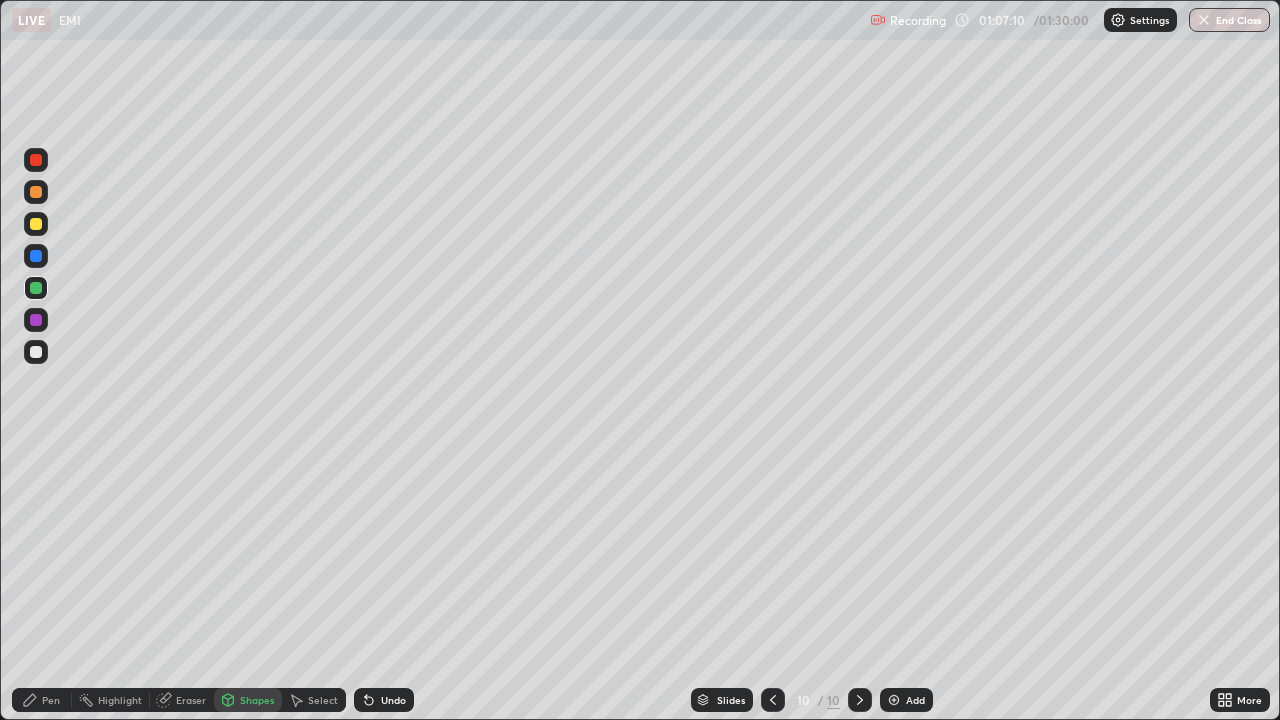 click on "Pen" at bounding box center (51, 700) 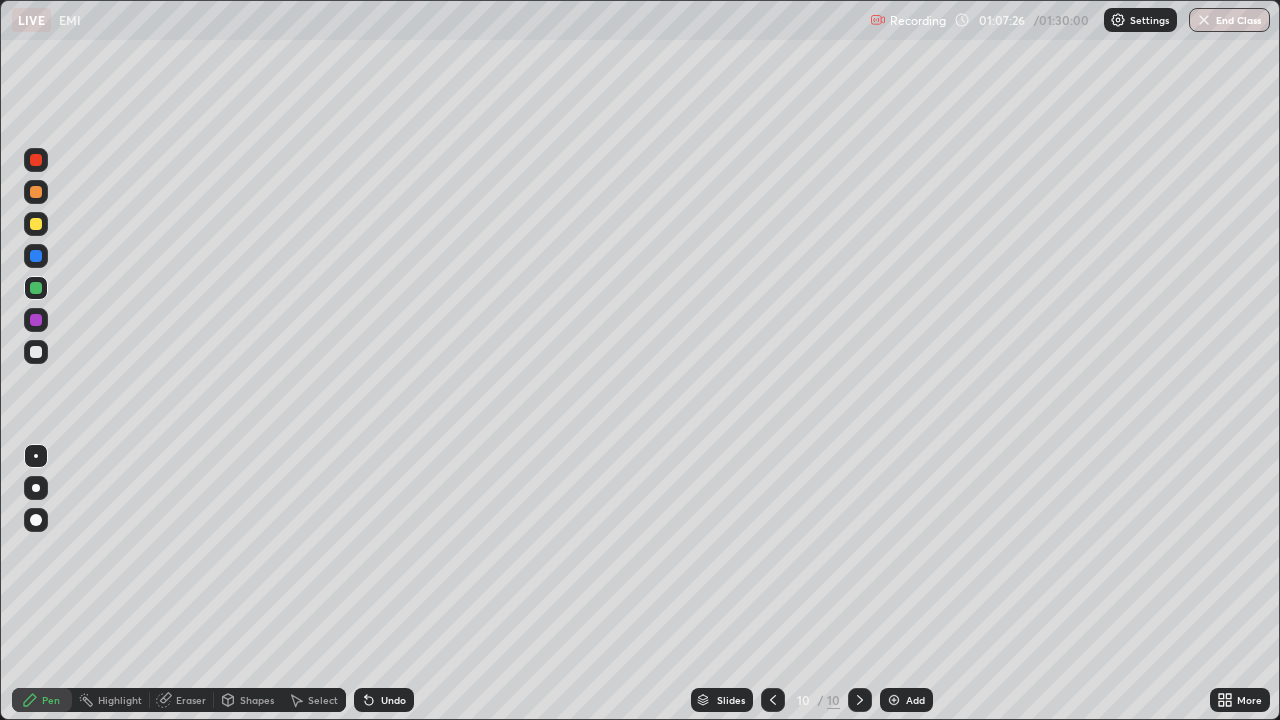 click at bounding box center [36, 352] 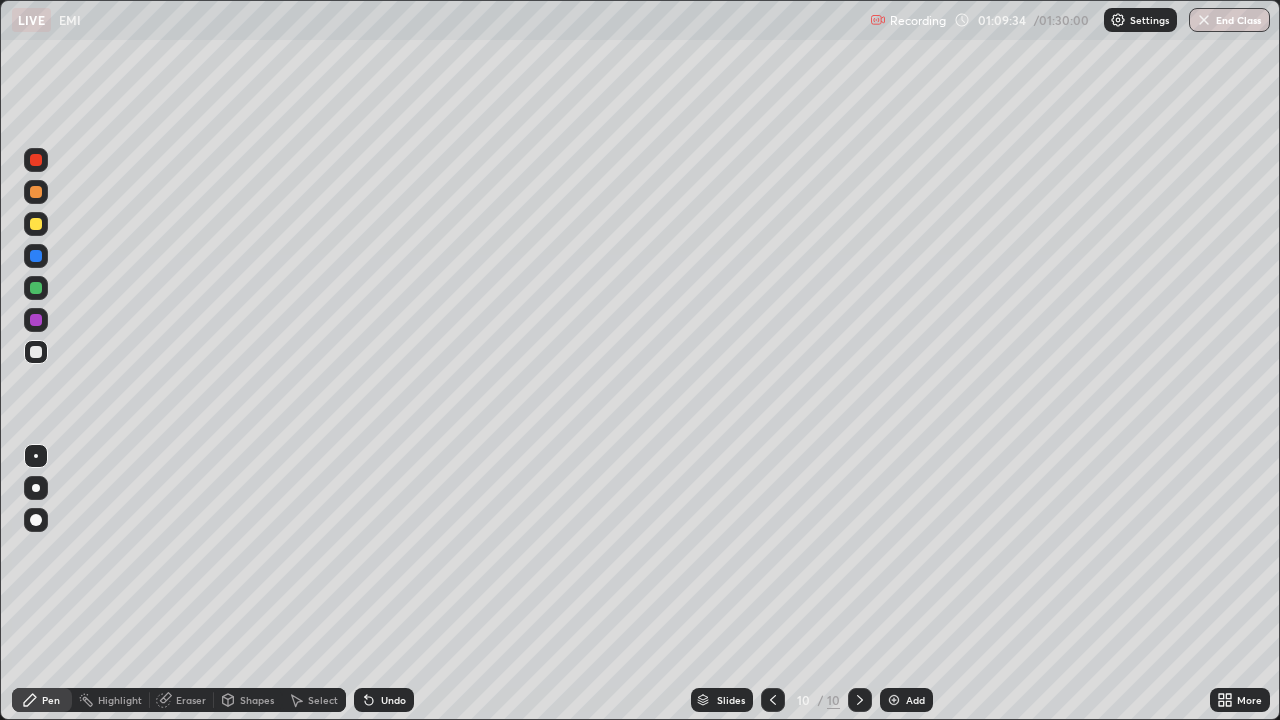 click at bounding box center (36, 288) 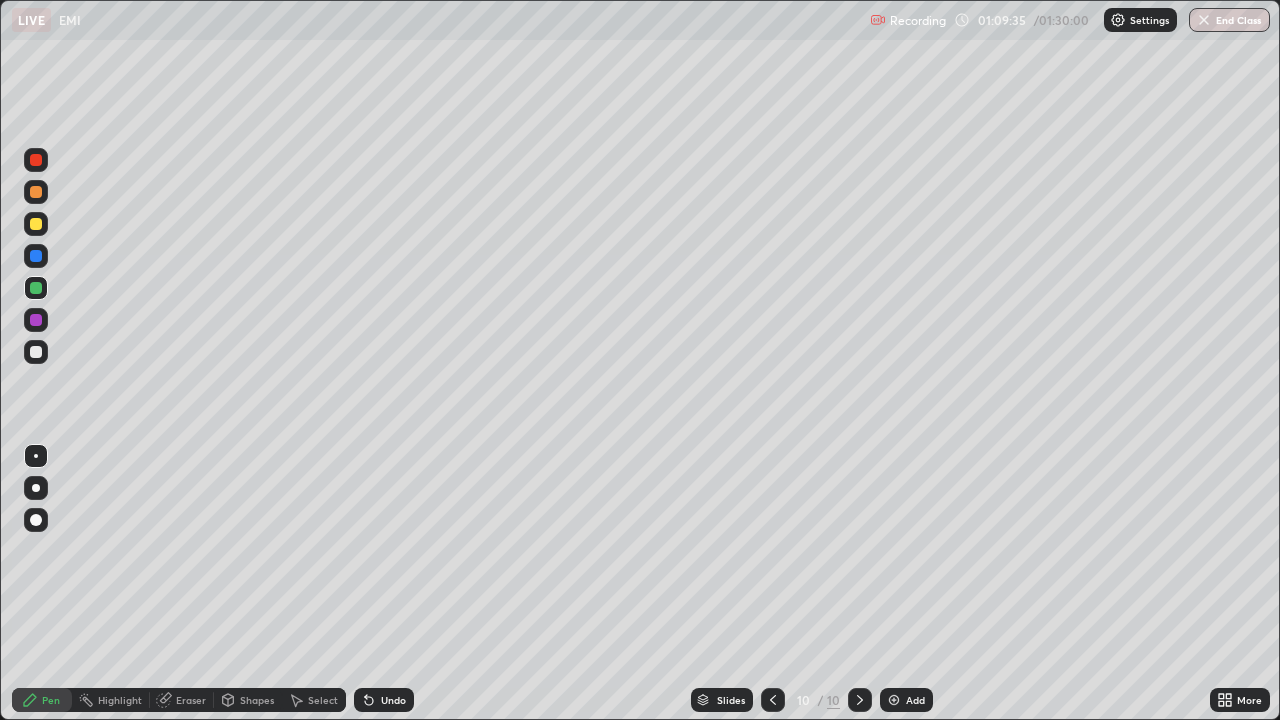 click at bounding box center (36, 224) 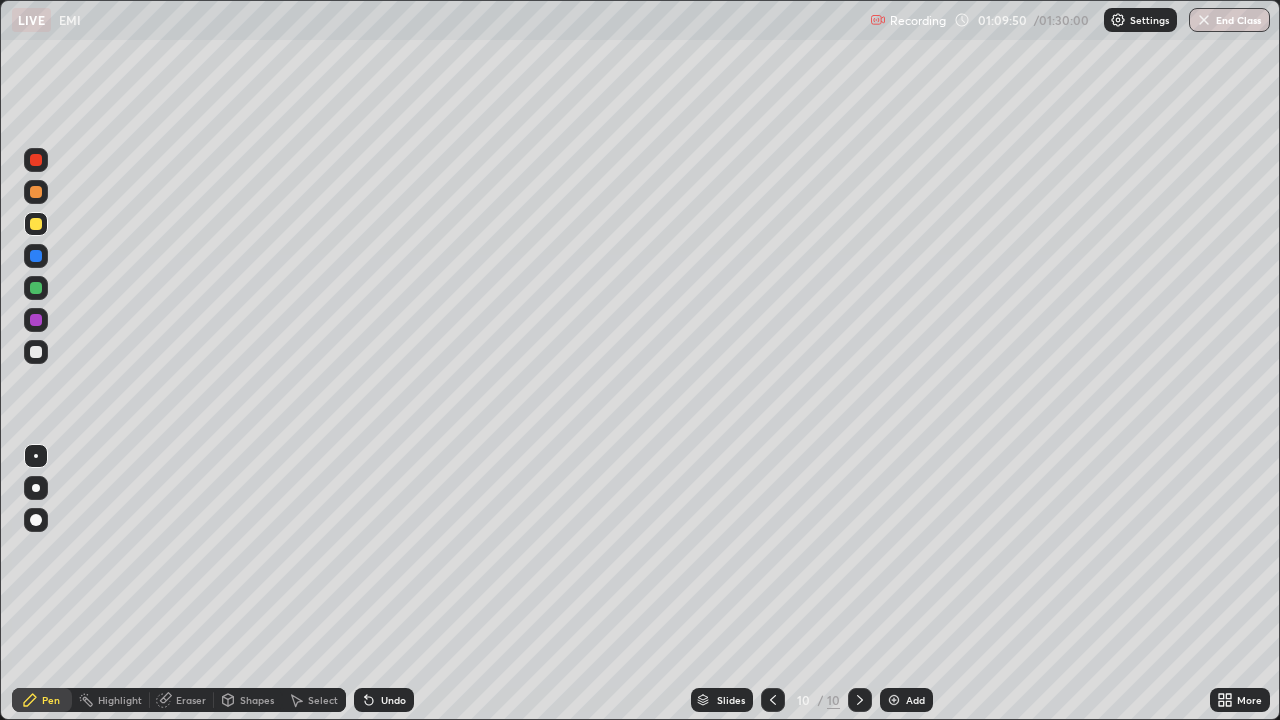click on "Select" at bounding box center (323, 700) 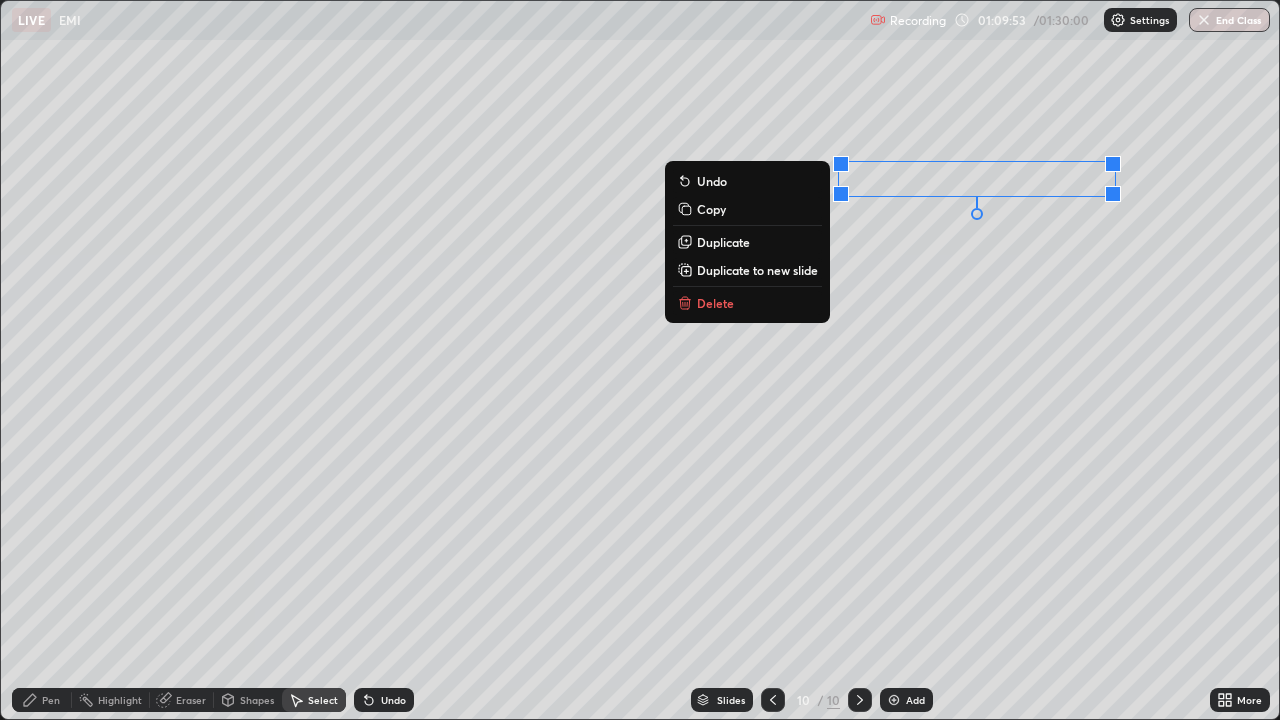 click on "Duplicate" at bounding box center [723, 242] 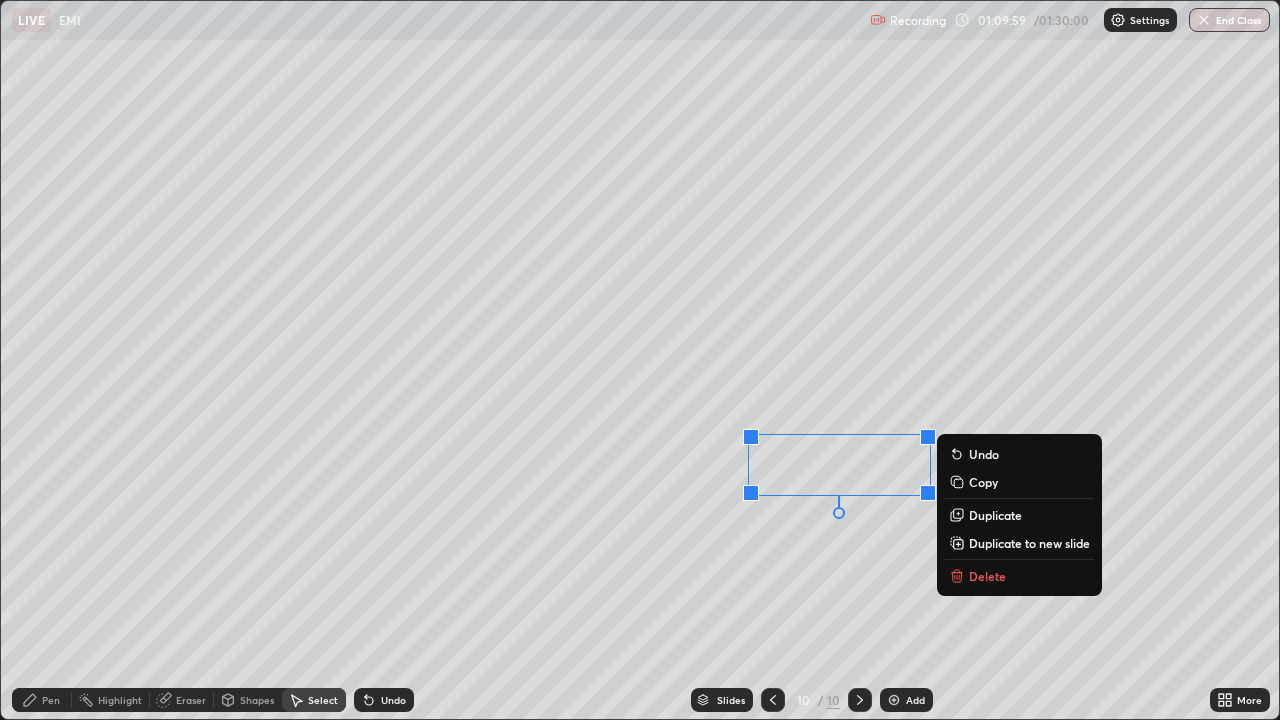 click on "0 ° Undo Copy Duplicate Duplicate to new slide Delete" at bounding box center (640, 360) 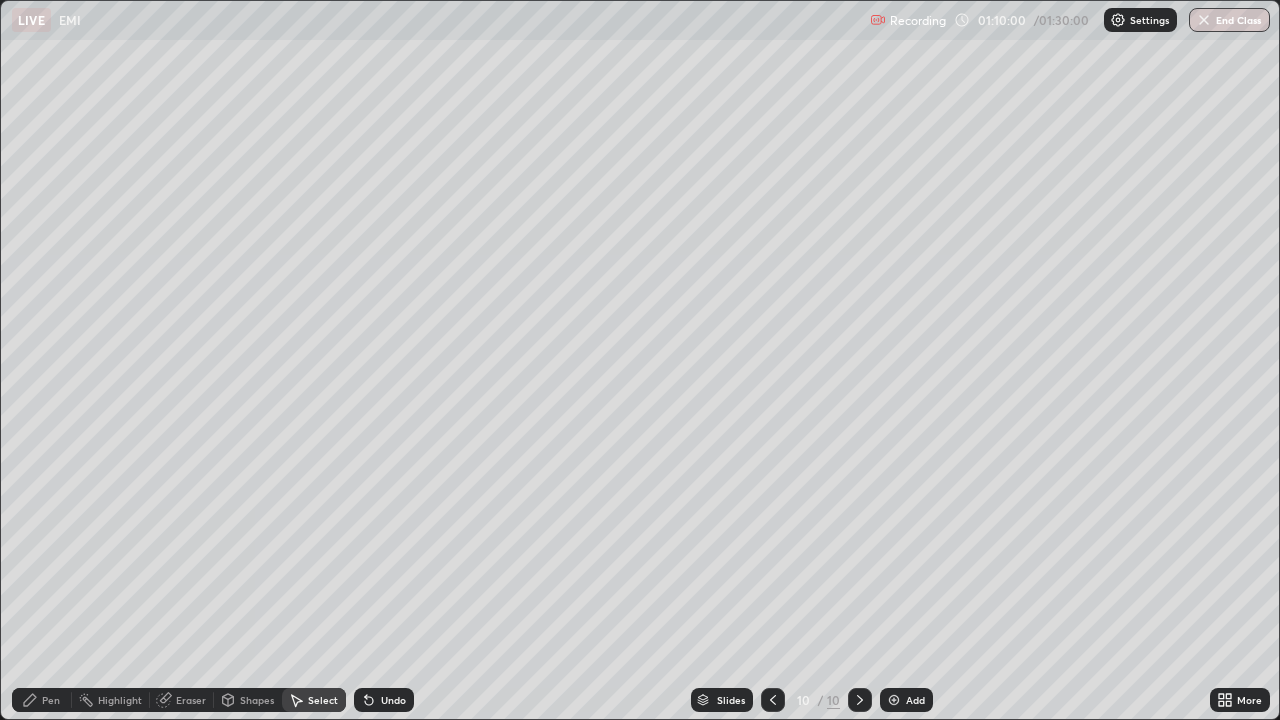 click on "Pen" at bounding box center [42, 700] 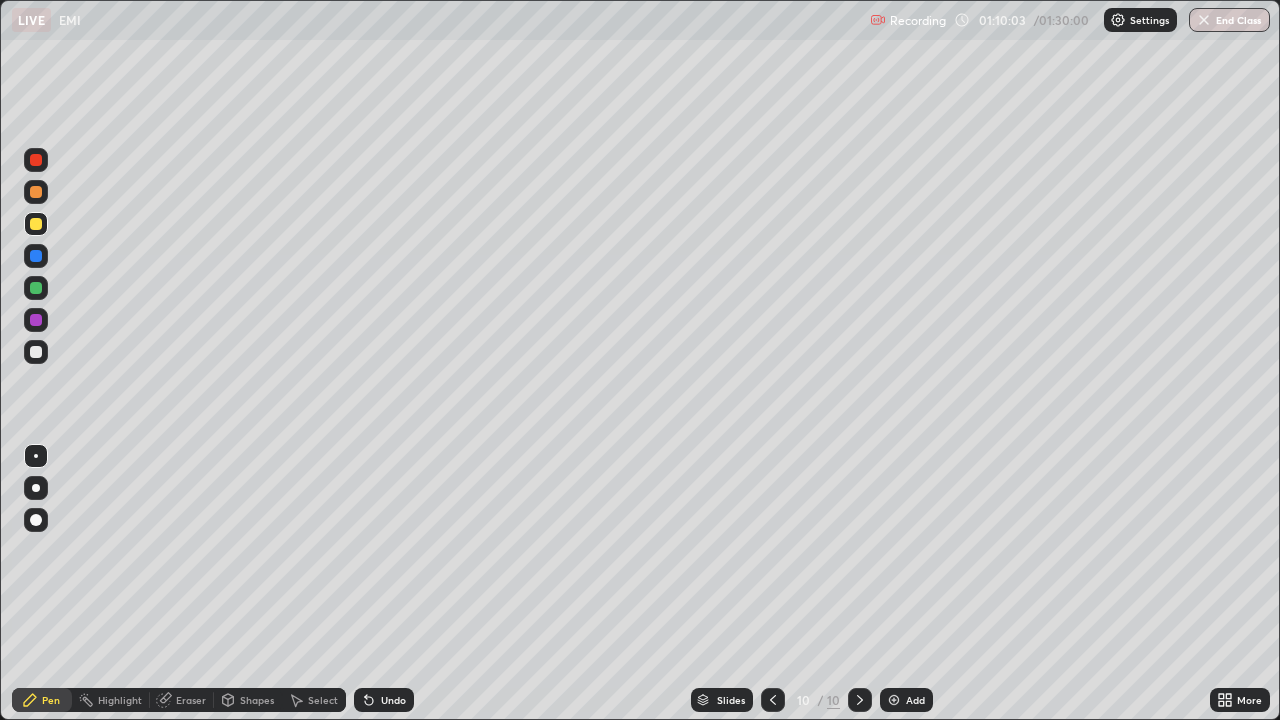 click at bounding box center (36, 320) 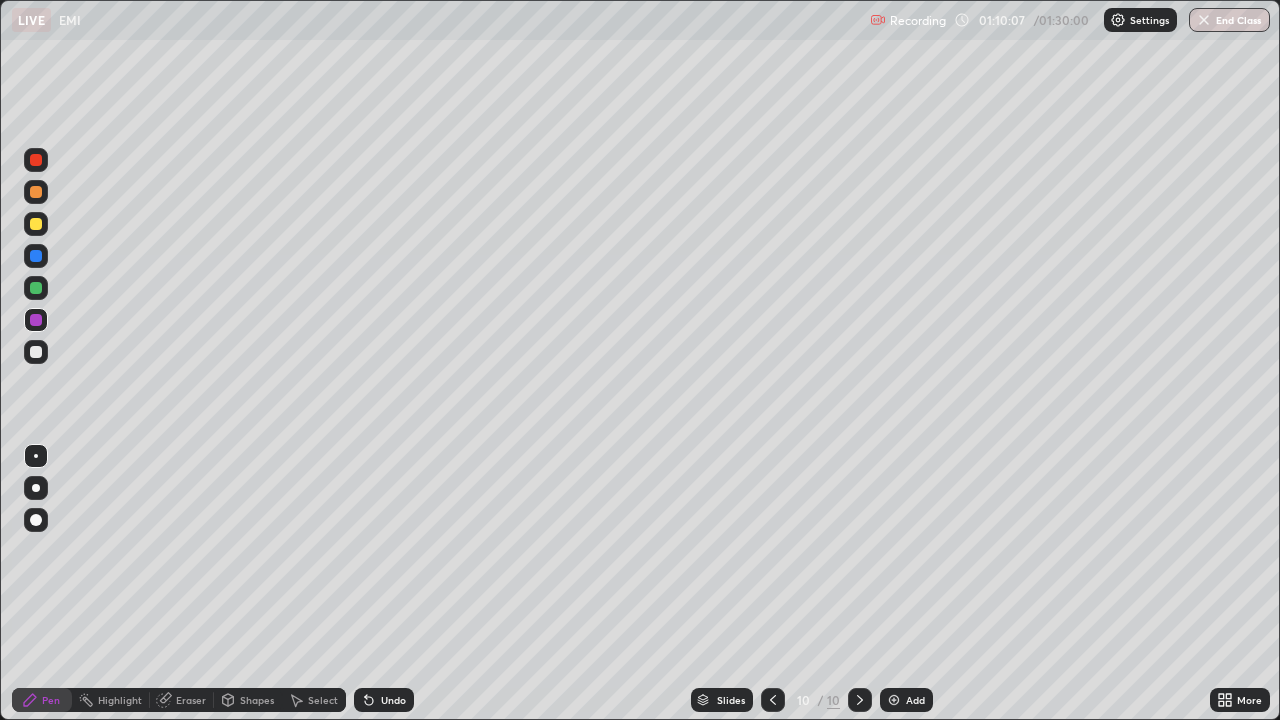 click 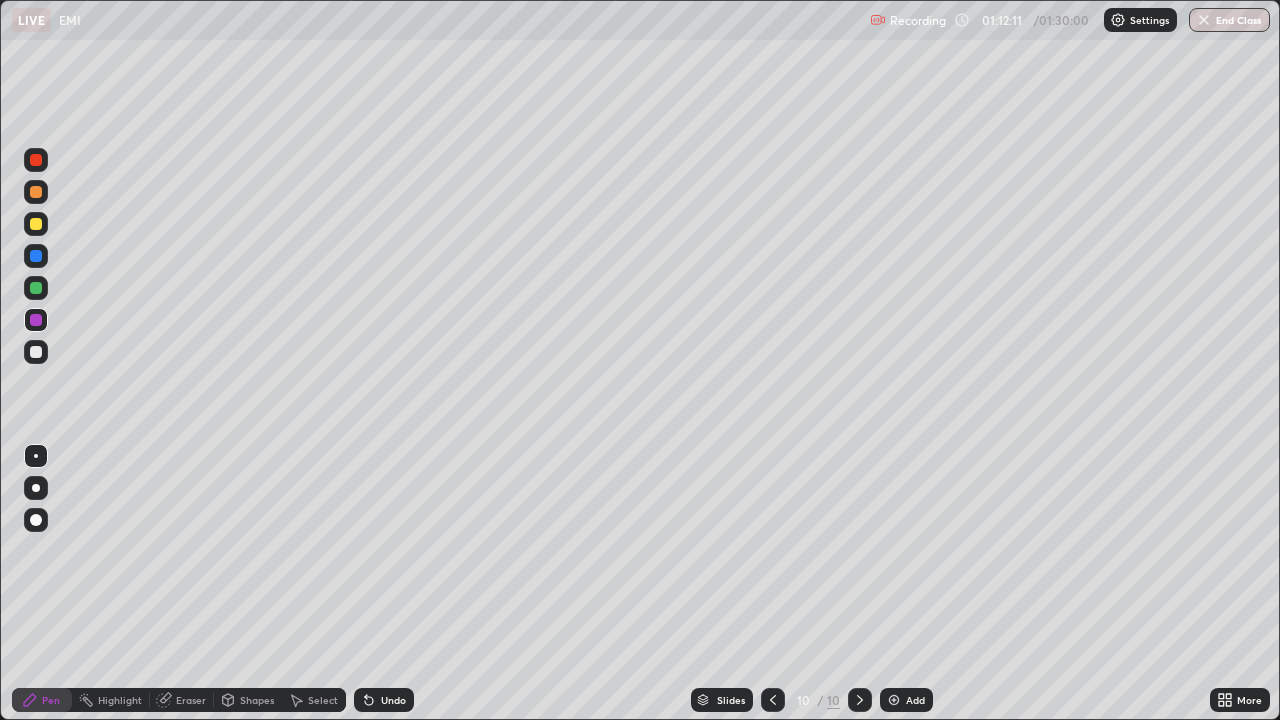 click on "Select" at bounding box center [323, 700] 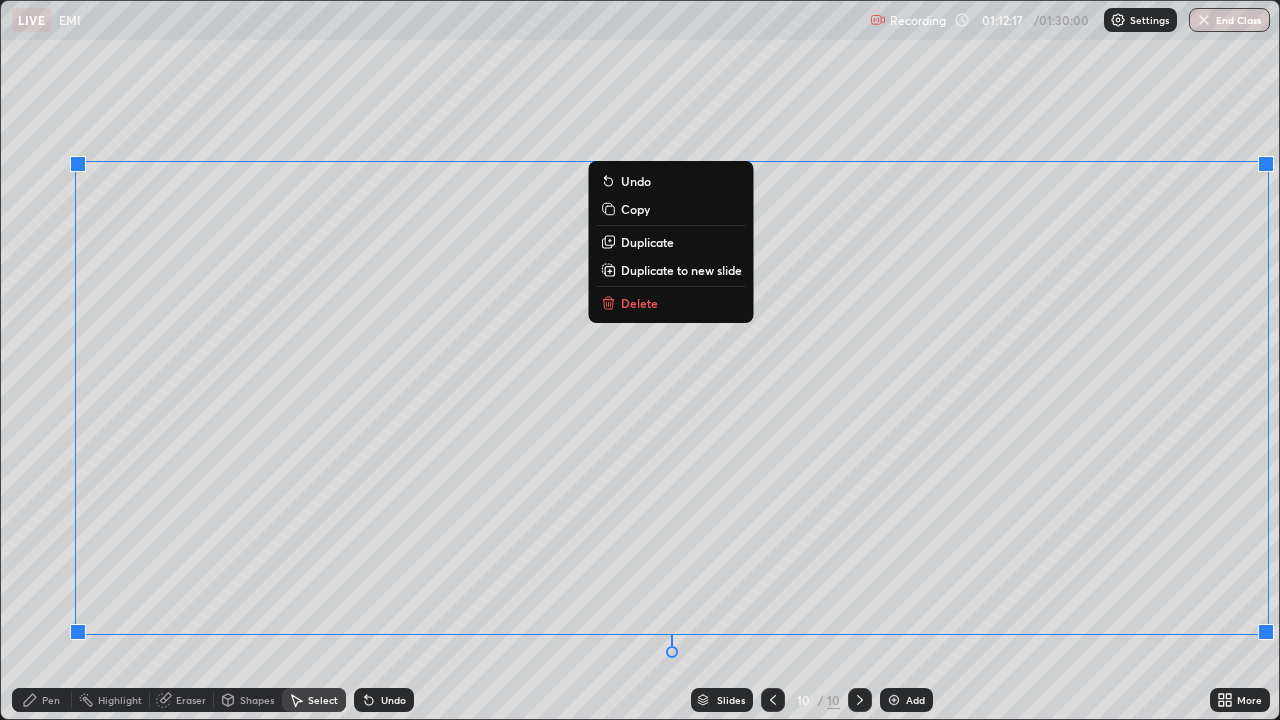 click on "Duplicate to new slide" at bounding box center [681, 270] 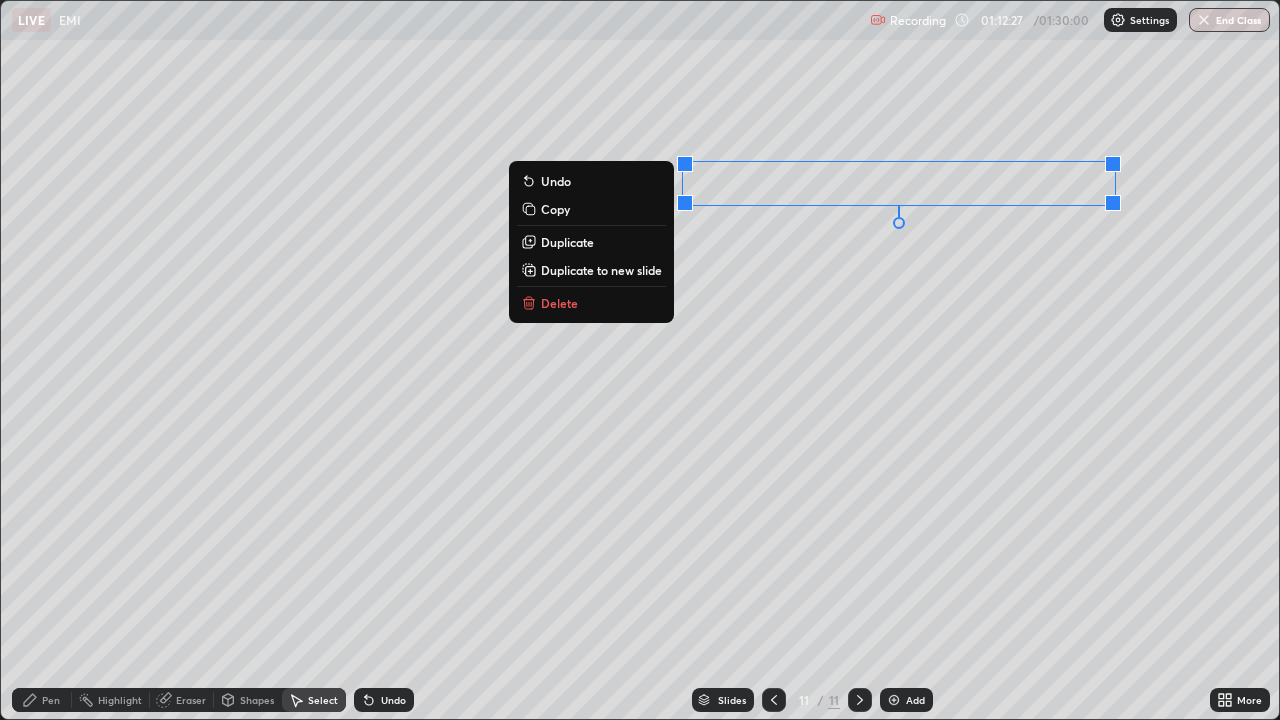 click on "Delete" at bounding box center [559, 303] 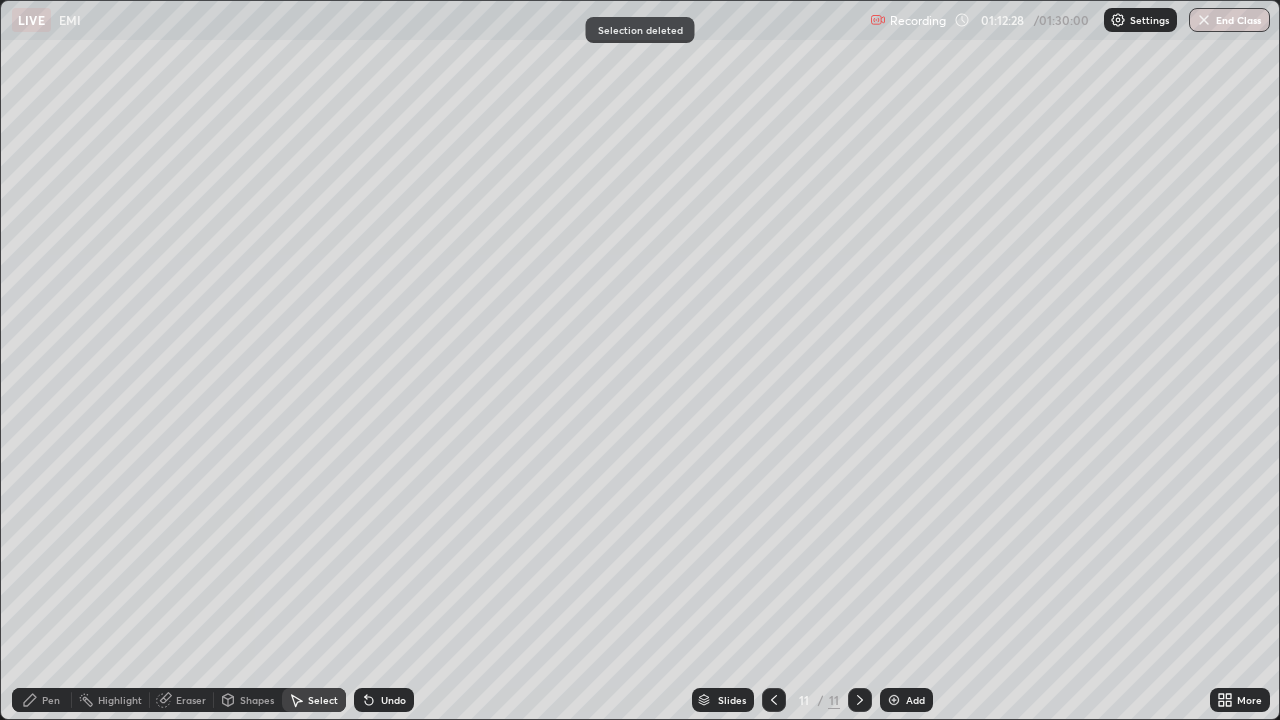 click on "Pen" at bounding box center [42, 700] 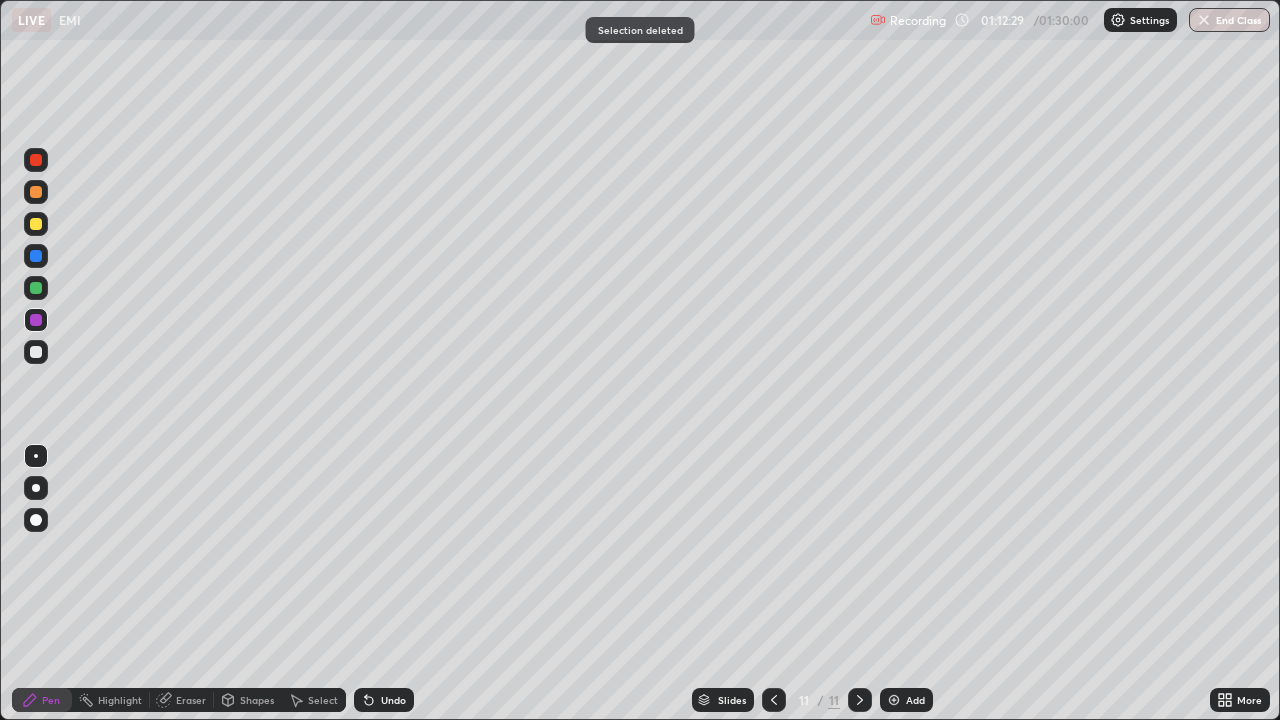 click at bounding box center (36, 224) 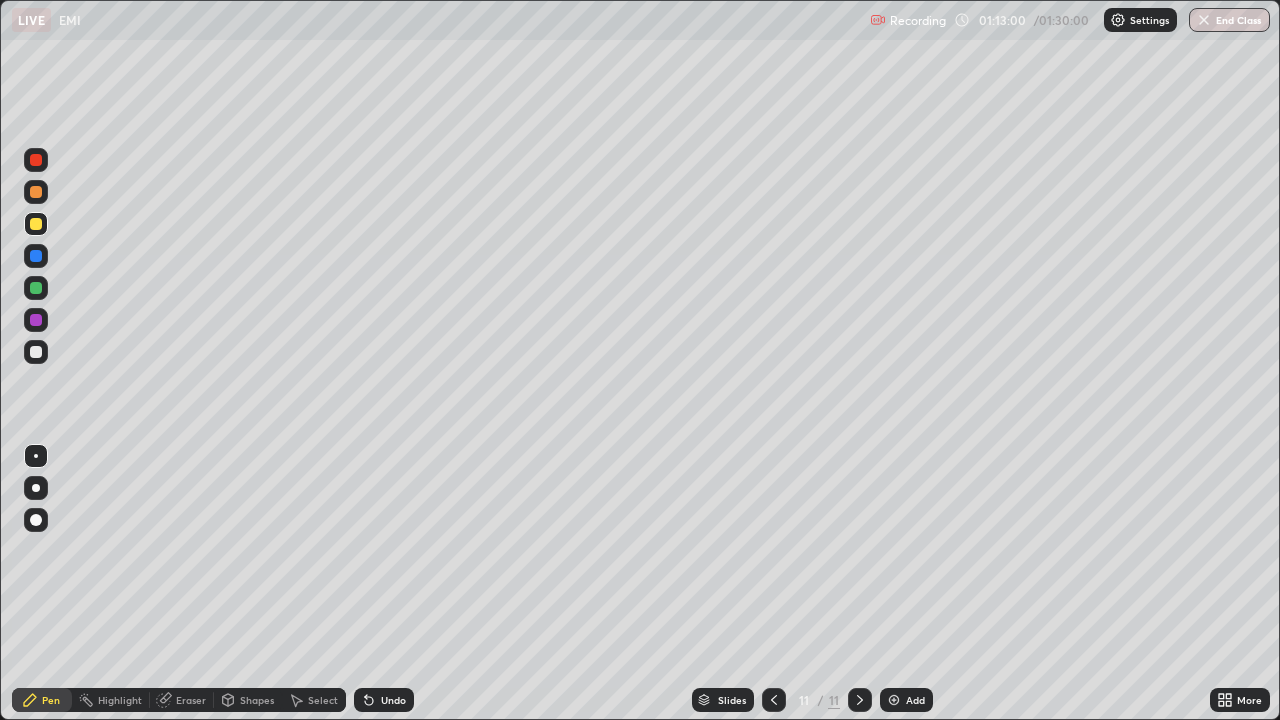 click at bounding box center (36, 352) 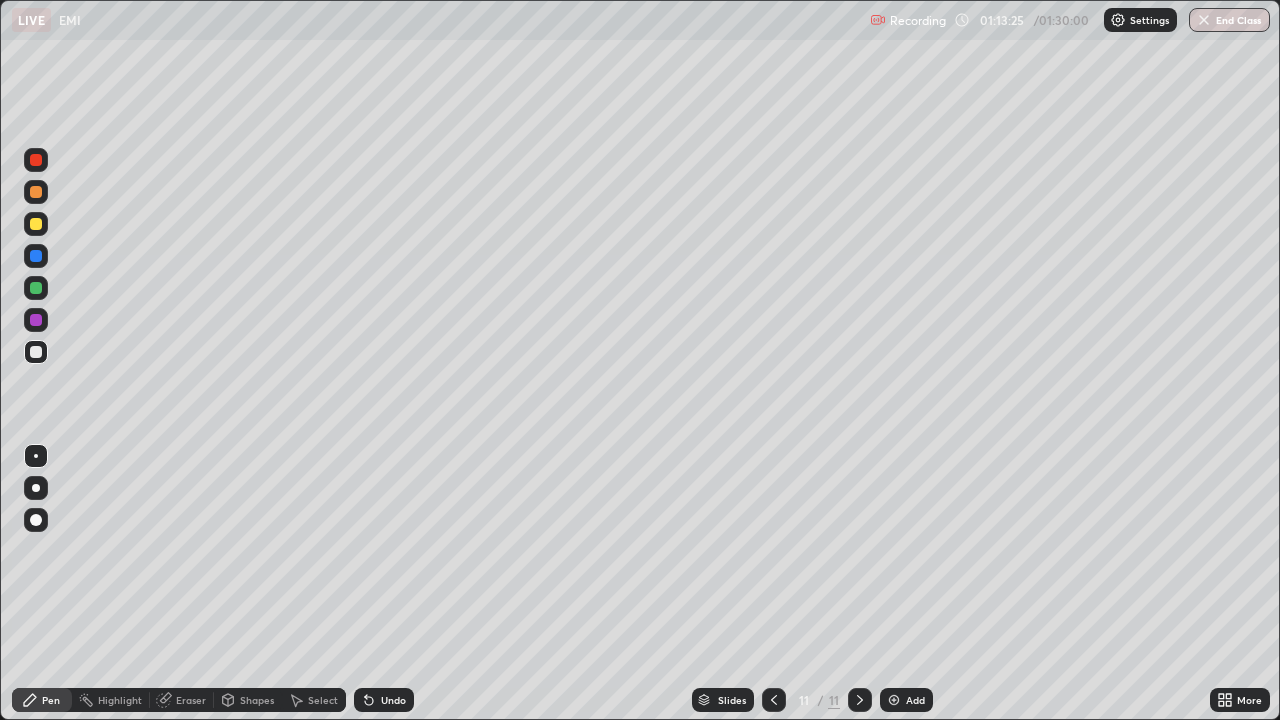 click at bounding box center [36, 160] 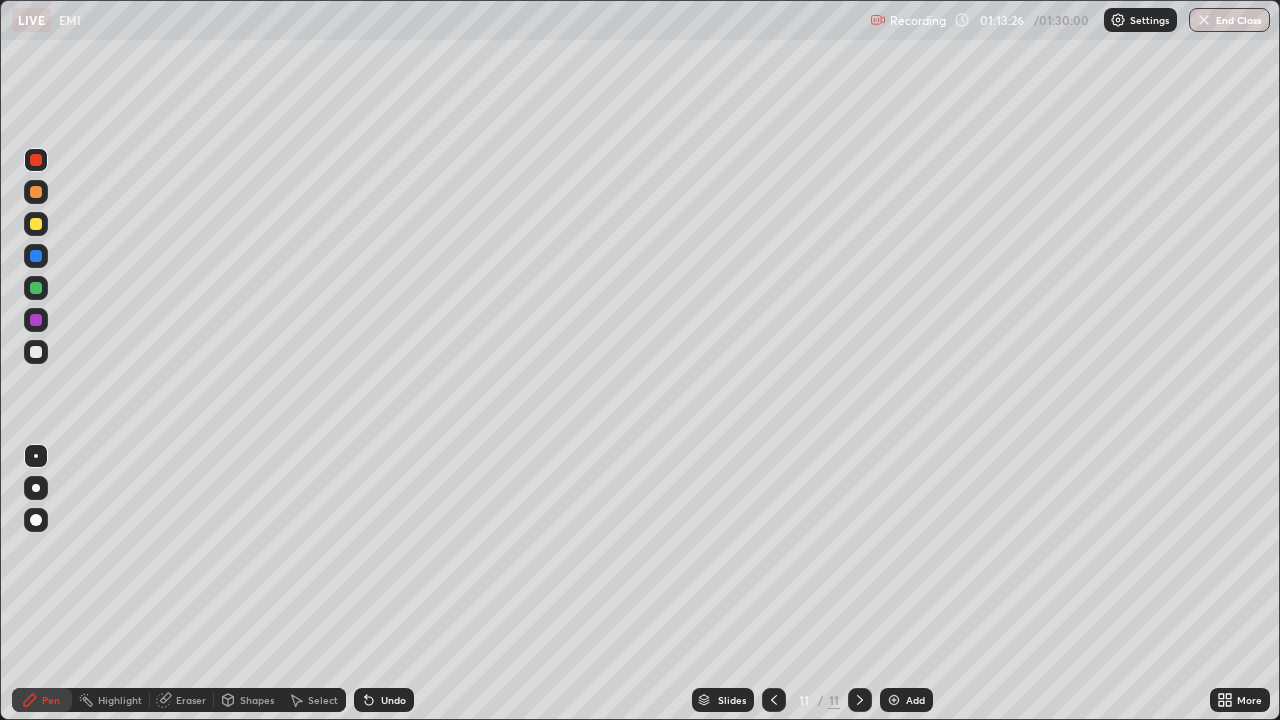 click at bounding box center (36, 192) 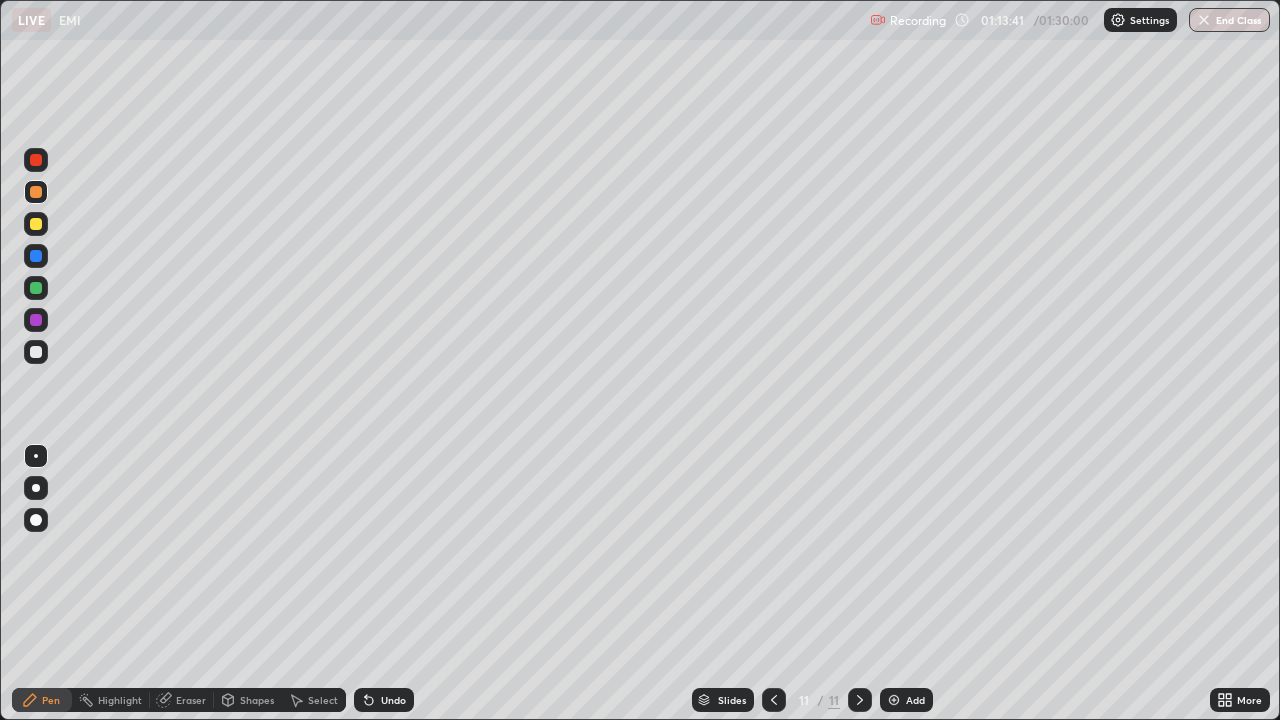 click on "Select" at bounding box center [323, 700] 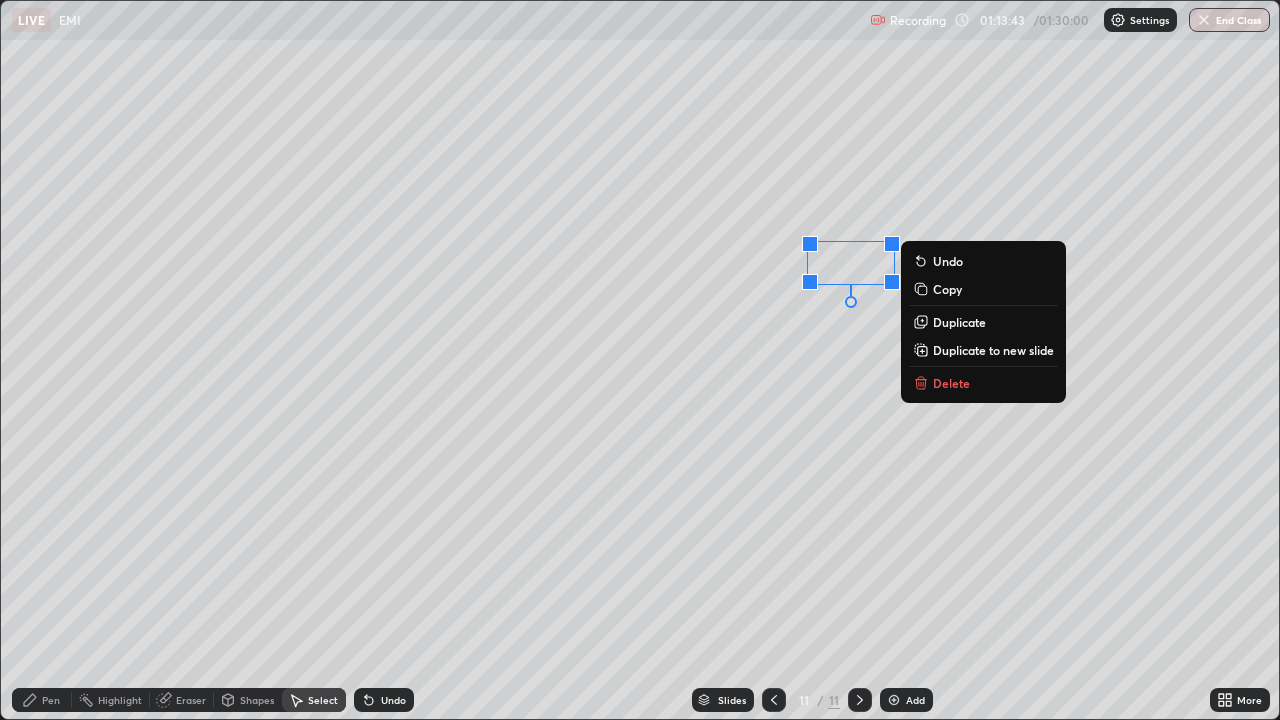 click on "Delete" at bounding box center [951, 383] 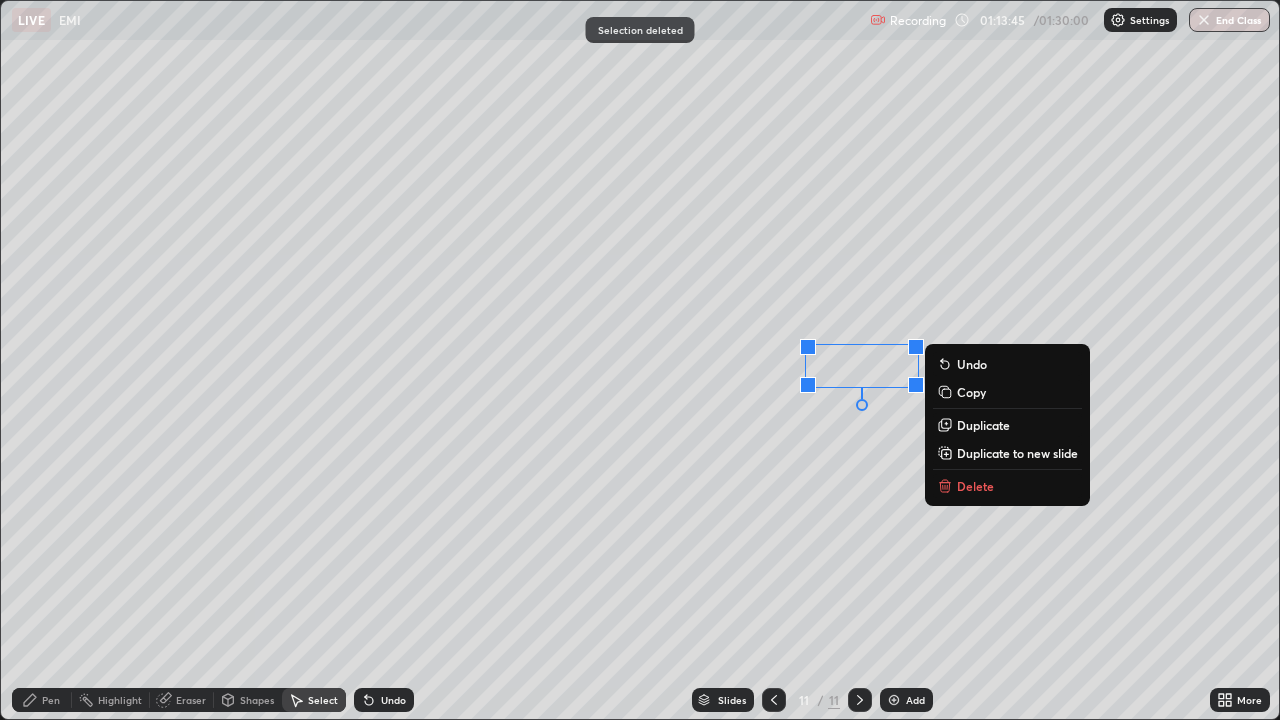 click on "Delete" at bounding box center (975, 486) 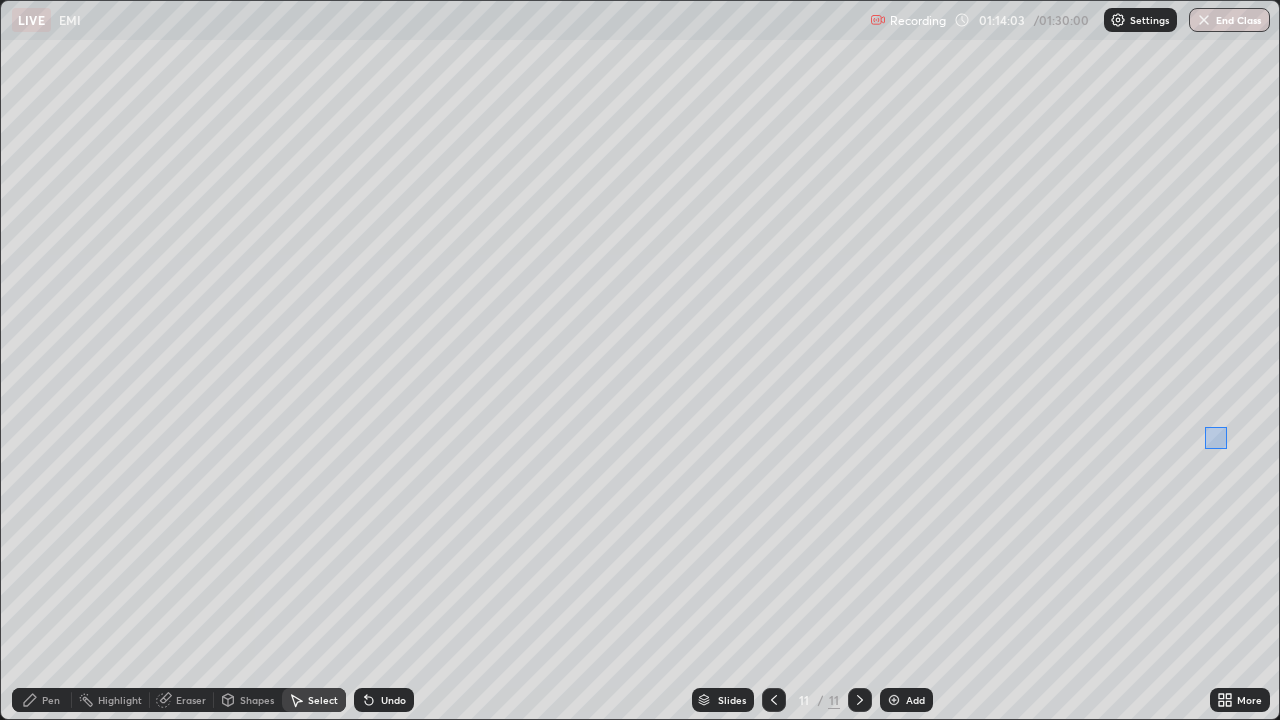 click on "0 ° Undo Copy Duplicate Duplicate to new slide Delete" at bounding box center [640, 360] 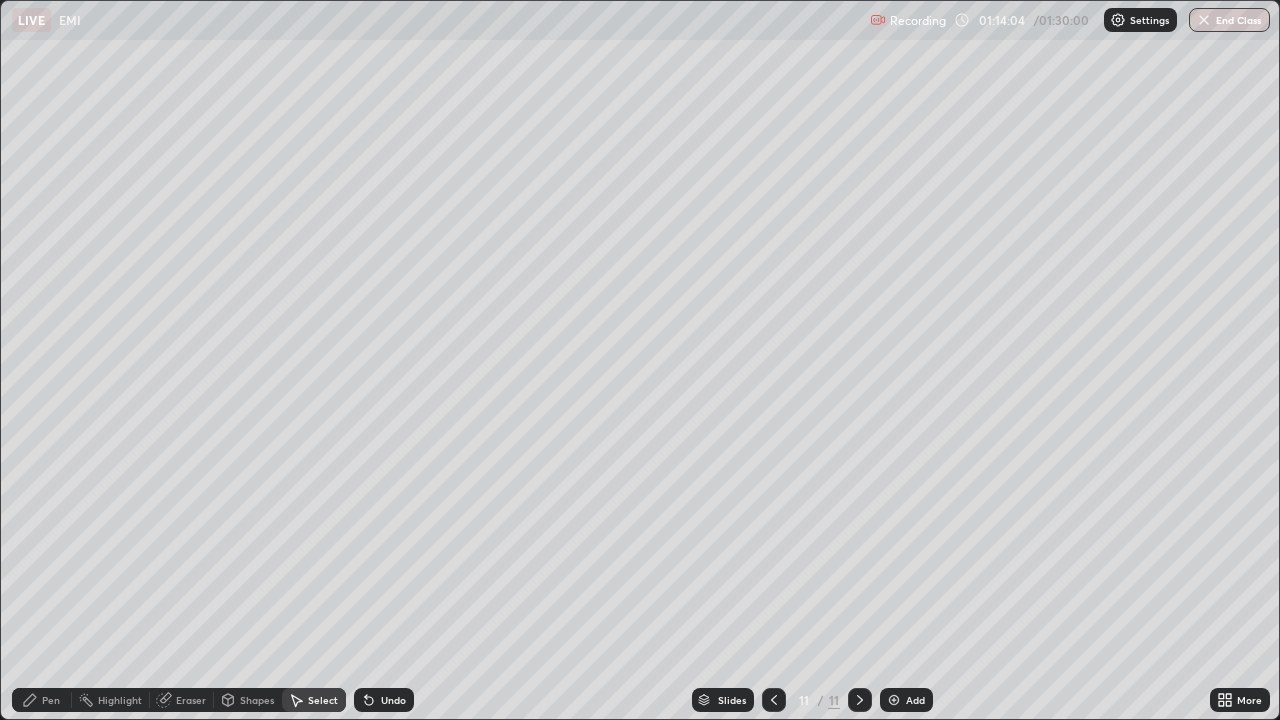 click on "Pen" at bounding box center [51, 700] 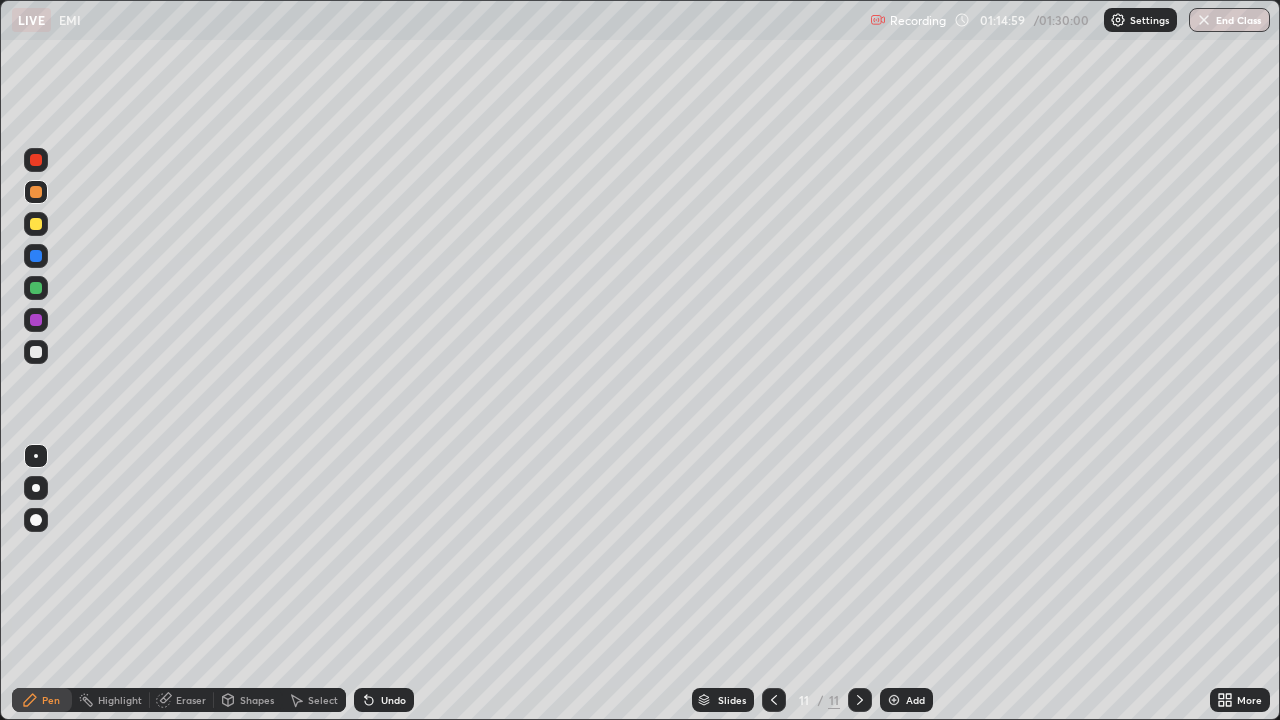 click 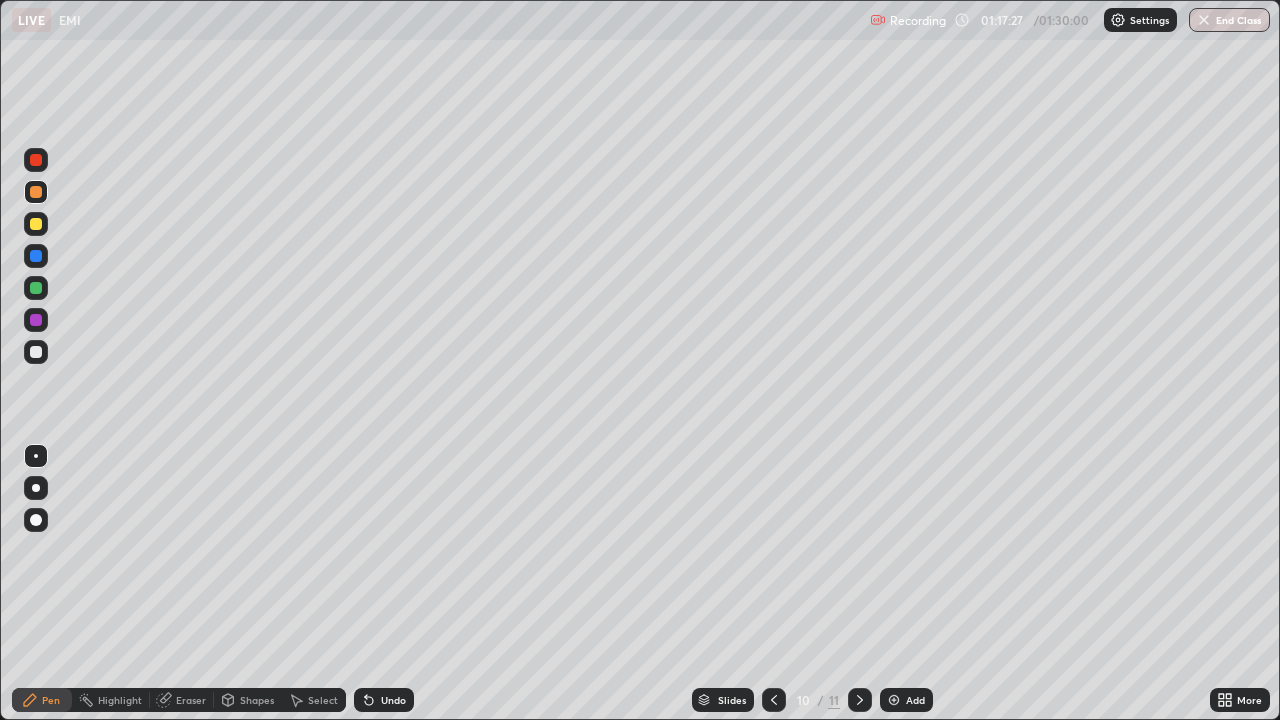 click 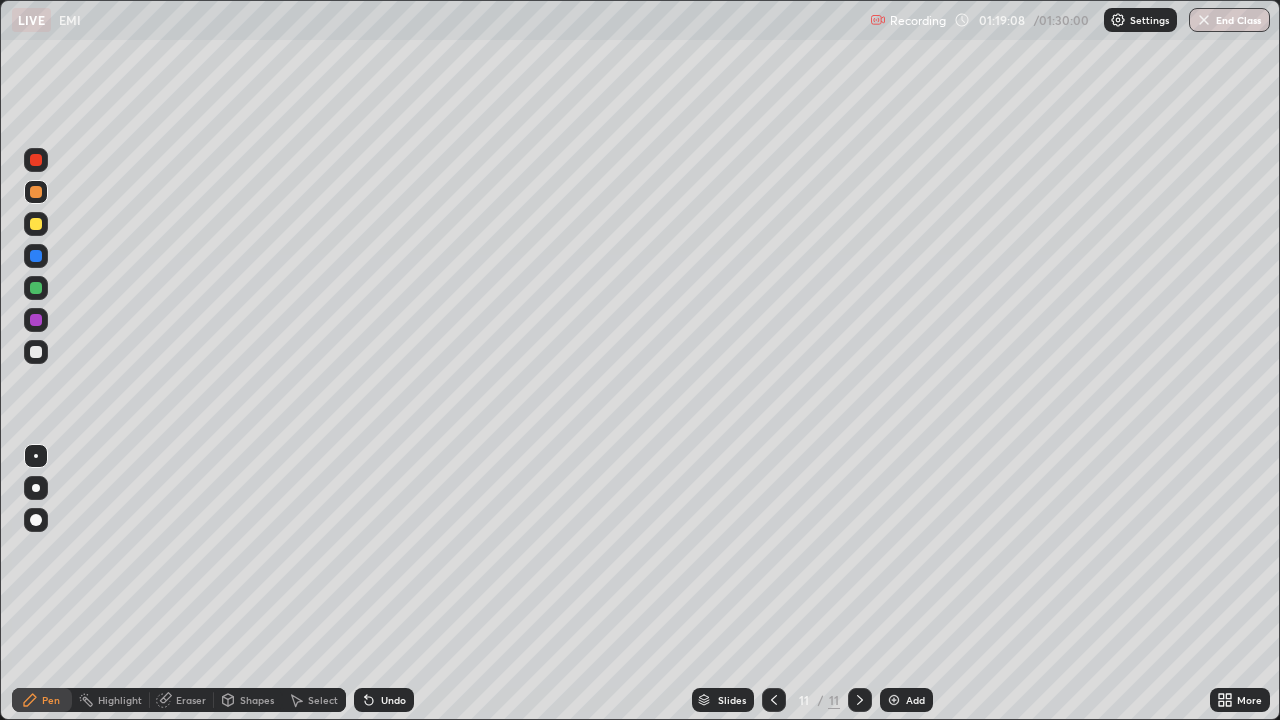 click at bounding box center (894, 700) 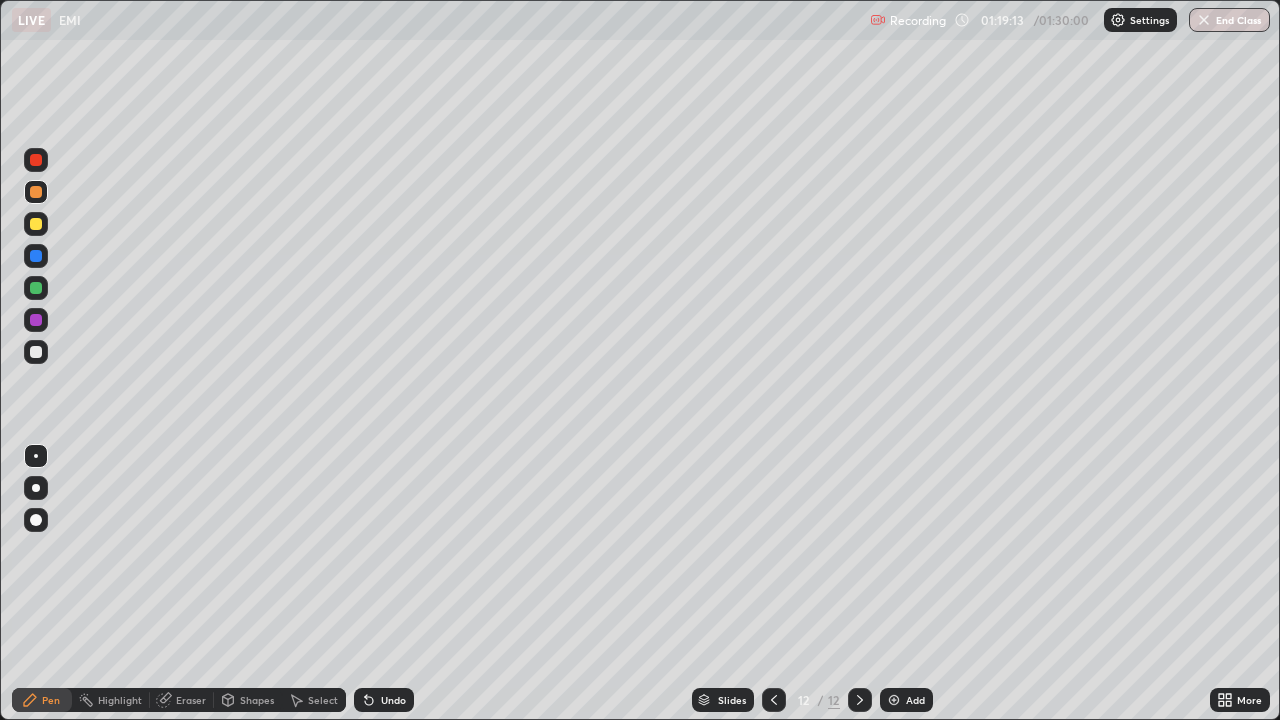 click at bounding box center (36, 320) 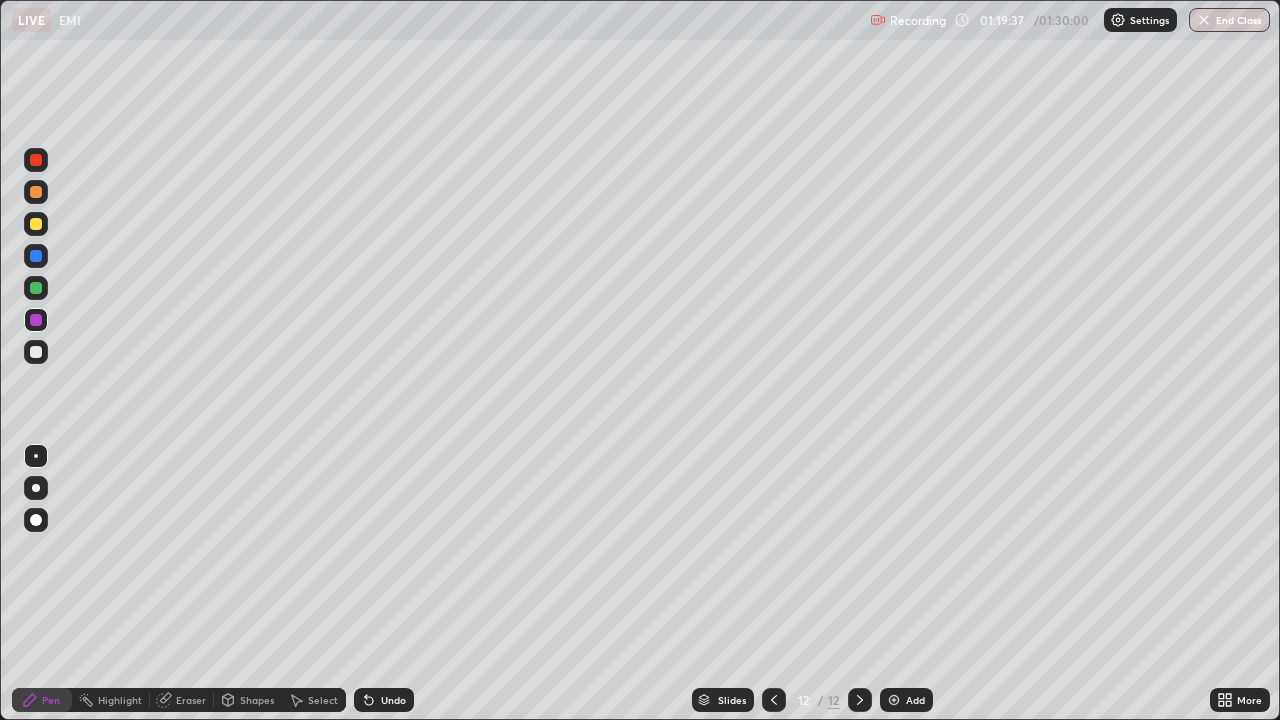 click at bounding box center [36, 288] 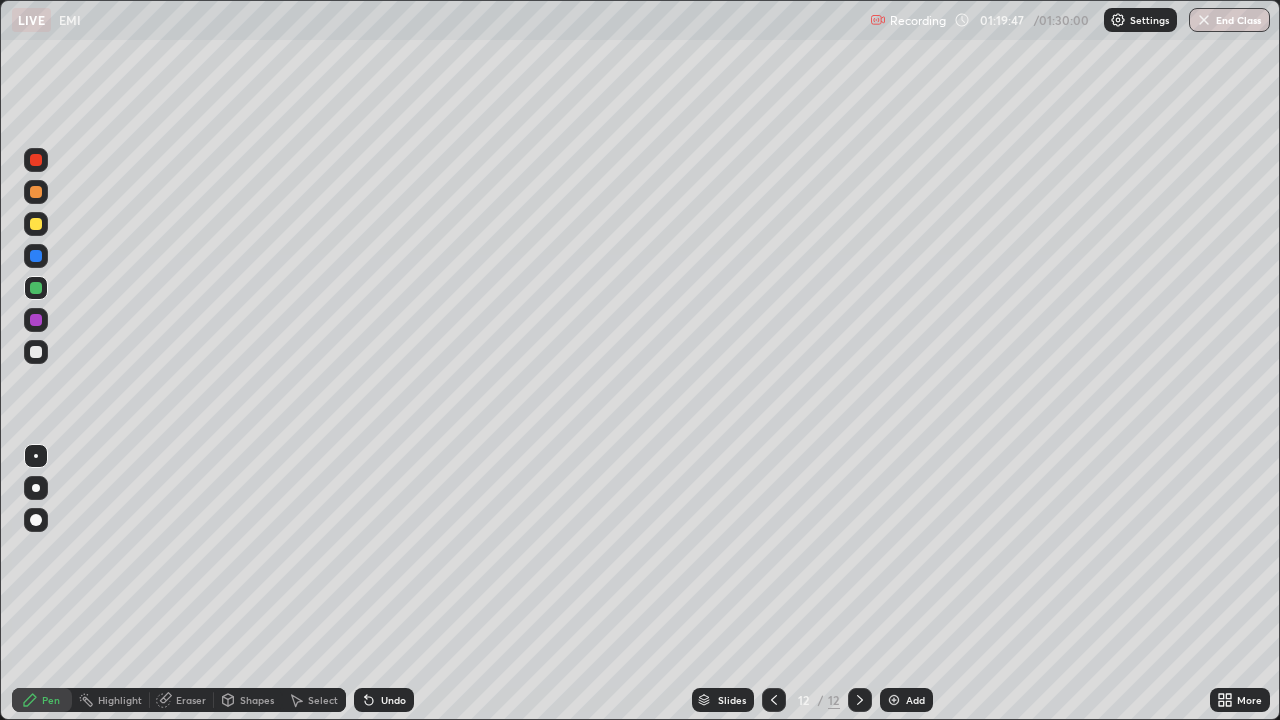click at bounding box center (36, 352) 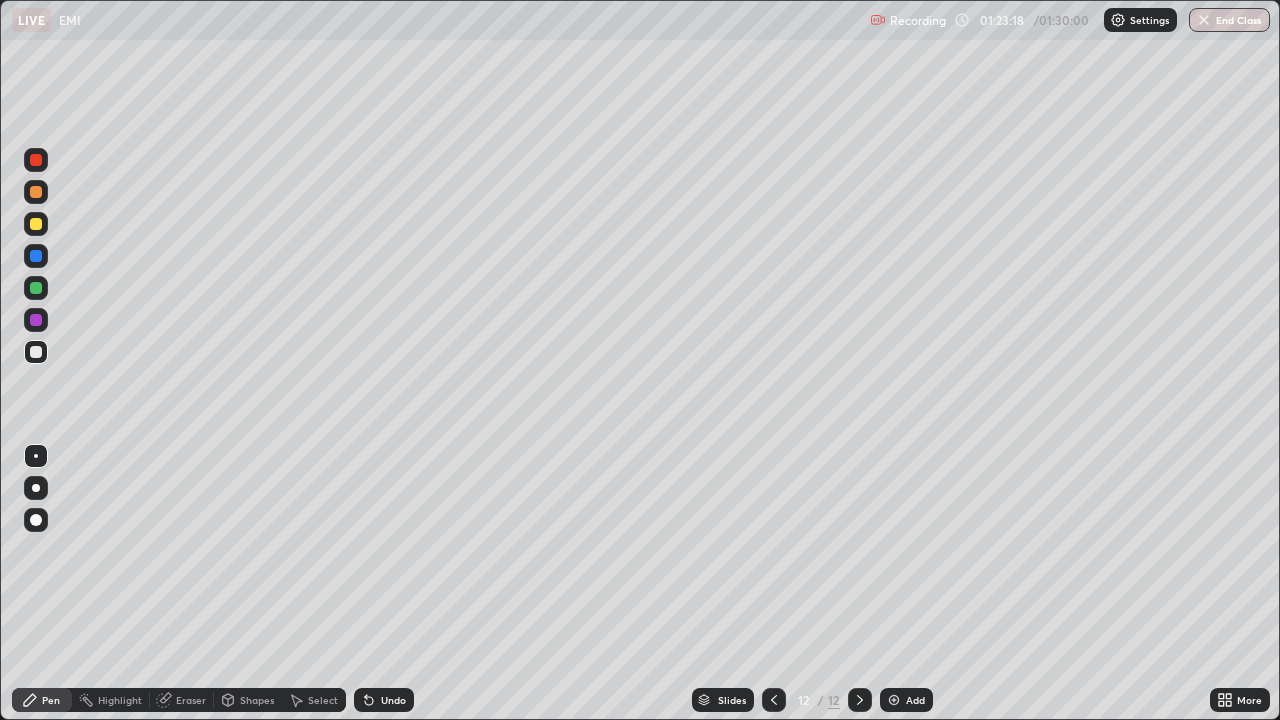 click at bounding box center (894, 700) 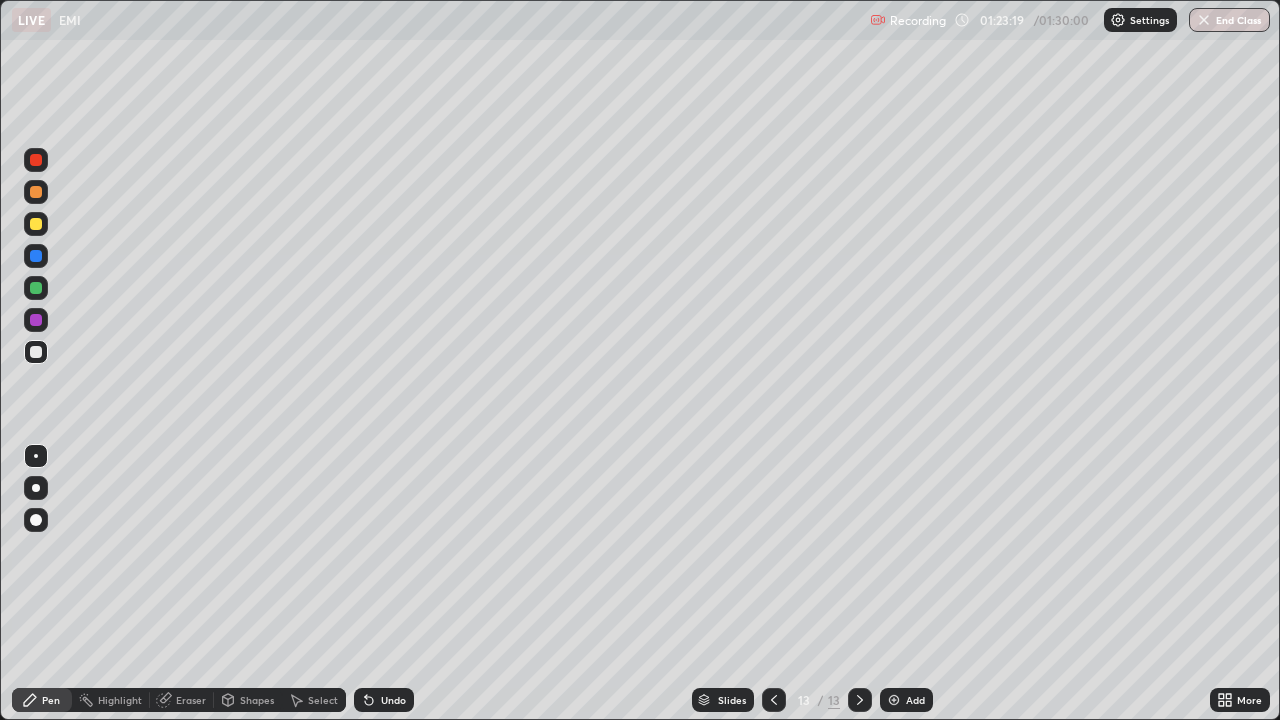 click at bounding box center (36, 320) 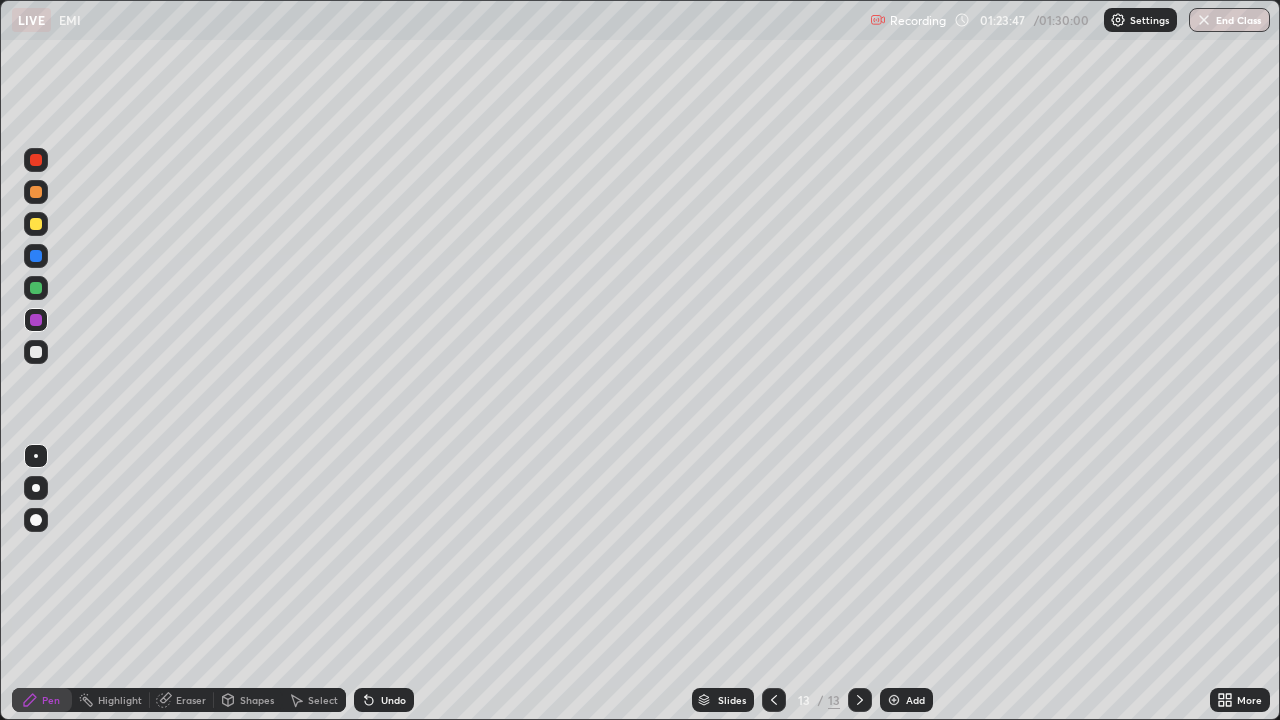 click at bounding box center (36, 288) 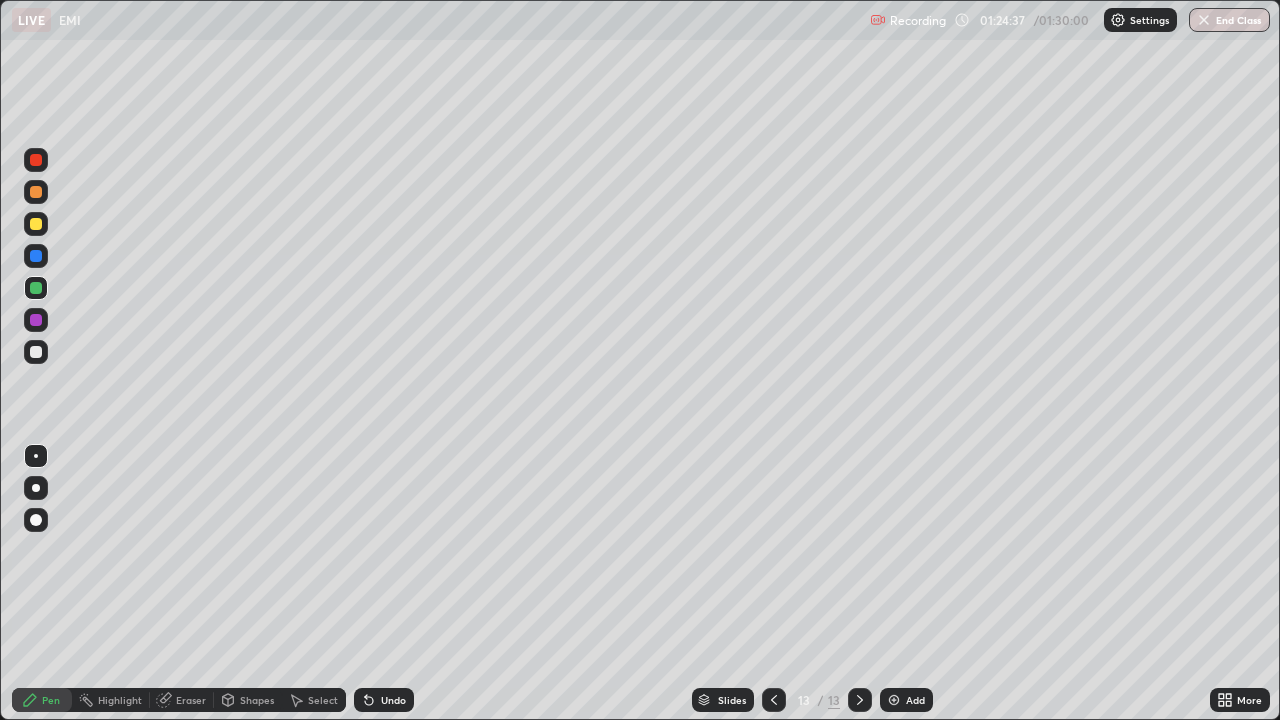click on "Select" at bounding box center [323, 700] 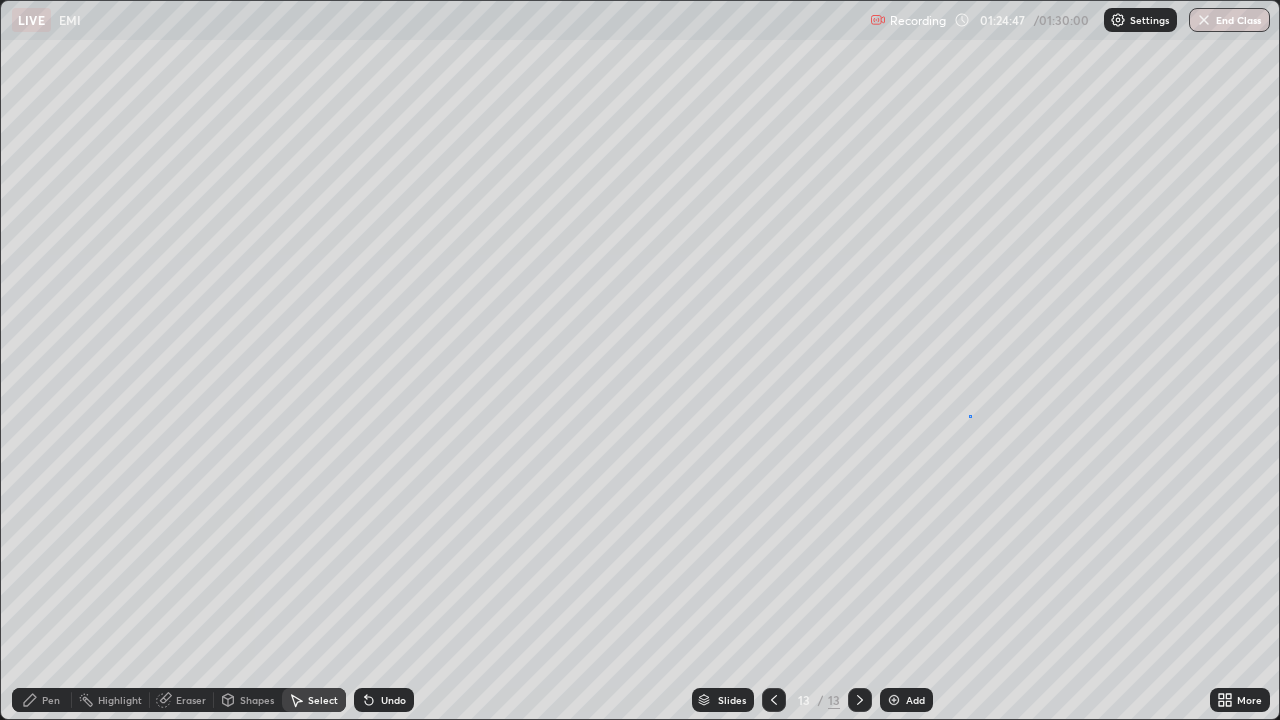 click on "0 ° Undo Copy Duplicate Duplicate to new slide Delete" at bounding box center [640, 360] 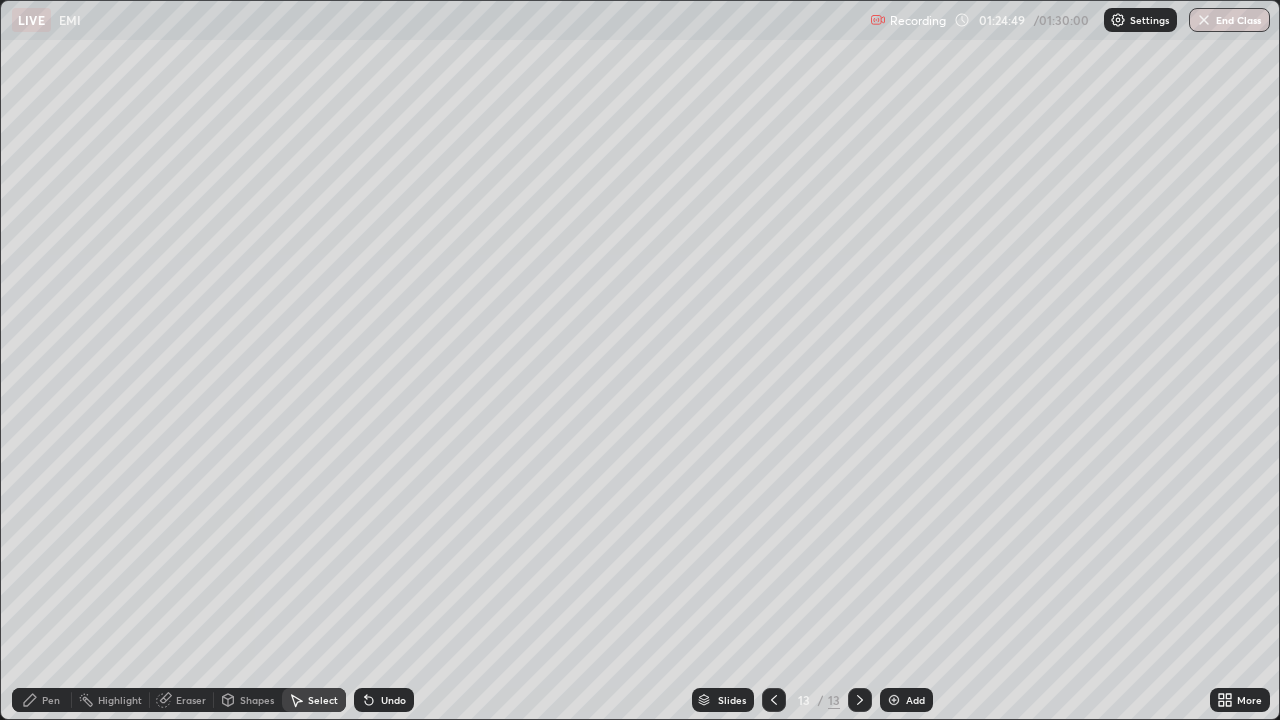 click on "Pen" at bounding box center [42, 700] 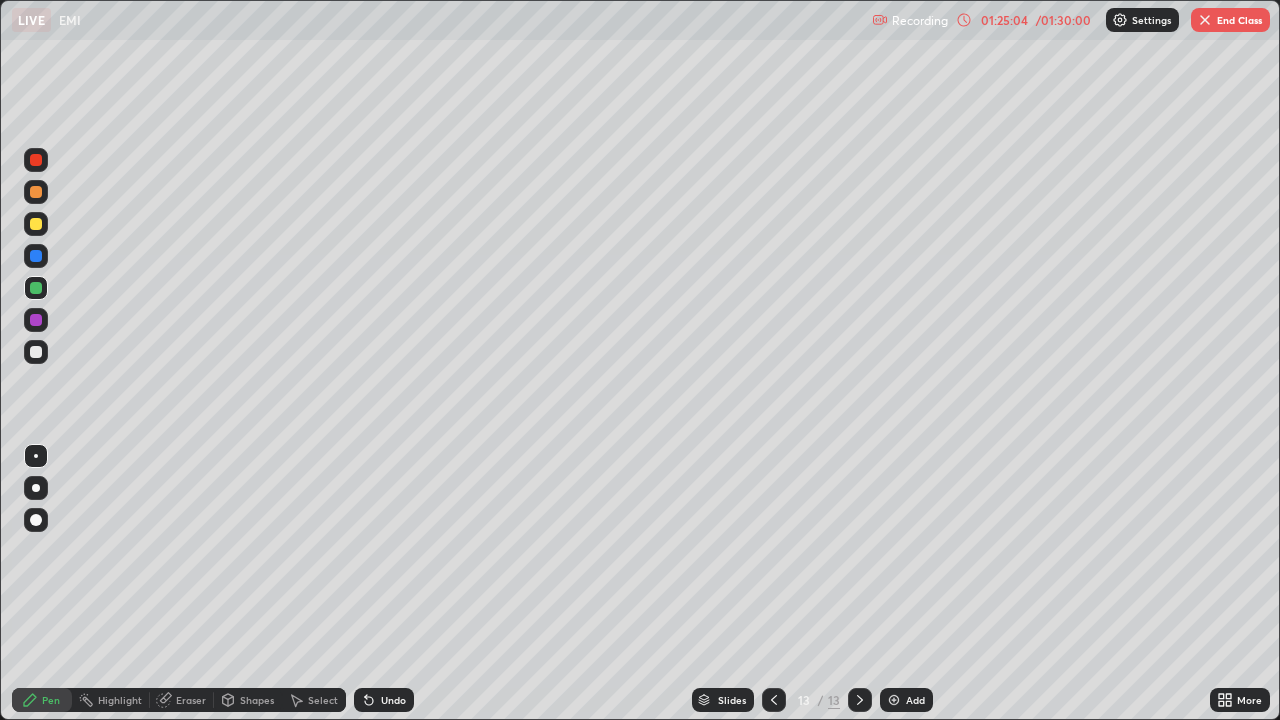 click at bounding box center [36, 352] 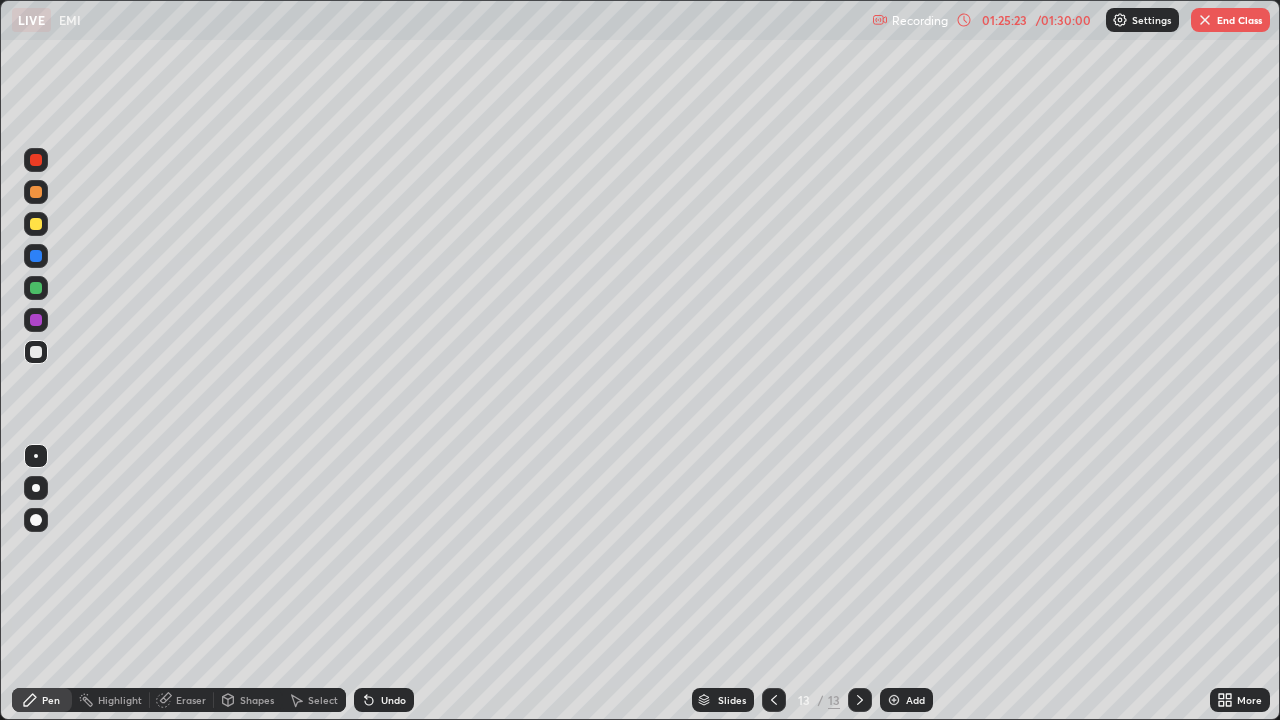 click on "Undo" at bounding box center [384, 700] 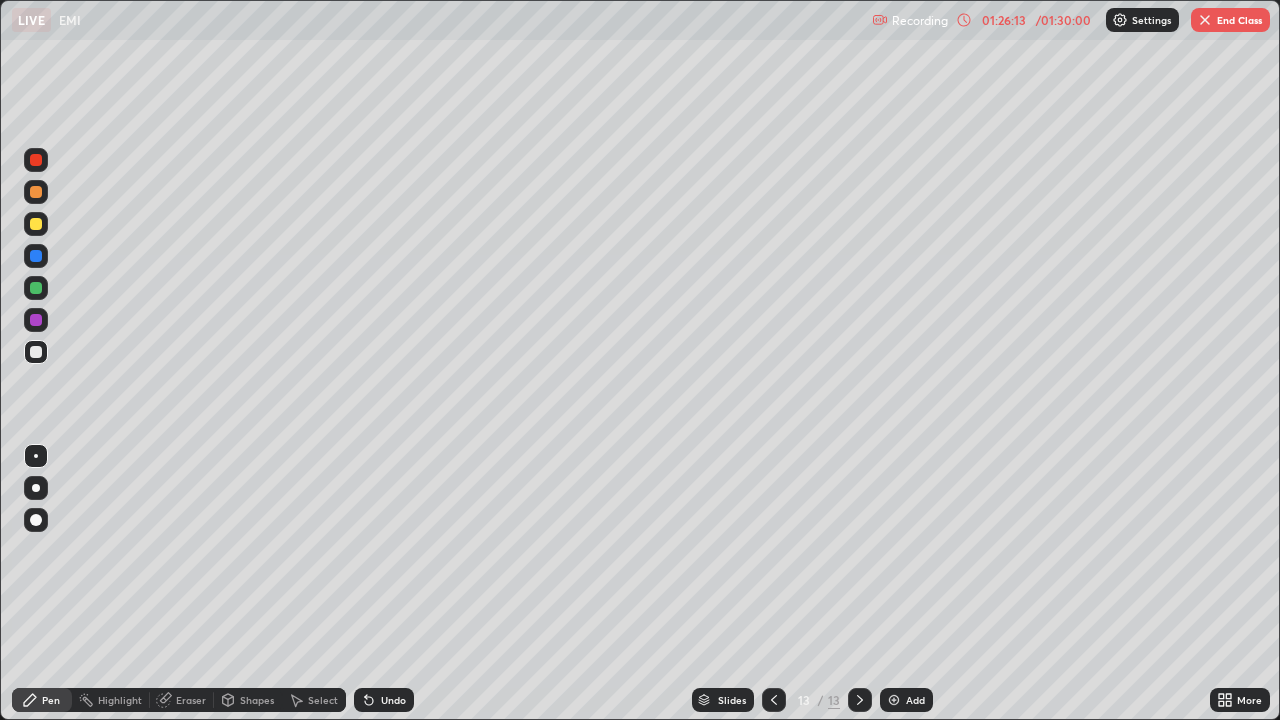 click on "Select" at bounding box center (314, 700) 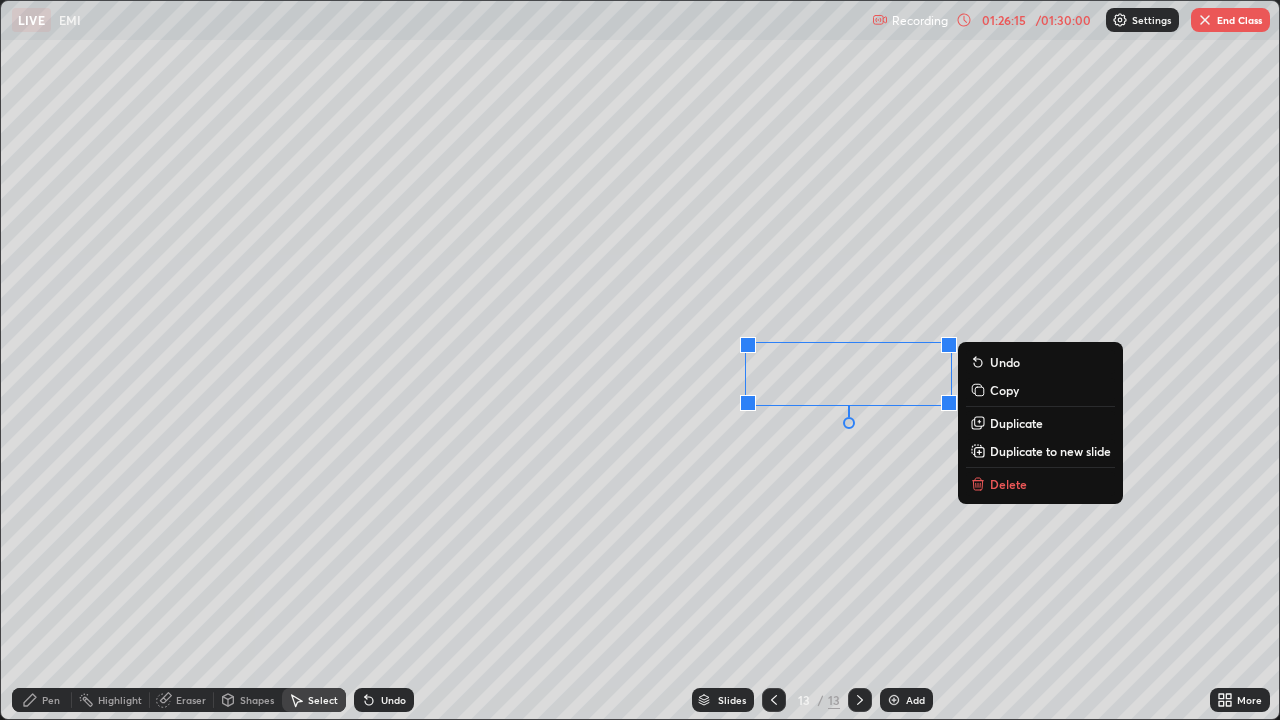 click on "Duplicate" at bounding box center [1016, 423] 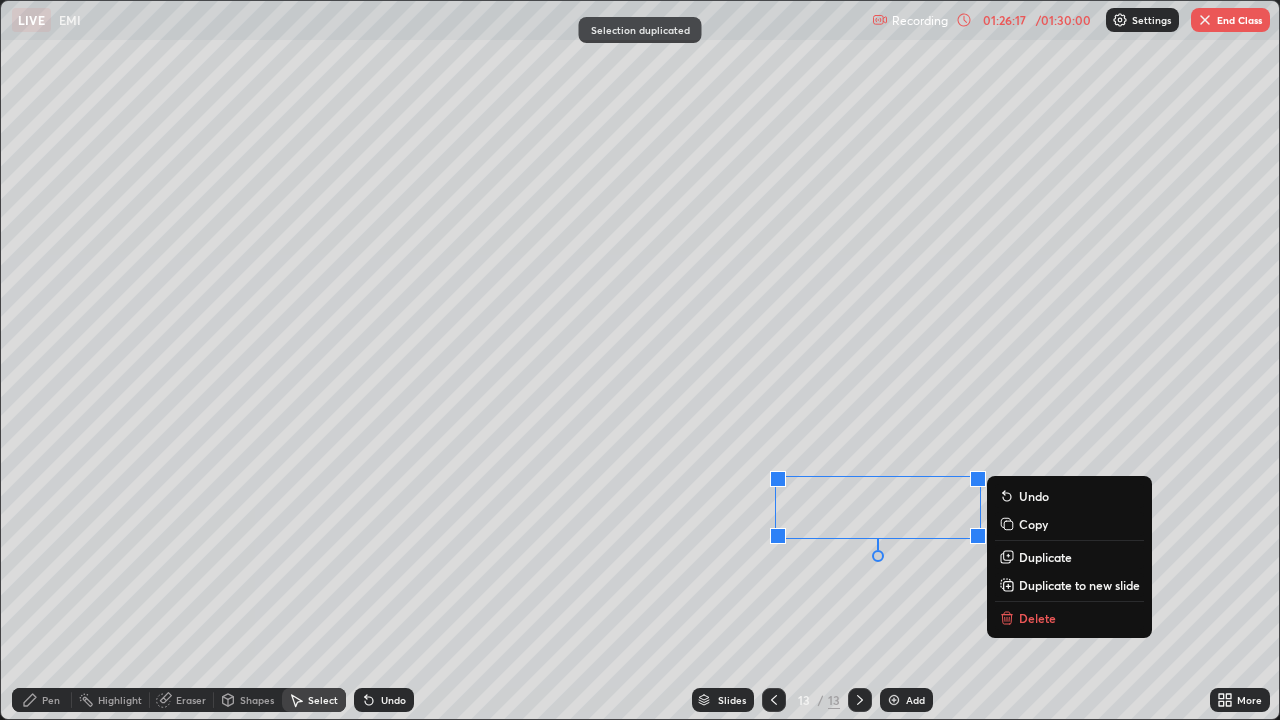 click on "Pen" at bounding box center [42, 700] 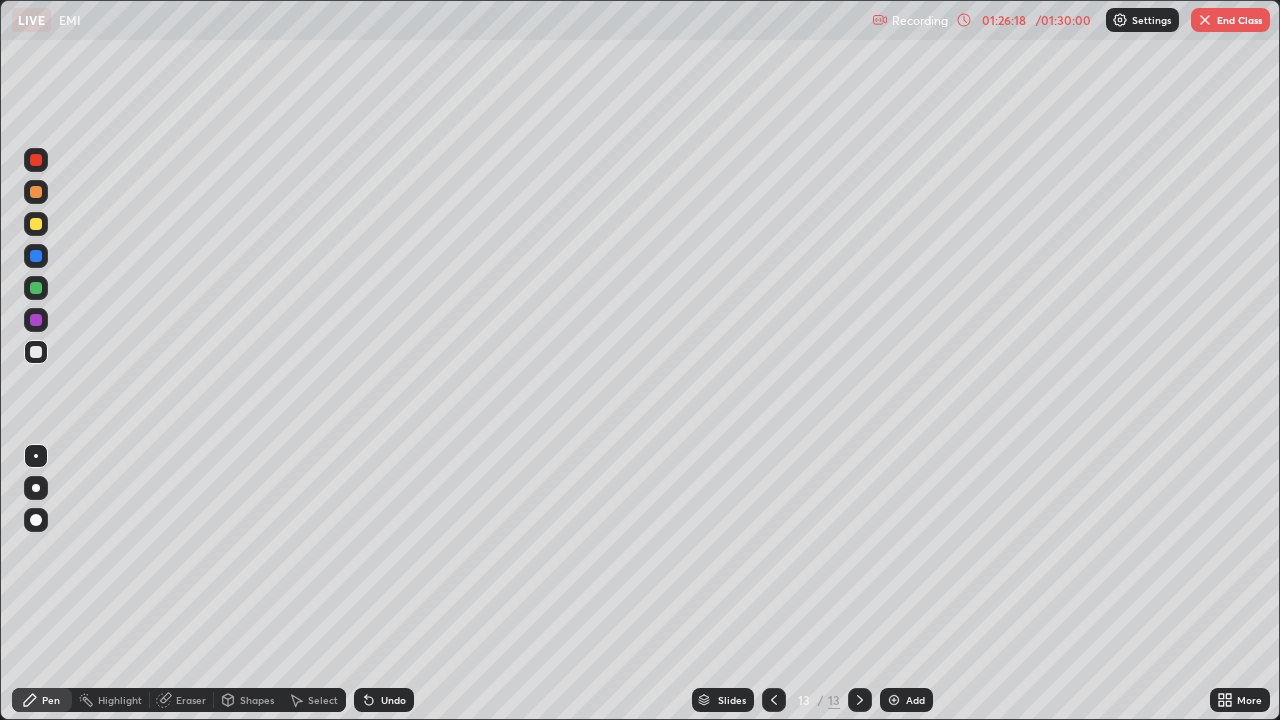 click at bounding box center [36, 320] 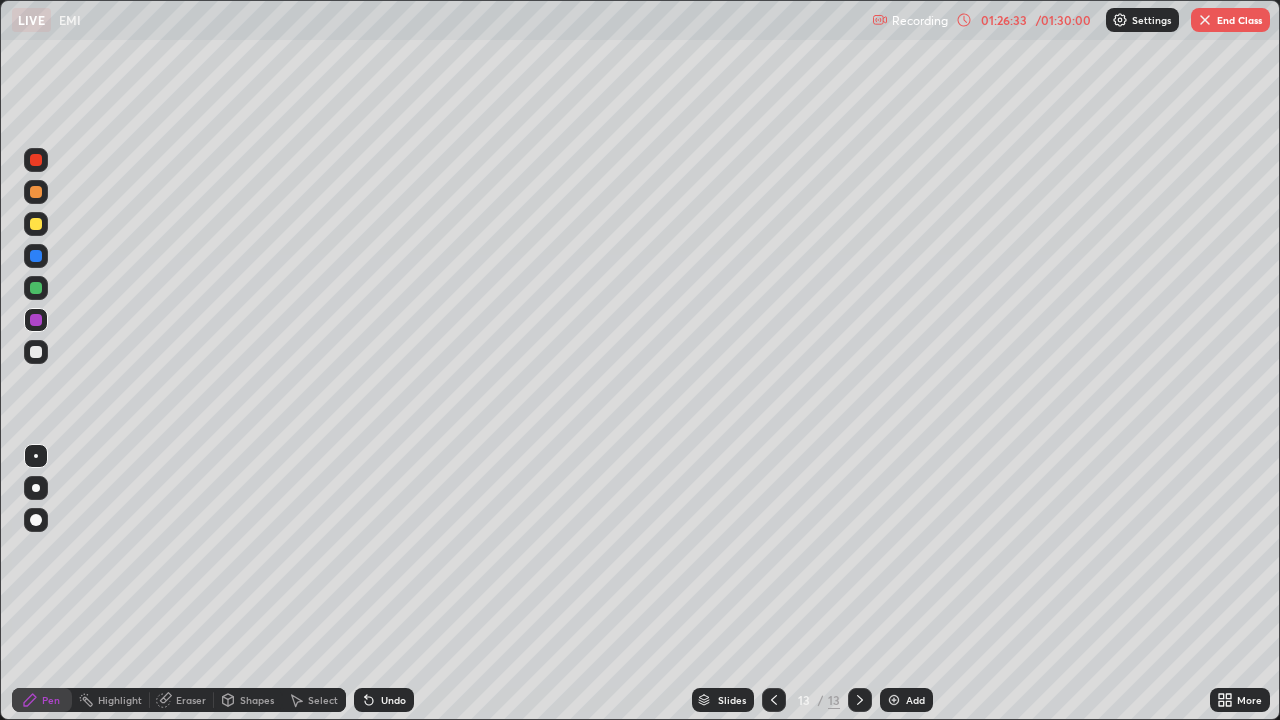 click on "Select" at bounding box center (323, 700) 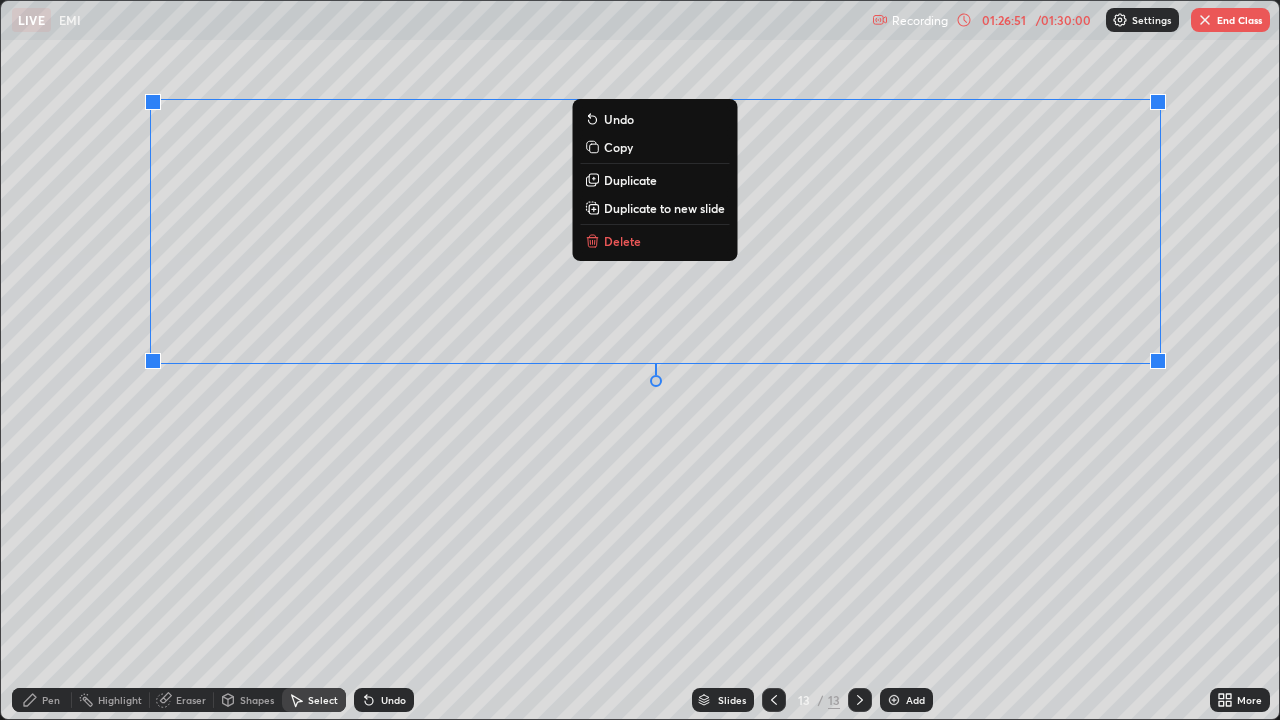 click on "Pen" at bounding box center (51, 700) 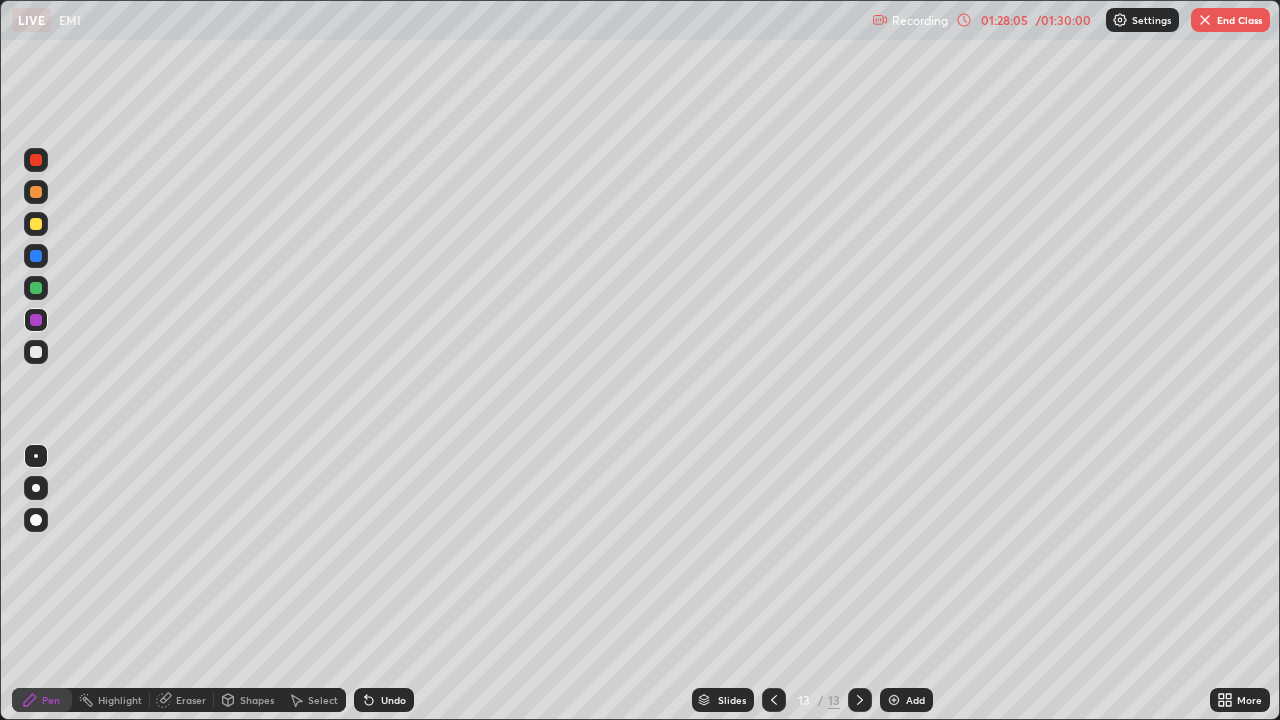 click on "Shapes" at bounding box center (248, 700) 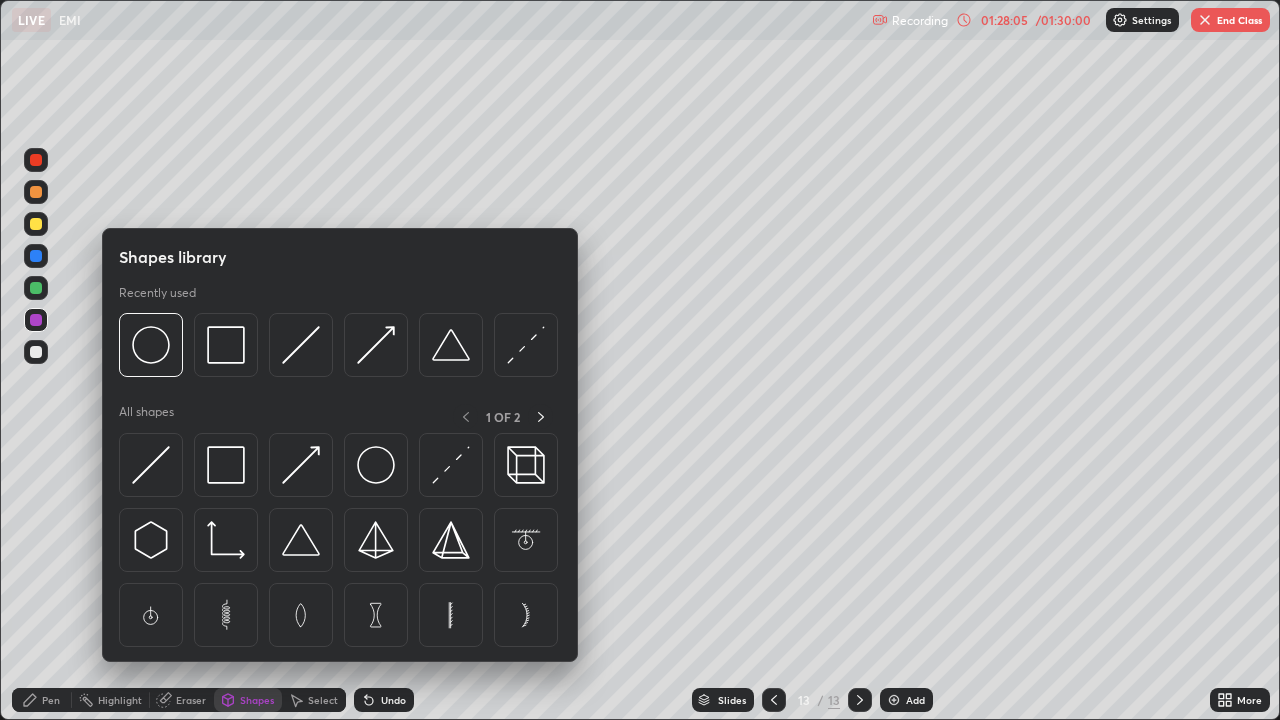 click on "Eraser" at bounding box center [182, 700] 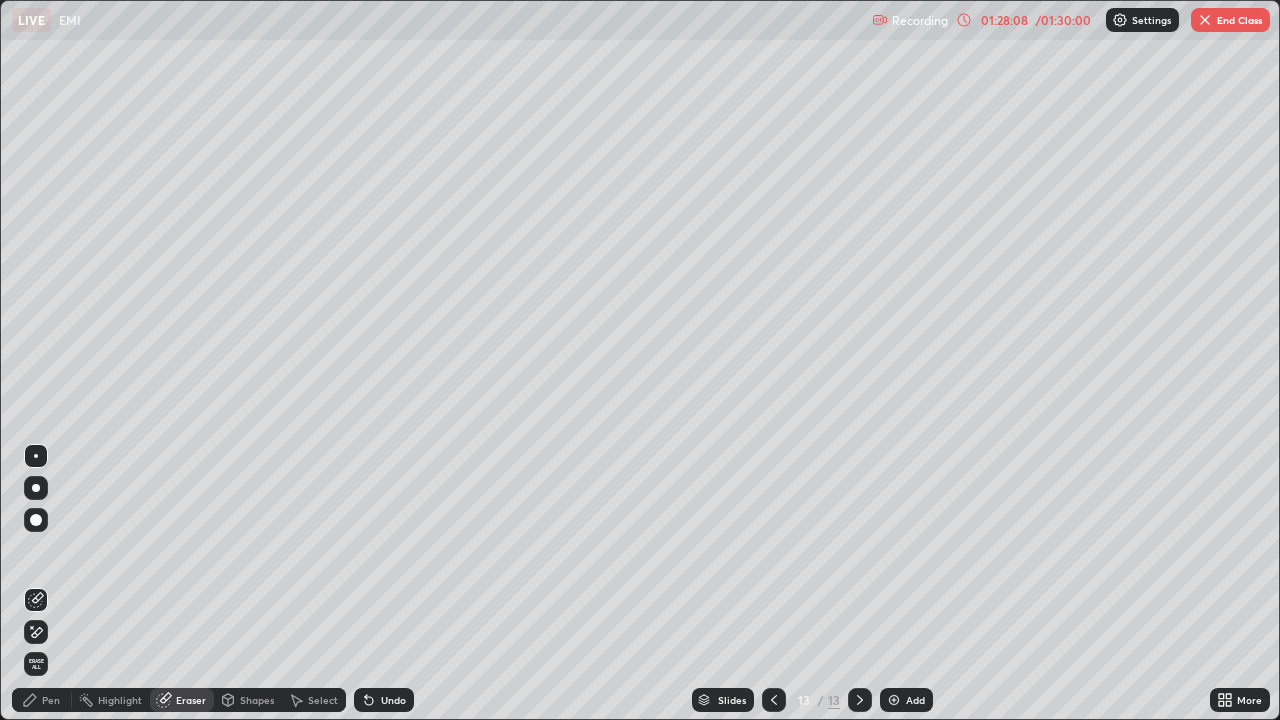 click on "Pen" at bounding box center [42, 700] 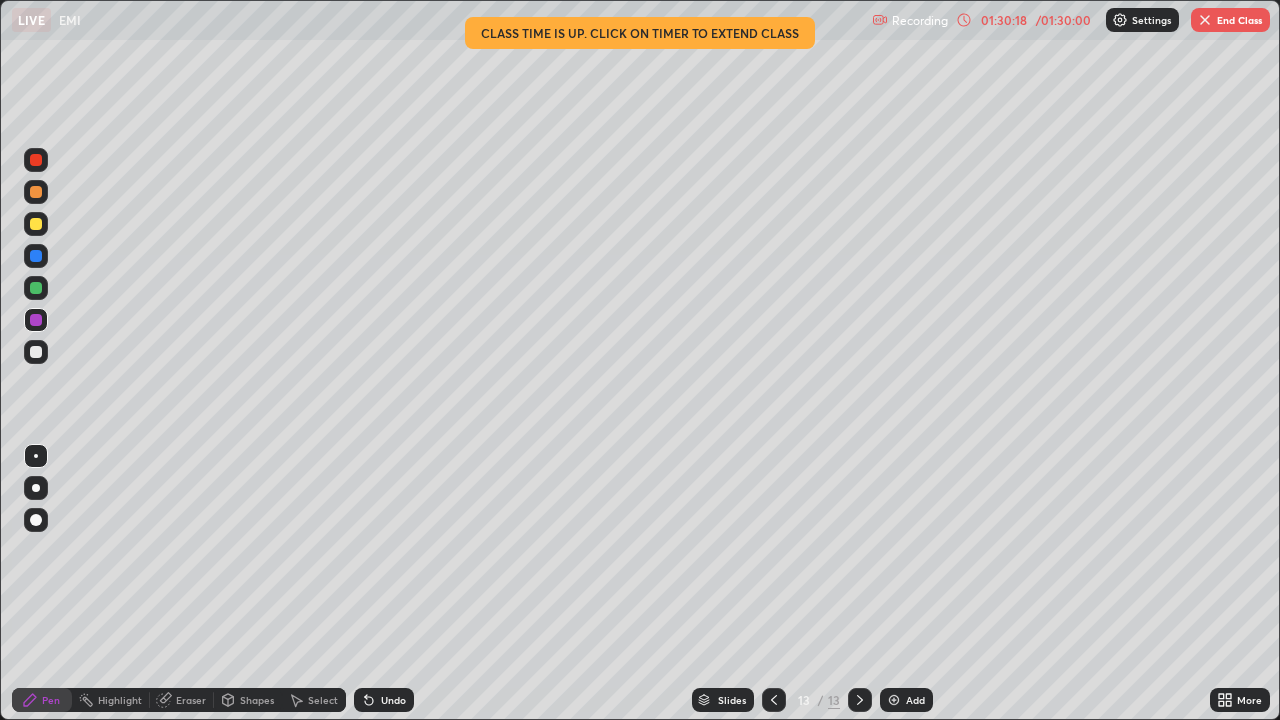 click on "End Class" at bounding box center (1230, 20) 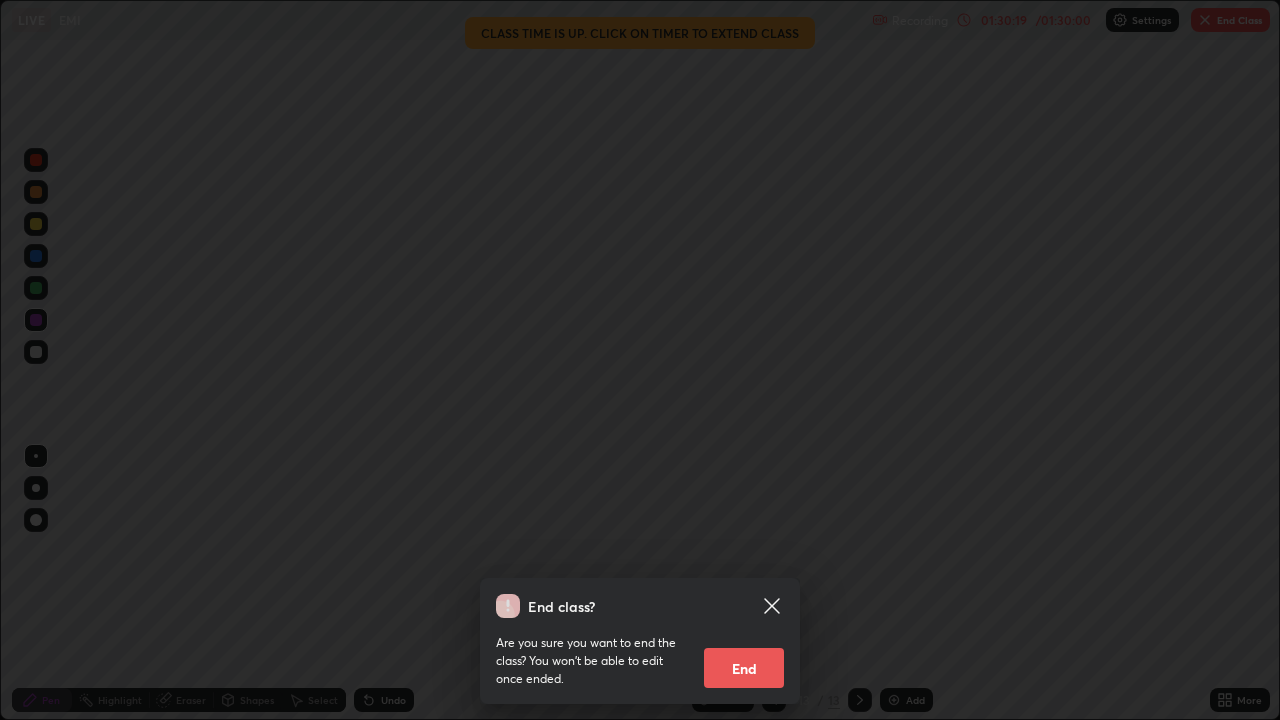 click on "End" at bounding box center (744, 668) 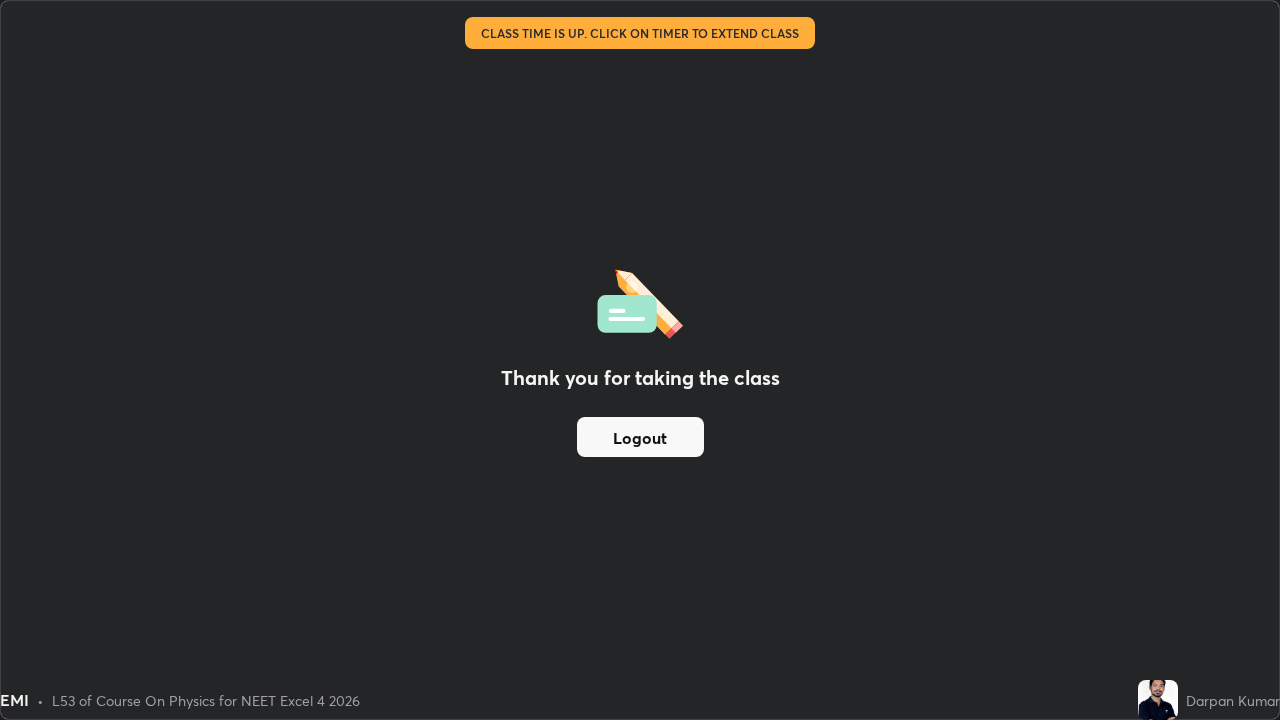 click on "Logout" at bounding box center [640, 437] 